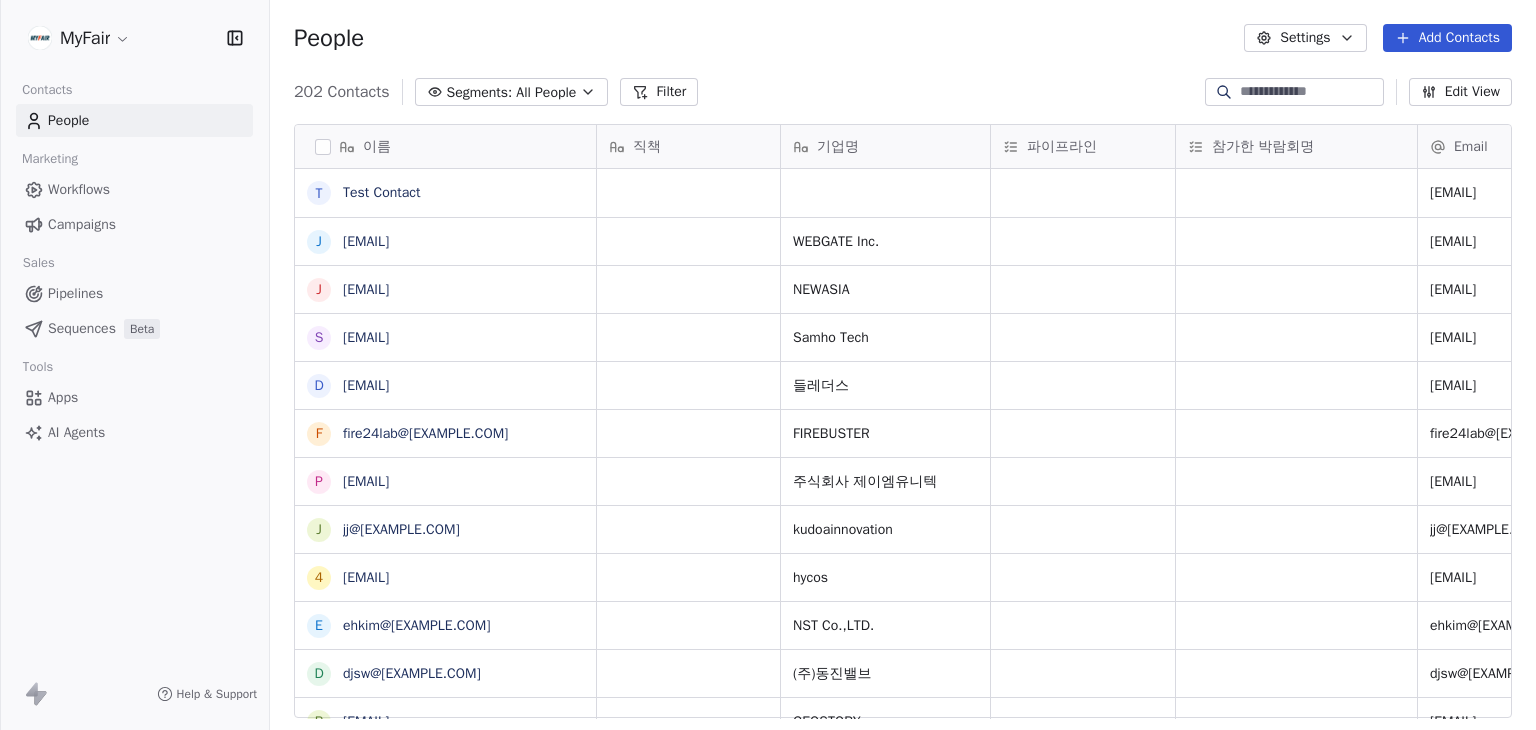 scroll, scrollTop: 0, scrollLeft: 0, axis: both 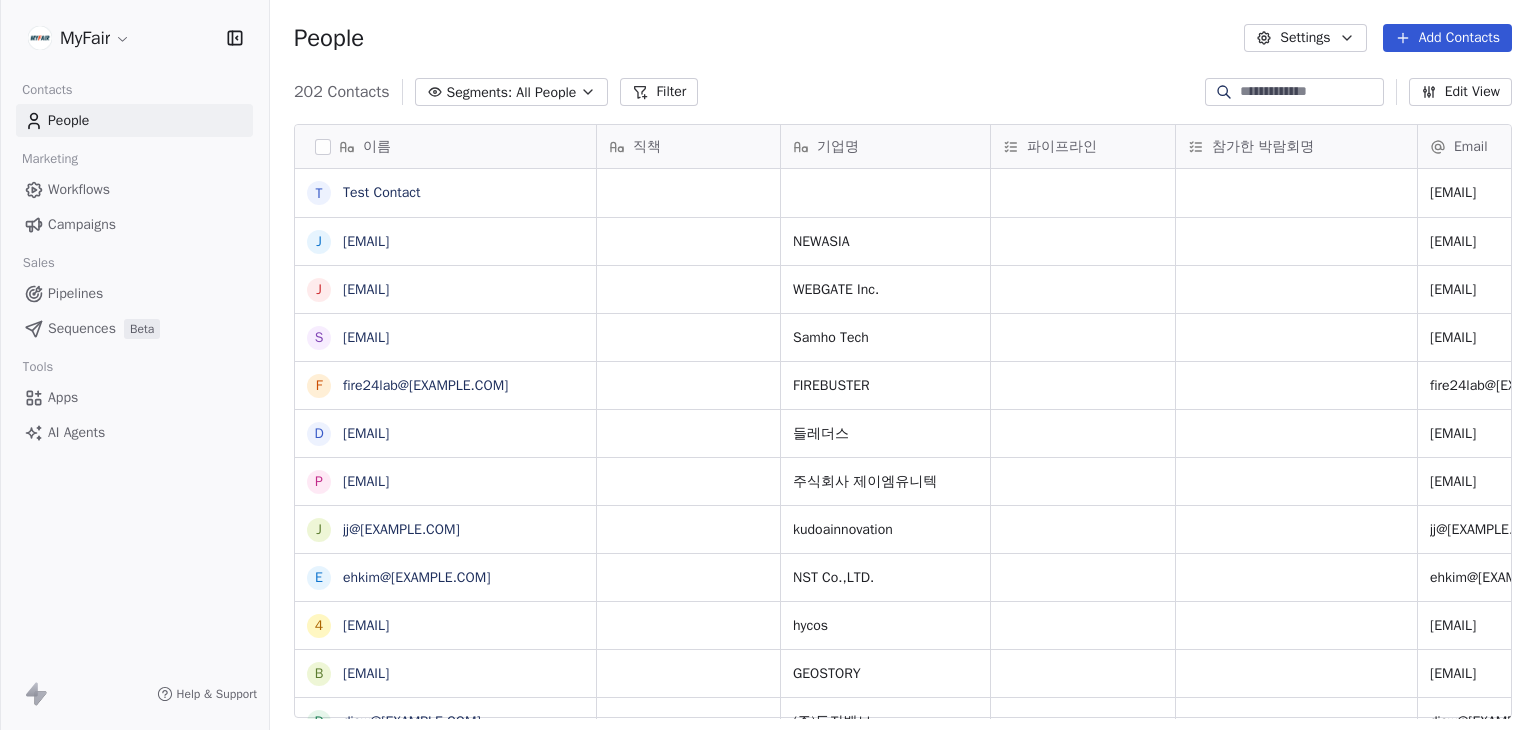 click on "MyFair Contacts People Marketing Workflows Campaigns Sales Pipelines Sequences Beta Tools Apps AI Agents Help & Support People Settings Add Contacts 202 Contacts Segments: All People Filter Edit View Tag Add to Sequence Export 이름 T Test Contact j jkyo@[EXAMPLE.COM] j jimmy@[EXAMPLE.COM] s sales@[EXAMPLE.COM] f fire24lab@[EXAMPLE.COM] d danalee.kbeauty@[EXAMPLE.COM] p penefit@[EXAMPLE.COM] j jj@[EXAMPLE.COM] e ehkim@[EXAMPLE.COM] 4 404169171zcnjcx@[EXAMPLE.COM] b betaa0528@[EXAMPLE.COM] d djsw@[EXAMPLE.COM] j jngo@[EXAMPLE.COM] c cci_global@[EXAMPLE.COM] e esales1@[EXAMPLE.COM] s sk01089563353@[EXAMPLE.COM] j jihoon0721@[EXAMPLE.COM] r rmi4@[EXAMPLE.COM] l lionking2694@[EXAMPLE.COM] j jhyy1714@[EXAMPLE.COM] k ken@[EXAMPLE.COM] a arako@[EXAMPLE.COM] h hwajong1011@[EXAMPLE.COM] e eric@[EXAMPLE.COM] h hdikorea@[EXAMPLE.COM] s sblee@[EXAMPLE.COM] s sales@[EXAMPLE.COM] s silver@[EXAMPLE.COM] n nuri114031@[EXAMPLE.COM] j jin0001@[EXAMPLE.COM] a adwin@[EXAMPLE.COM] t tiam.official@[EXAMPLE.COM] 직책 기업명 파이프라인 참가한 박람회명 Email" at bounding box center [768, 365] 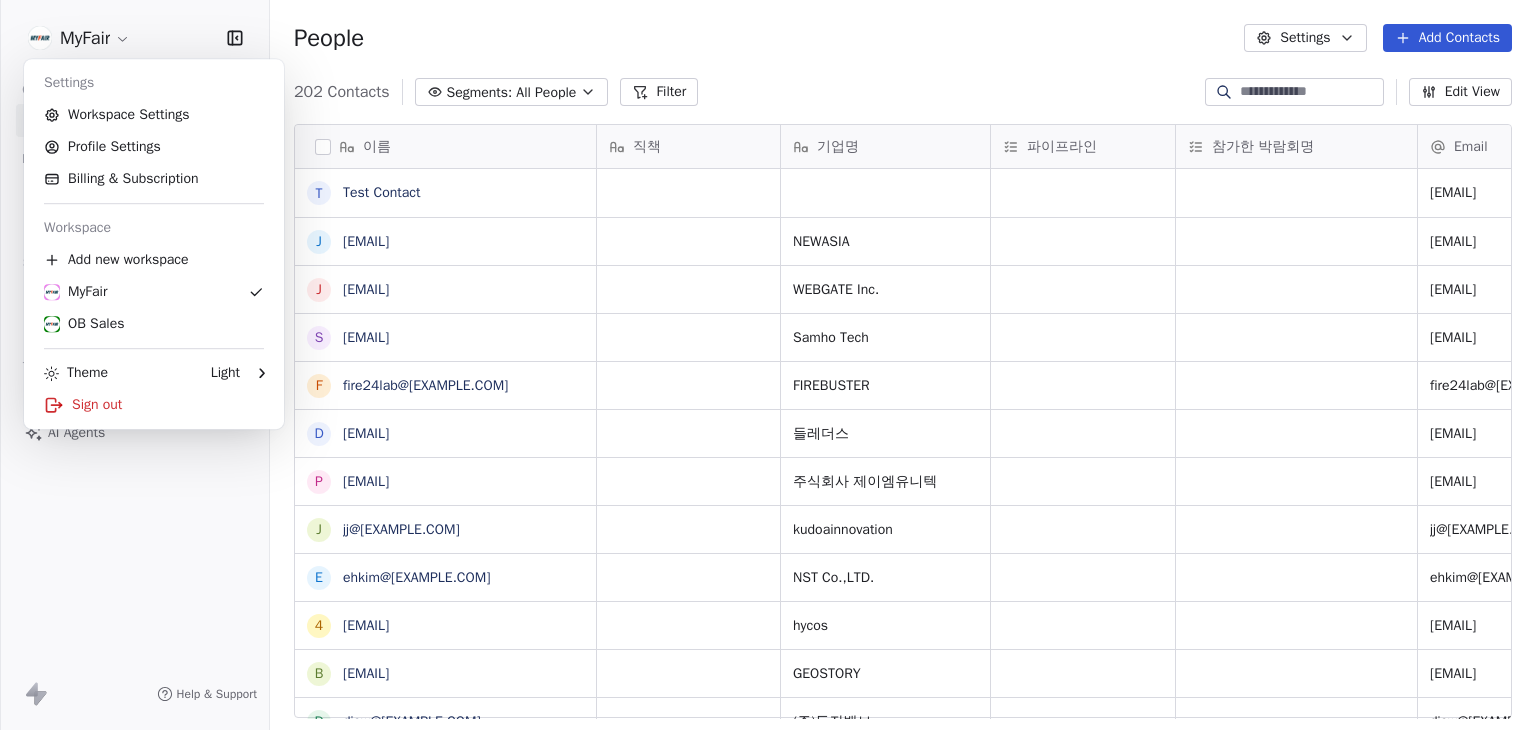 click on "MyFair Contacts People Marketing Workflows Campaigns Sales Pipelines Sequences Beta Tools Apps AI Agents Help & Support People Settings Add Contacts 202 Contacts Segments: All People Filter Edit View Tag Add to Sequence Export 이름 T Test Contact j jkyo@[EXAMPLE.COM] j jimmy@[EXAMPLE.COM] s sales@[EXAMPLE.COM] f fire24lab@[EXAMPLE.COM] d danalee.kbeauty@[EXAMPLE.COM] p penefit@[EXAMPLE.COM] j jj@[EXAMPLE.COM] e ehkim@[EXAMPLE.COM] 4 404169171zcnjcx@[EXAMPLE.COM] b betaa0528@[EXAMPLE.COM] d djsw@[EXAMPLE.COM] j jngo@[EXAMPLE.COM] c cci_global@[EXAMPLE.COM] e esales1@[EXAMPLE.COM] s sk01089563353@[EXAMPLE.COM] j jihoon0721@[EXAMPLE.COM] r rmi4@[EXAMPLE.COM] l lionking2694@[EXAMPLE.COM] j jhyy1714@[EXAMPLE.COM] k ken@[EXAMPLE.COM] a arako@[EXAMPLE.COM] h hwajong1011@[EXAMPLE.COM] e eric@[EXAMPLE.COM] h hdikorea@[EXAMPLE.COM] s sblee@[EXAMPLE.COM] s sales@[EXAMPLE.COM] s silver@[EXAMPLE.COM] n nuri114031@[EXAMPLE.COM] j jin0001@[EXAMPLE.COM] a adwin@[EXAMPLE.COM] t tiam.official@[EXAMPLE.COM] 직책 기업명 파이프라인 참가한 박람회명 Email" at bounding box center (768, 365) 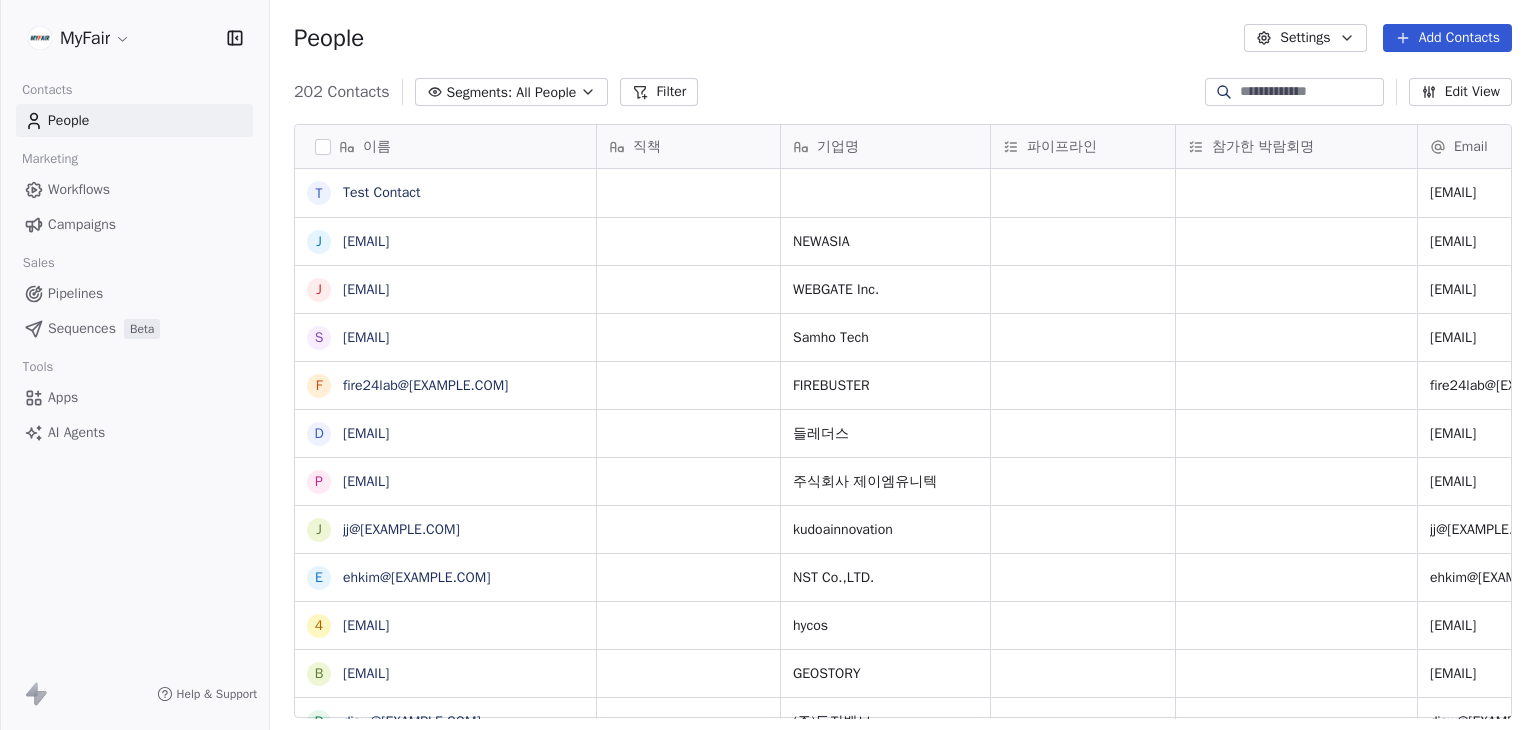 click on "Workflows" at bounding box center (79, 189) 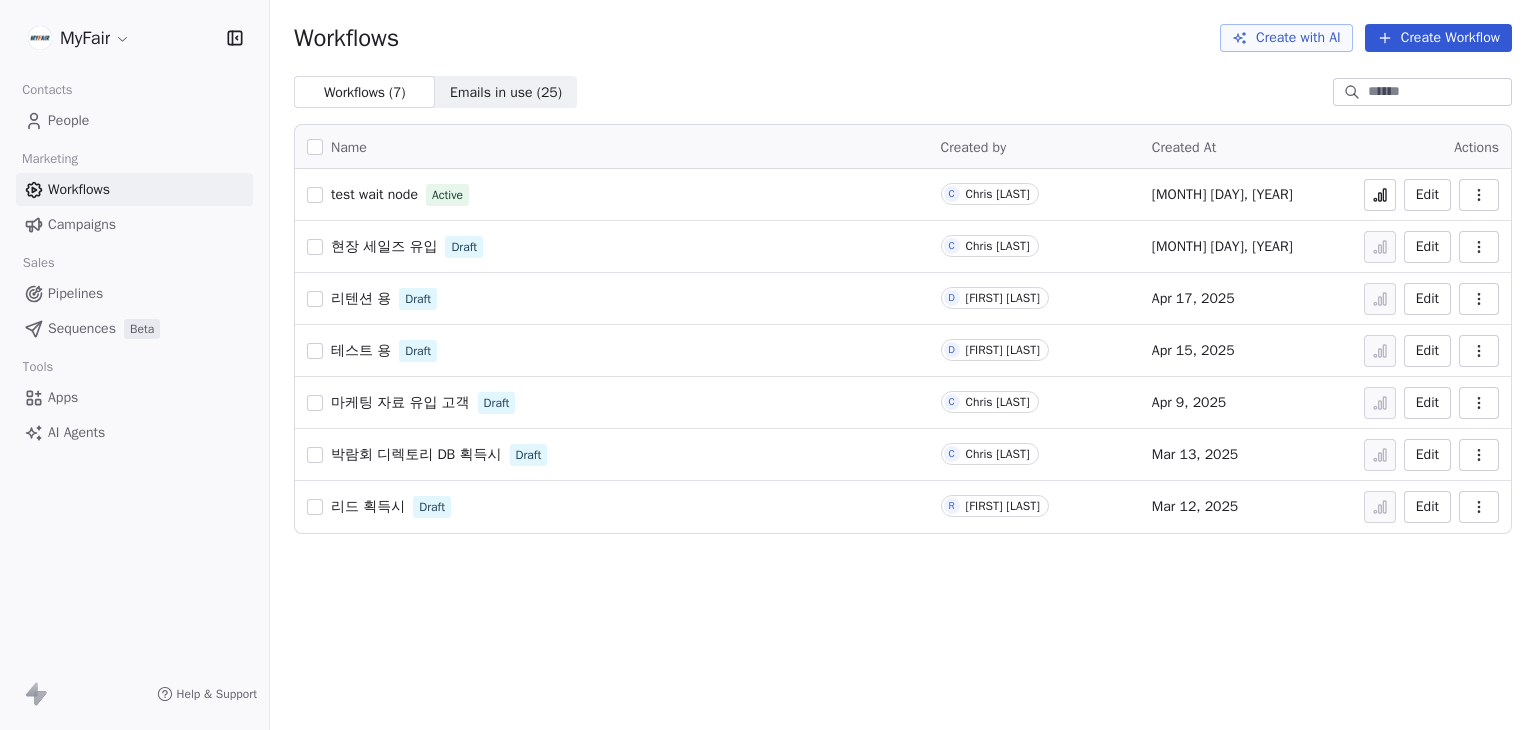 click on "MyFair Contacts People Marketing Workflows Campaigns Sales Pipelines Sequences Beta Tools Apps AI Agents Help & Support Workflows Create with AI Create Workflow Workflows ( 7 ) Workflows ( 7 ) Emails in use ( 25 ) Emails in use ( 25 ) Name Created by Created At Actions test wait node Active C Chris Lee Jun 5, 2025 Edit 현장 세일즈 유입 Draft C Chris Lee Apr 21, 2025 Edit 리텐션 용 Draft C Chris Lee Apr 17, 2025 Edit 테스트 용 Draft D David Cheon Apr 15, 2025 Edit 마케팅 자료 유입 고객 Draft C Chris Lee Apr 9, 2025 Edit 박람회 디렉토리 DB 획득시 Draft C Chris Lee Mar 13, 2025 Edit 리드 획득시 Draft R Roy Kim Mar 12, 2025 Edit" at bounding box center (768, 365) 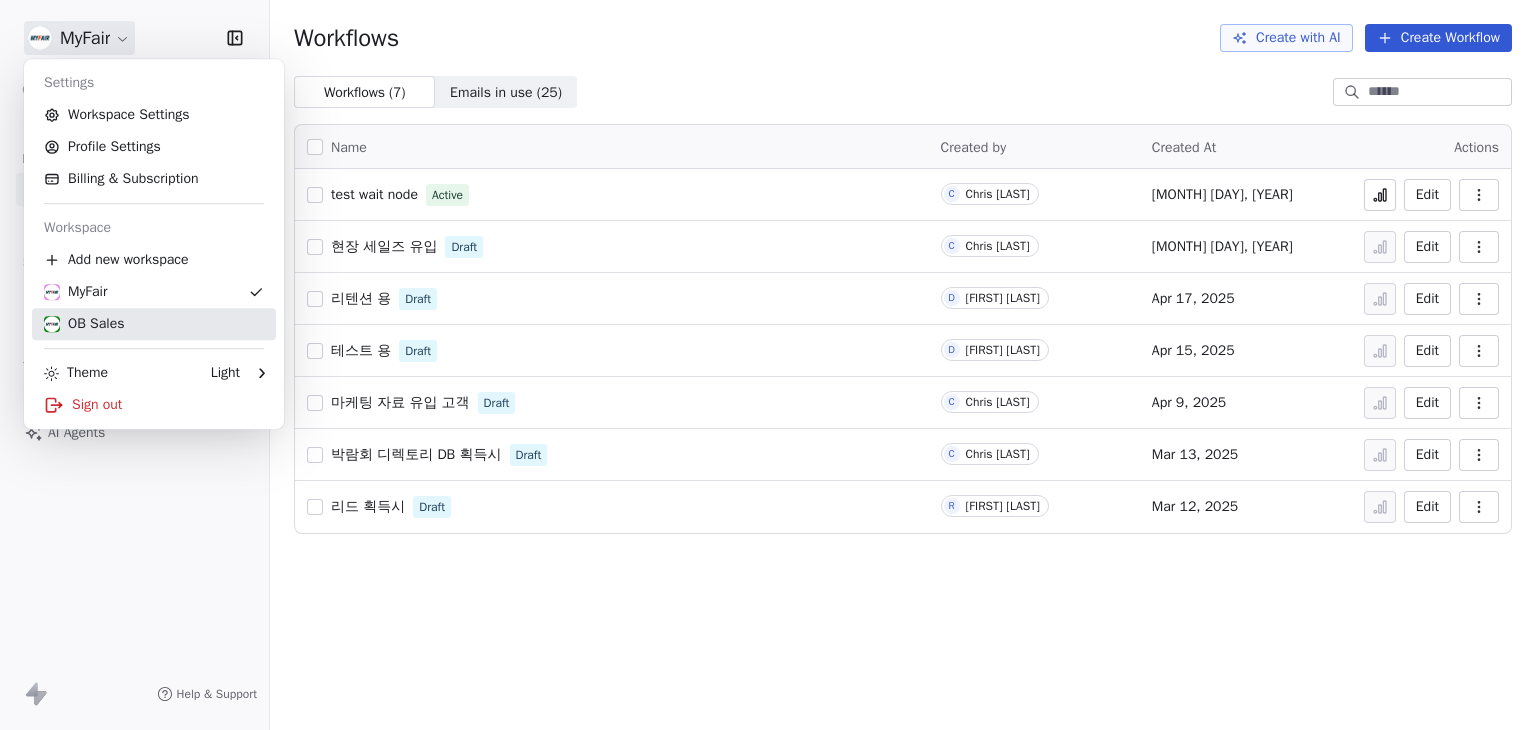 click on "OB Sales" at bounding box center [84, 324] 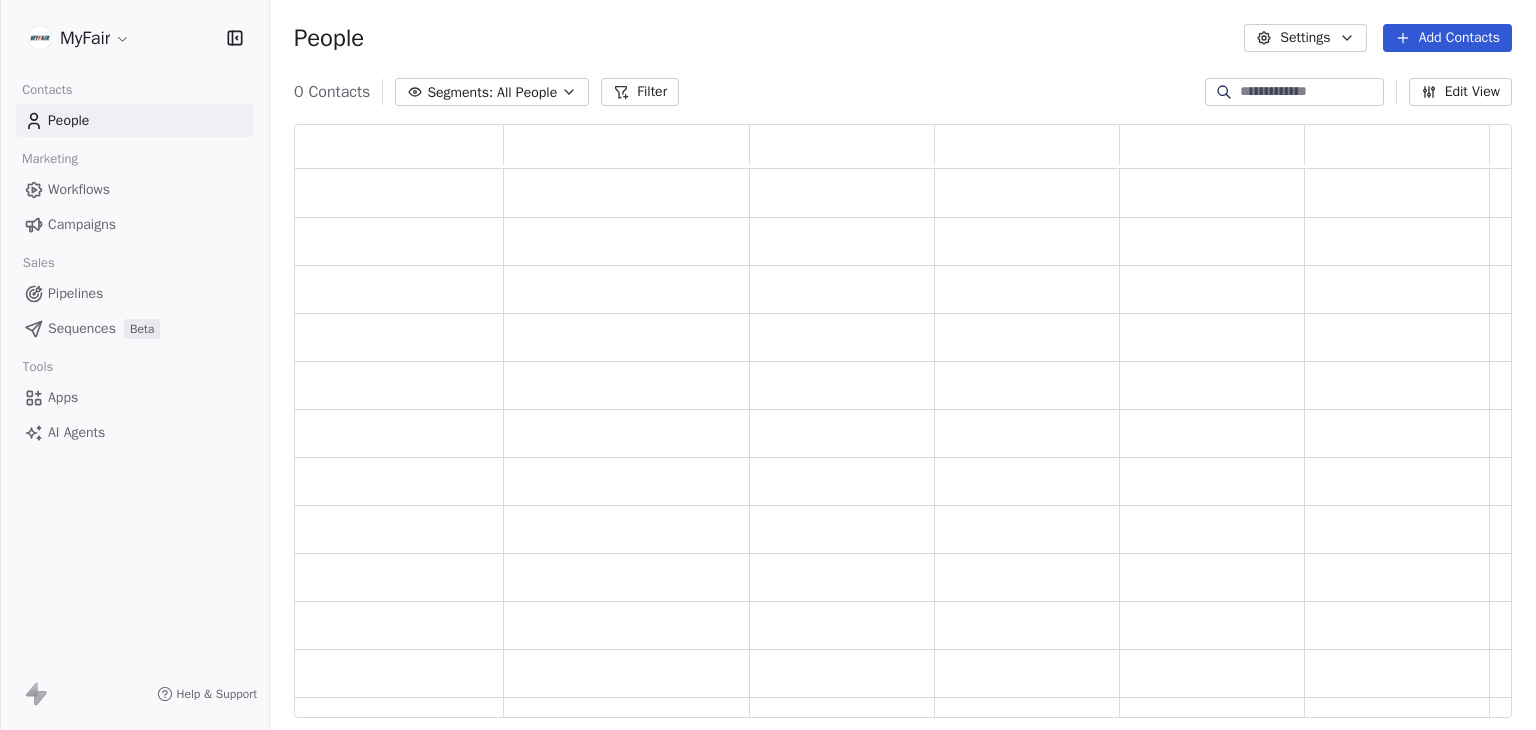 scroll, scrollTop: 16, scrollLeft: 16, axis: both 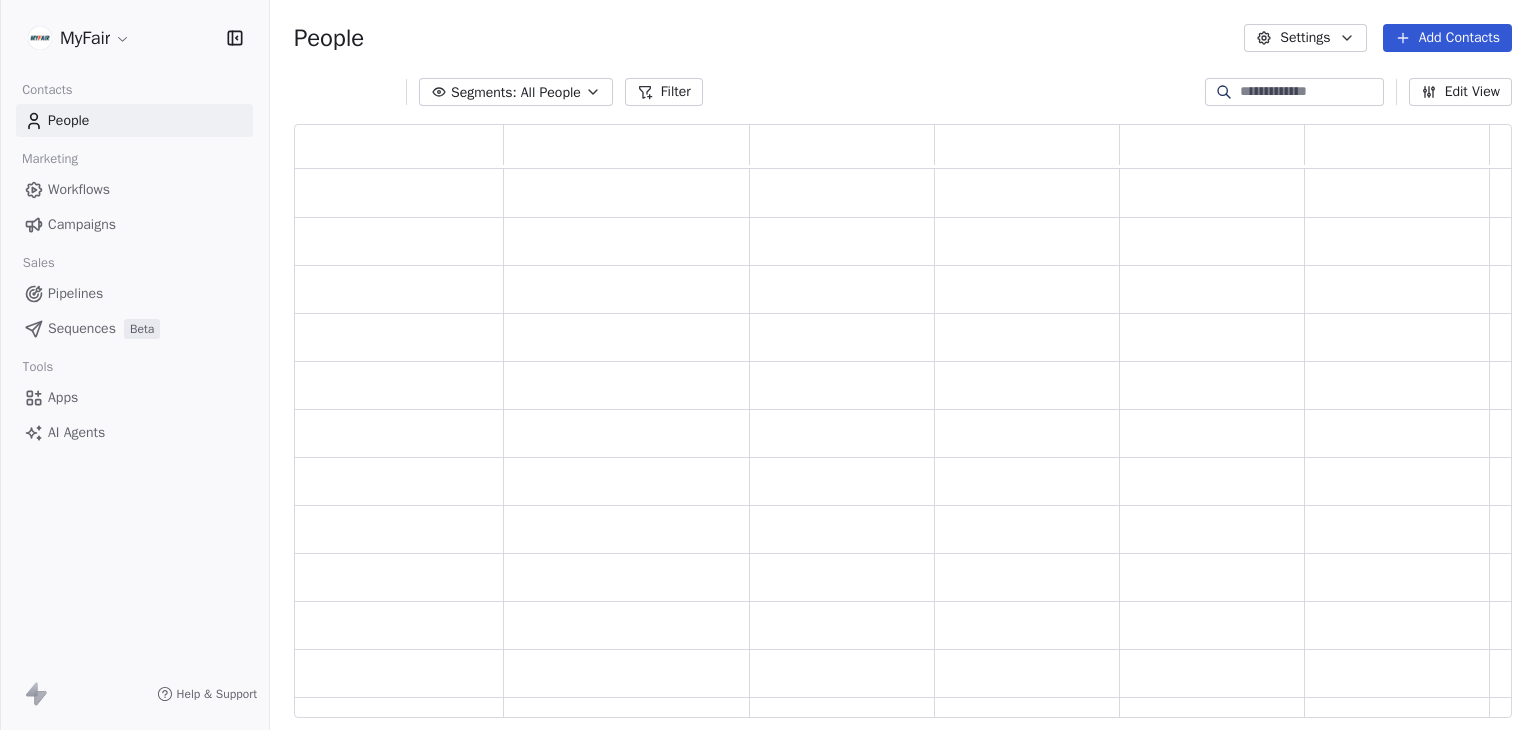 click on "Workflows" at bounding box center [79, 189] 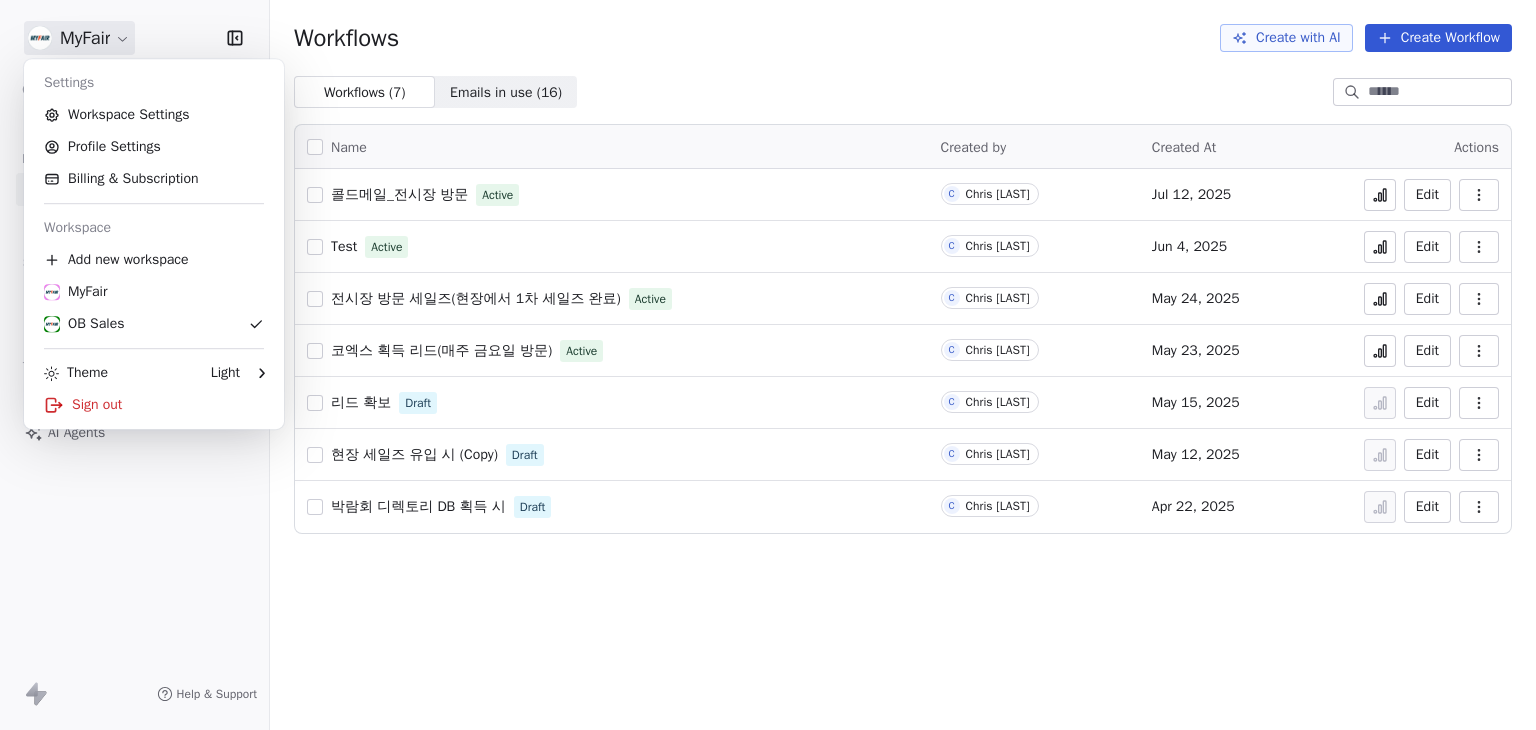 click on "MyFair Contacts People Marketing Workflows Campaigns Sales Pipelines Sequences Beta Tools Apps AI Agents Help & Support Workflows Create with AI Create Workflow Workflows ( 7 ) Workflows ( 7 ) Emails in use ( 16 ) Emails in use ( 16 ) Name Created by Created At Actions 콜드메일_전시장 방문 Active C Chris Lee Jul 12, 2025 Edit Test Active C Chris Lee Jun 4, 2025 Edit 전시장 방문 세일즈(현장에서 1차 세일즈 완료) Active C Chris Lee May 24, 2025 Edit 코엑스 획득 리드(매주 금요일 방문) Active C Chris Lee May 23, 2025 Edit 리드 확보 Draft C Chris Lee May 15, 2025 Edit 현장 세일즈 유입 시 (Copy) Draft C Chris Lee May 12, 2025 Edit 박람회 디렉토리 DB 획득 시 Draft C Chris Lee Apr 22, 2025 Edit Settings Workspace Settings Profile Settings Billing & Subscription Workspace Add new workspace MyFair OB Sales Theme Light Sign out" at bounding box center (768, 365) 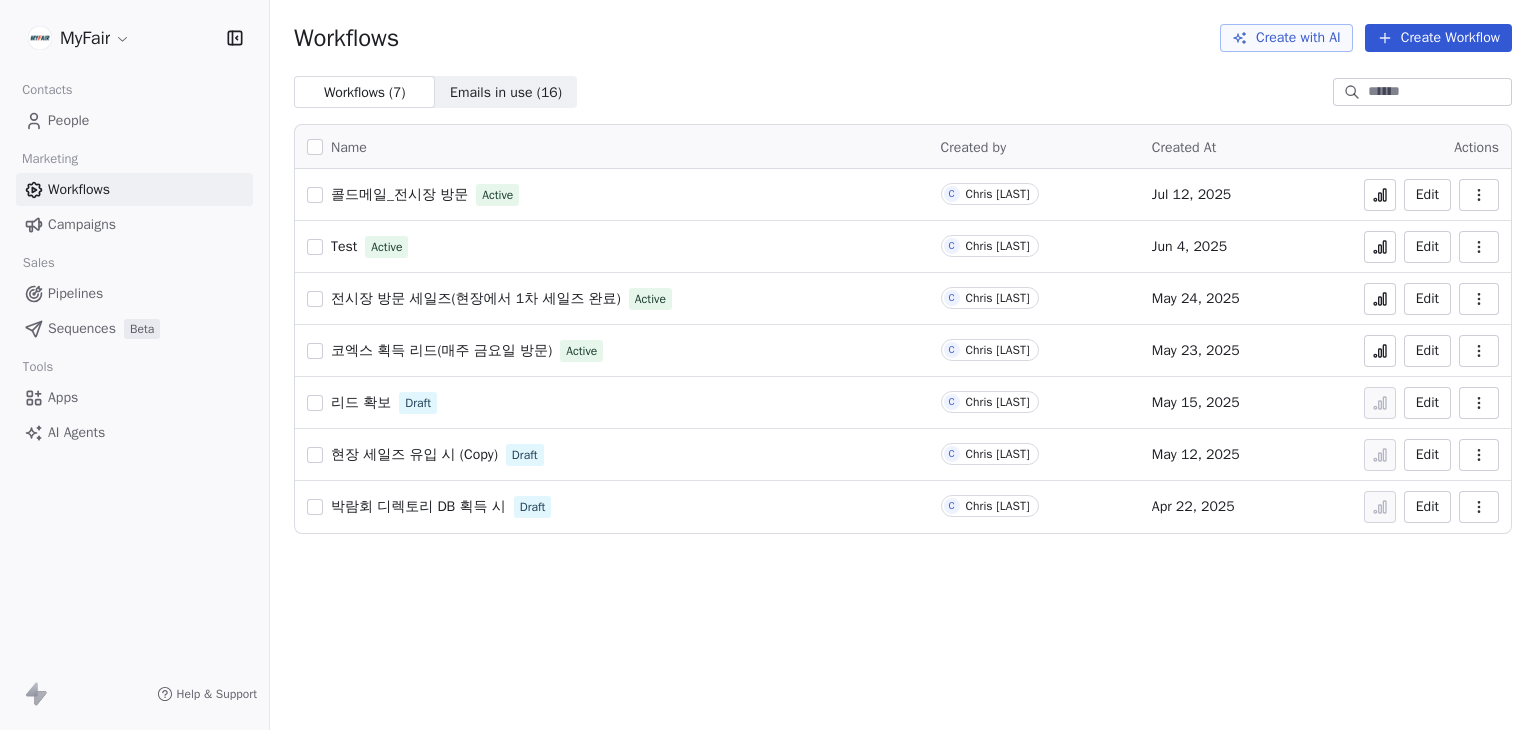click on "Campaigns" at bounding box center (82, 224) 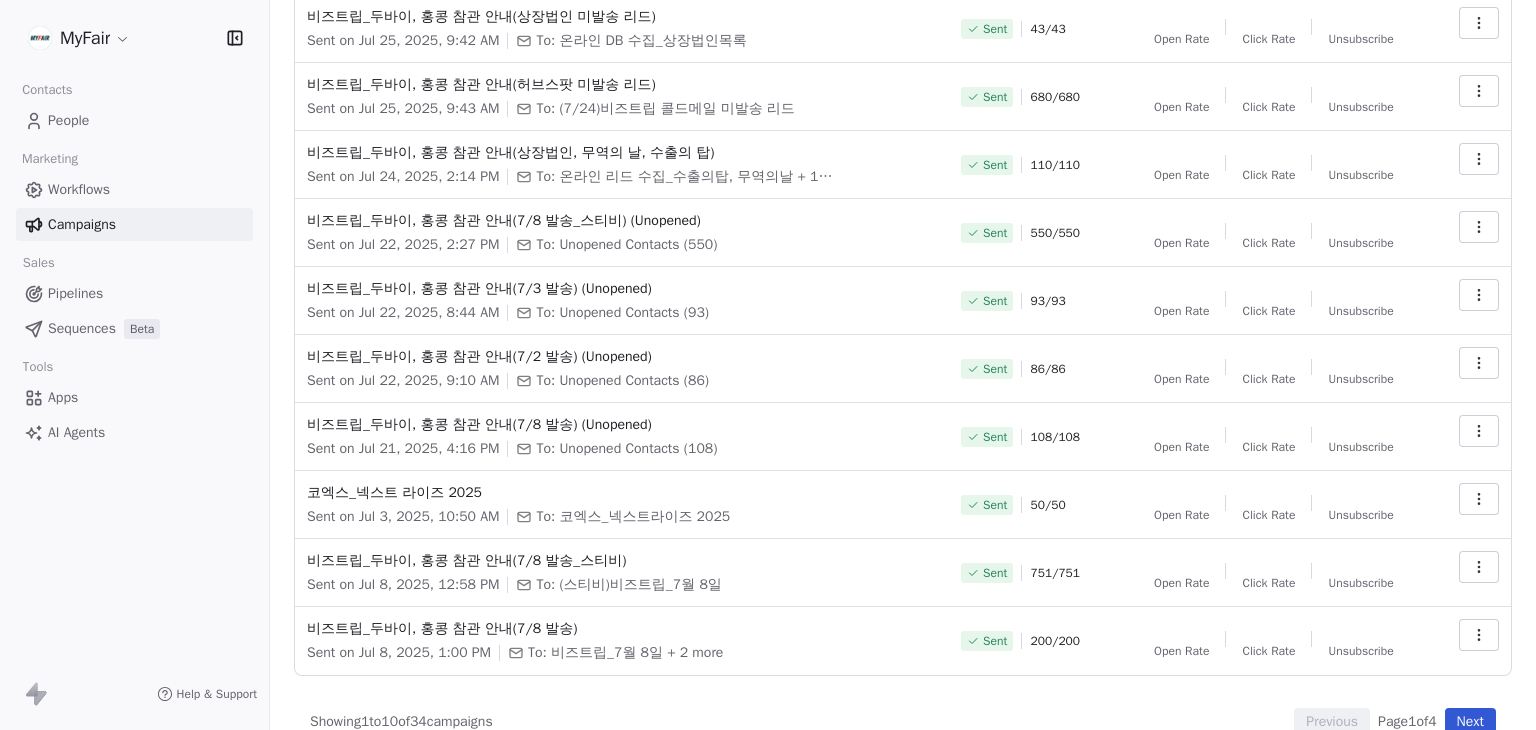 scroll, scrollTop: 204, scrollLeft: 0, axis: vertical 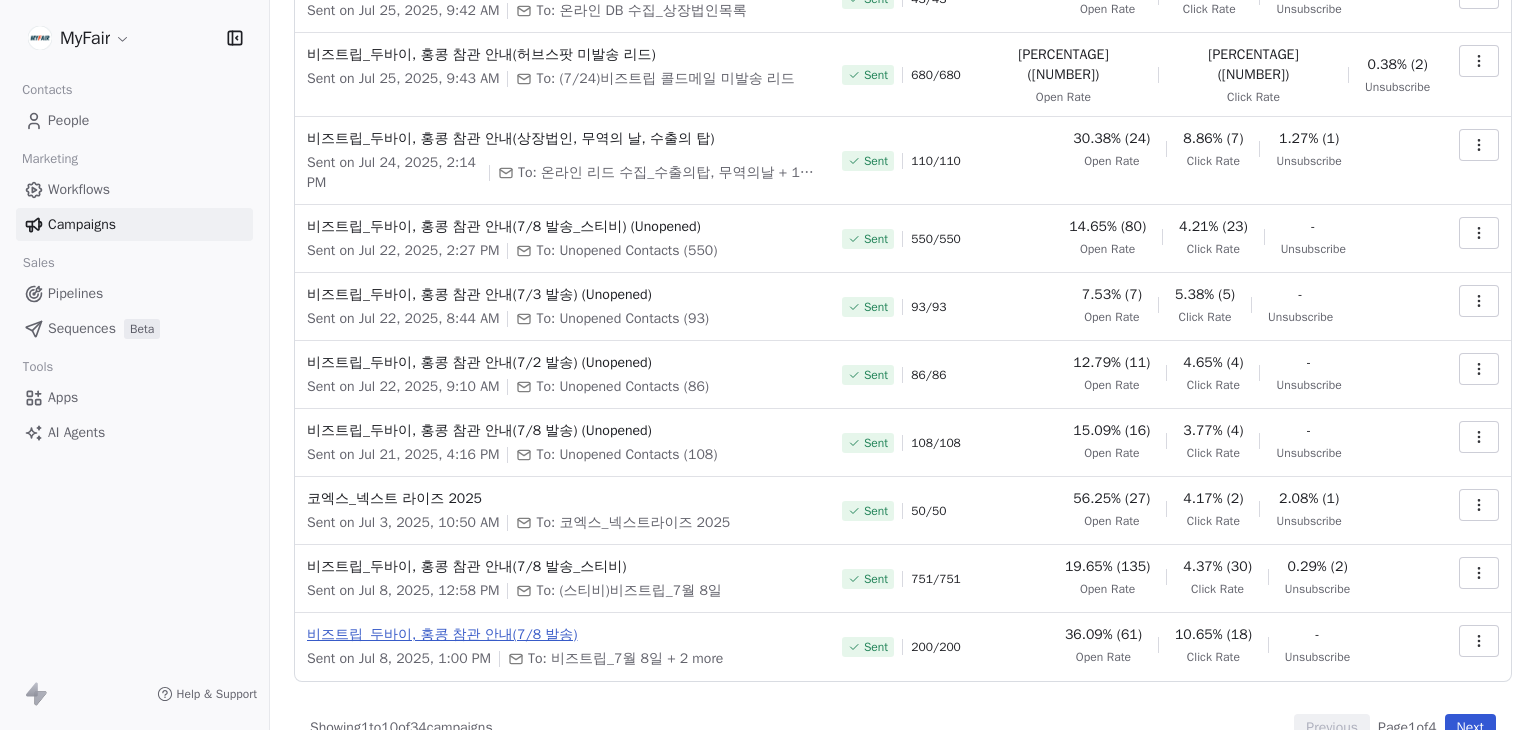 click on "비즈트립_두바이, 홍콩 참관 안내(7/8 발송)" at bounding box center [562, 635] 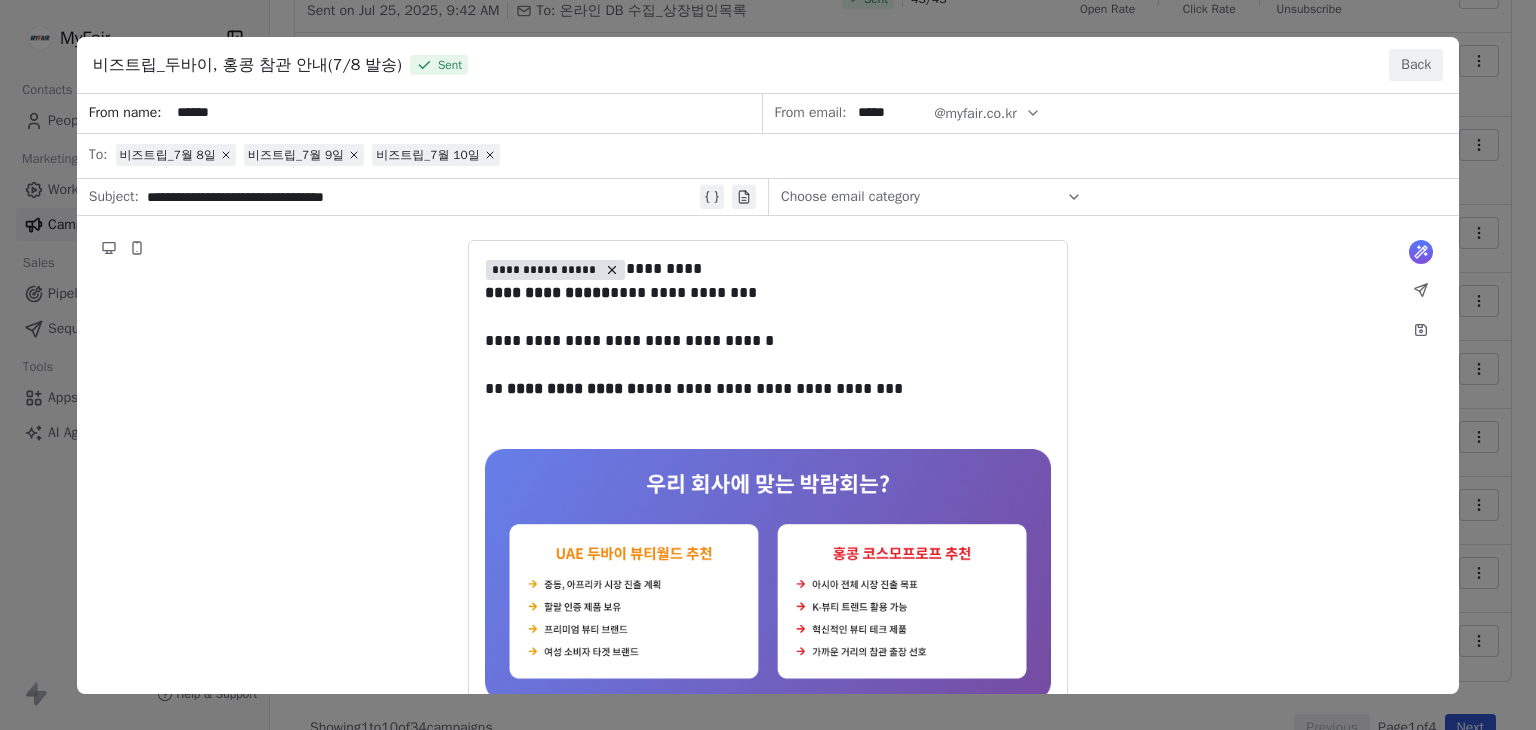 click on "비즈트립_두바이, 홍콩 참관 안내(7/8 발송) Sent Back" at bounding box center (768, 65) 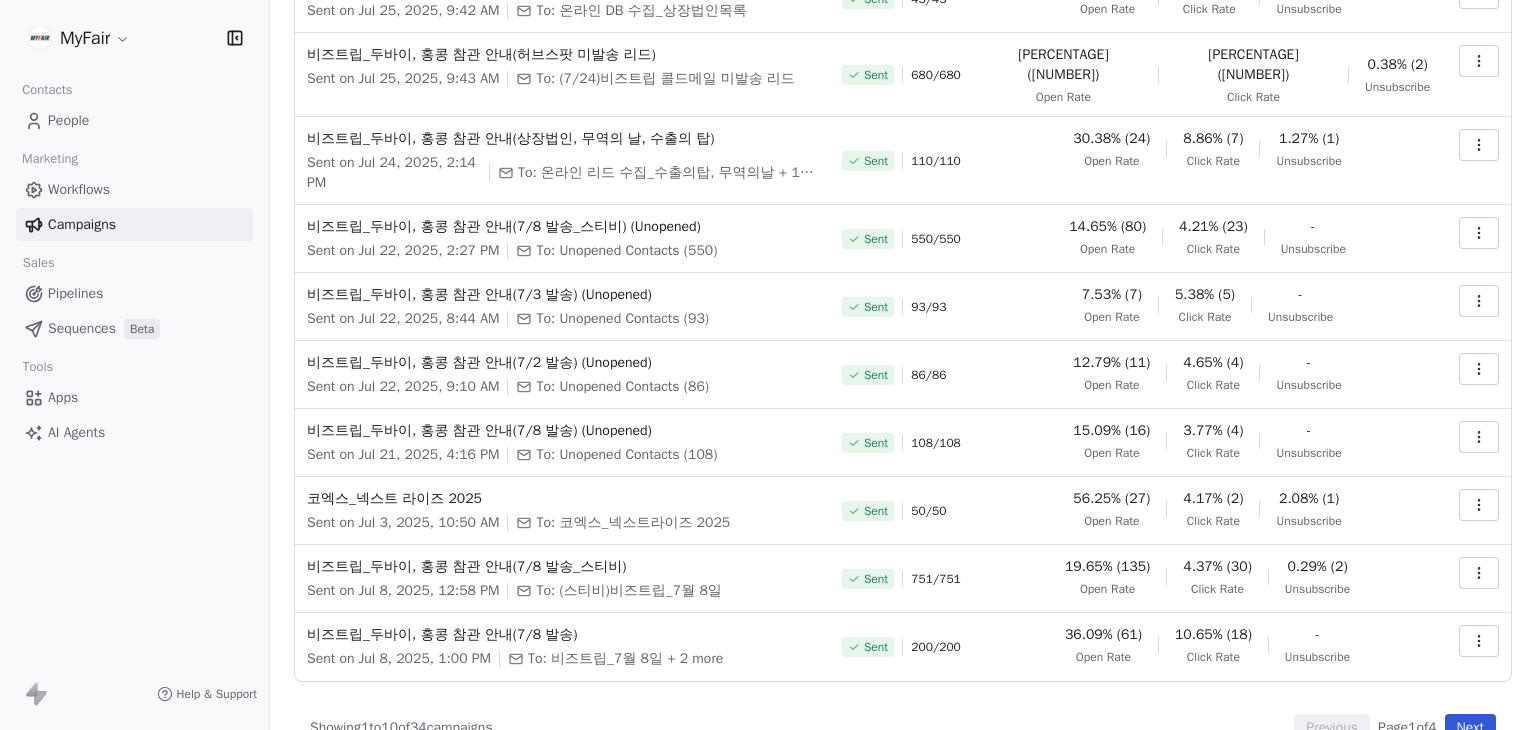 click on "People" at bounding box center (68, 120) 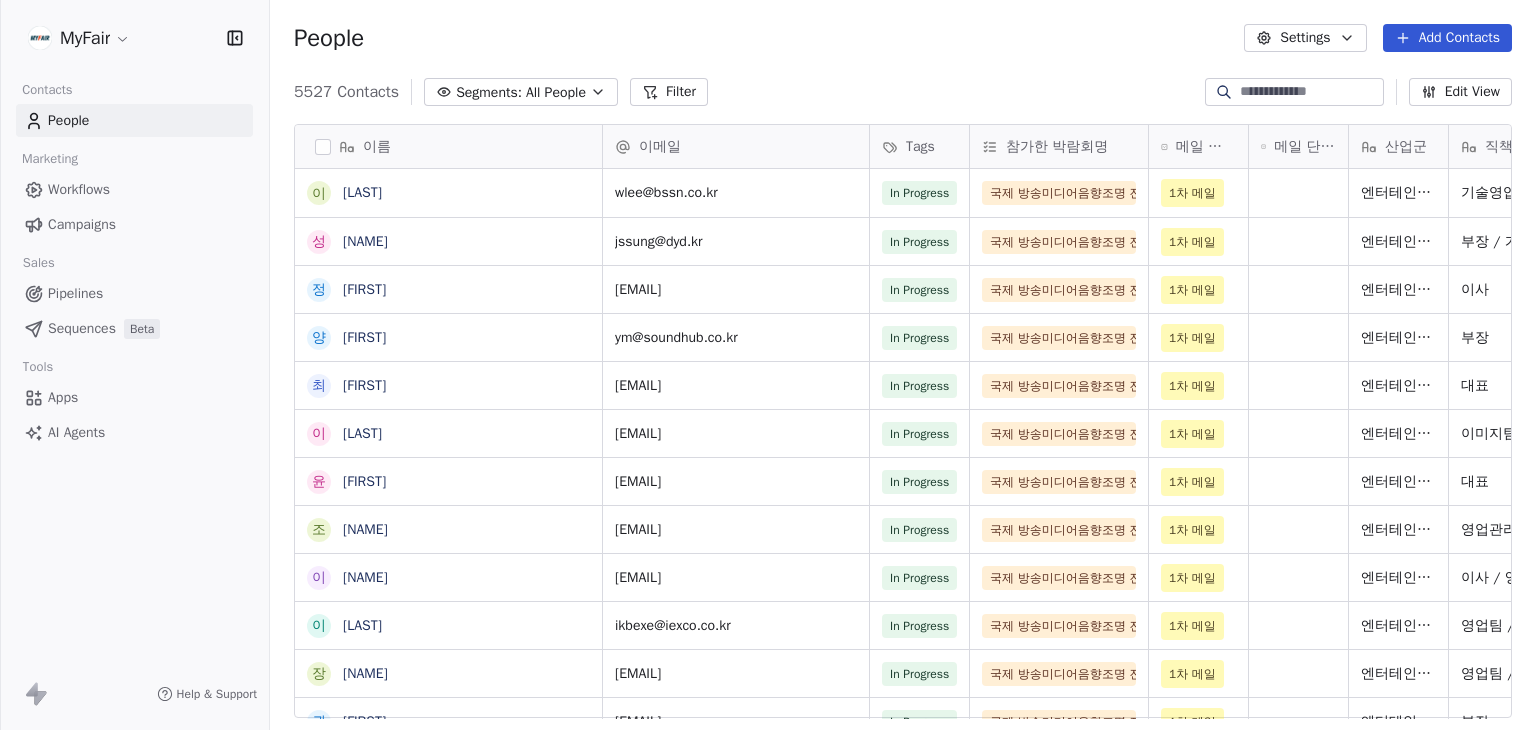 scroll, scrollTop: 0, scrollLeft: 0, axis: both 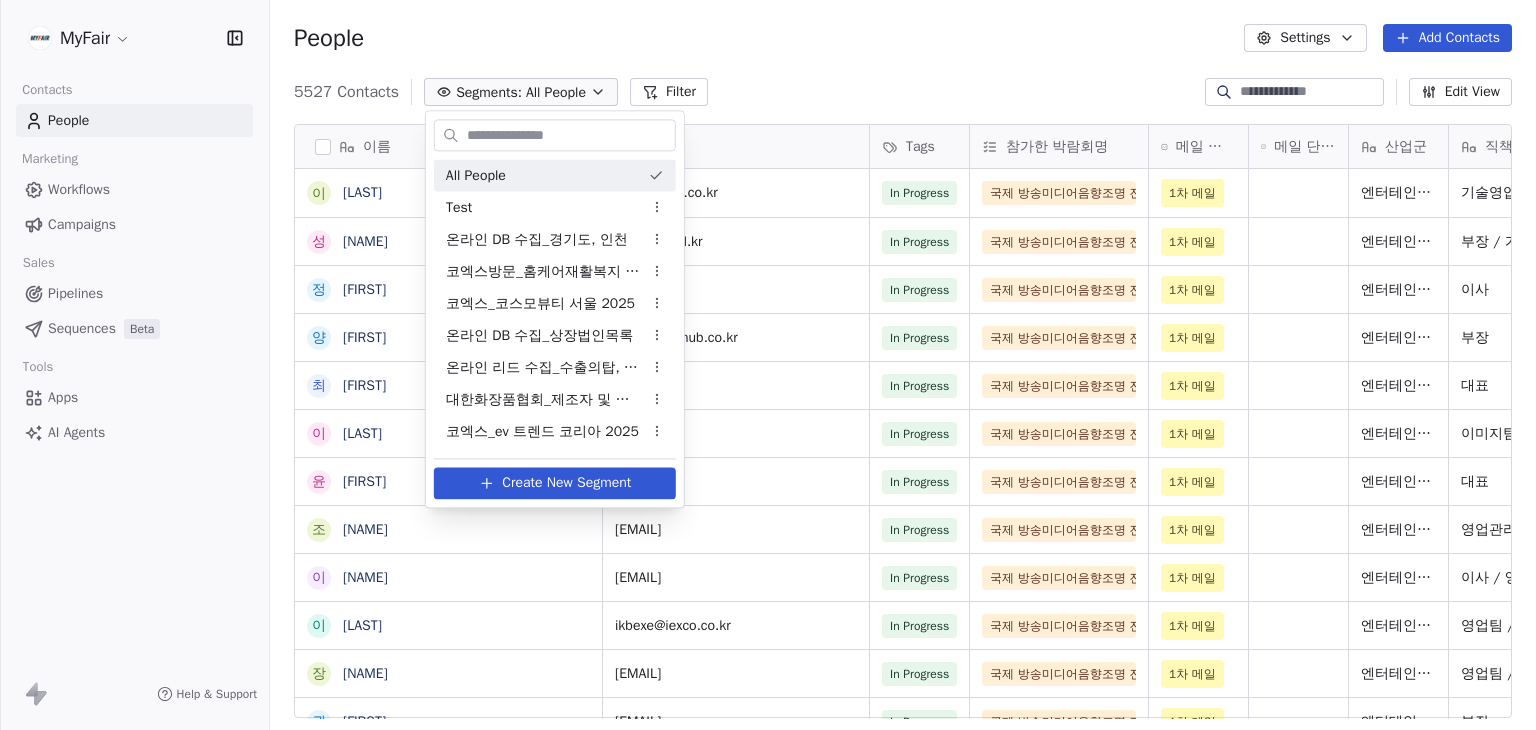 click at bounding box center (555, 135) 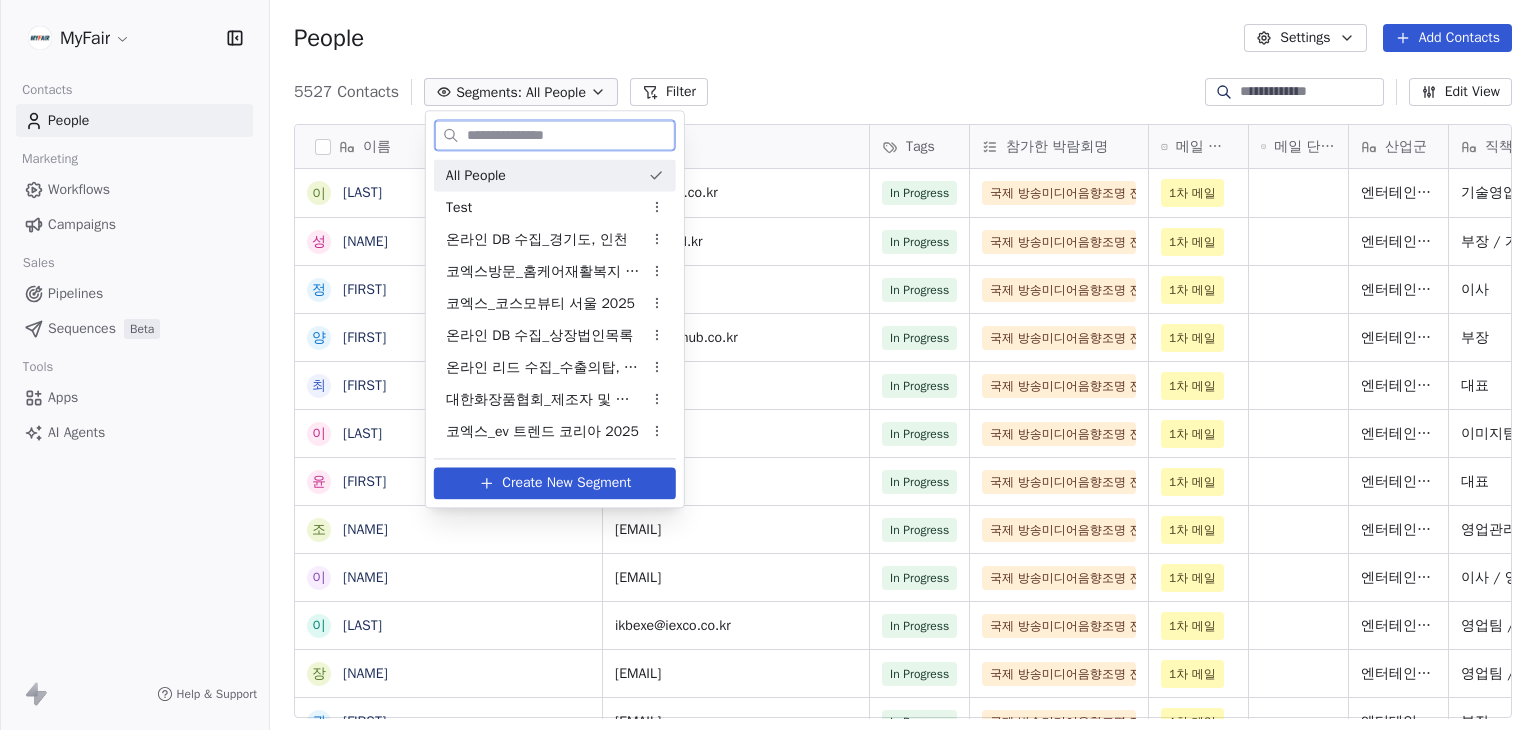 click at bounding box center [569, 135] 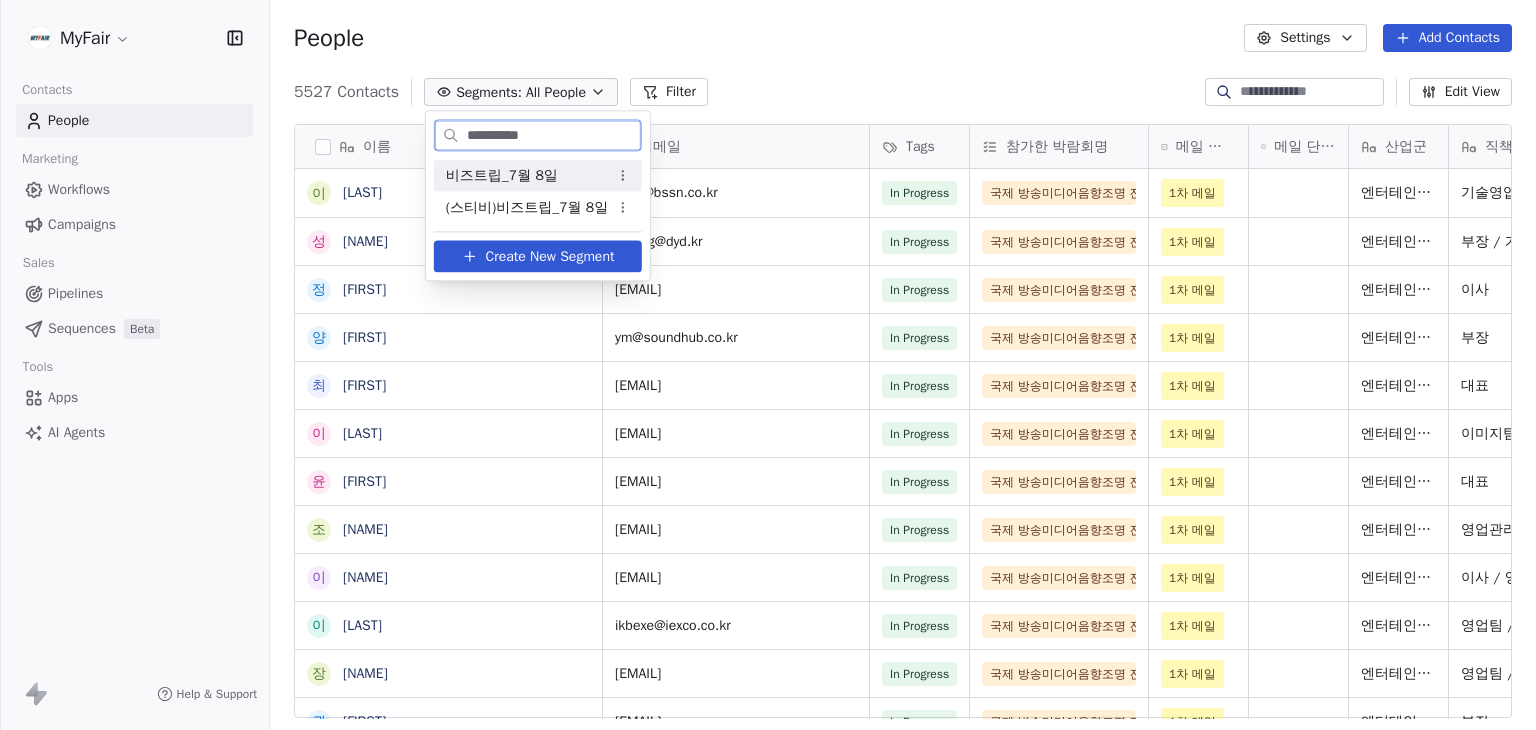 type on "**********" 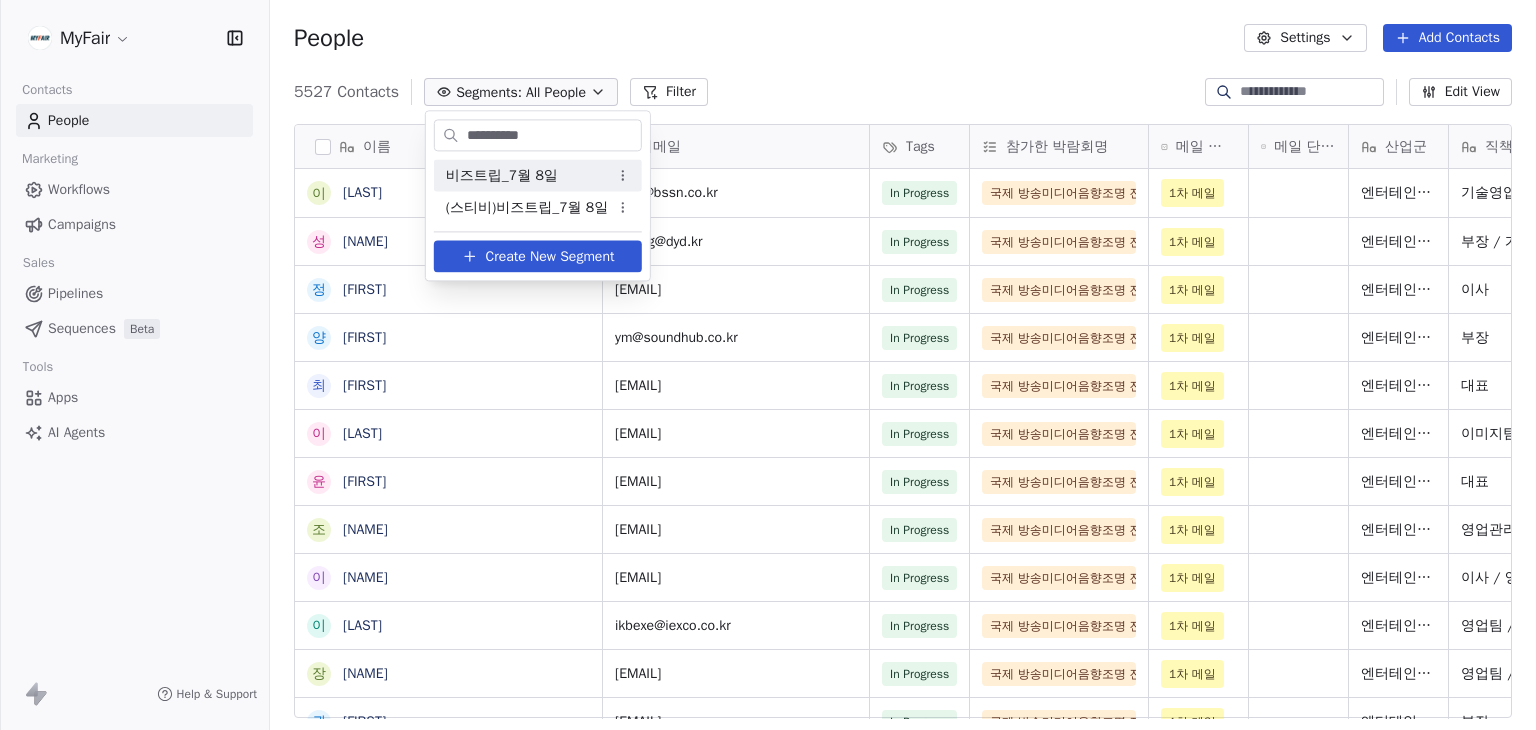 click on "비즈트립_7월 8일" at bounding box center (538, 175) 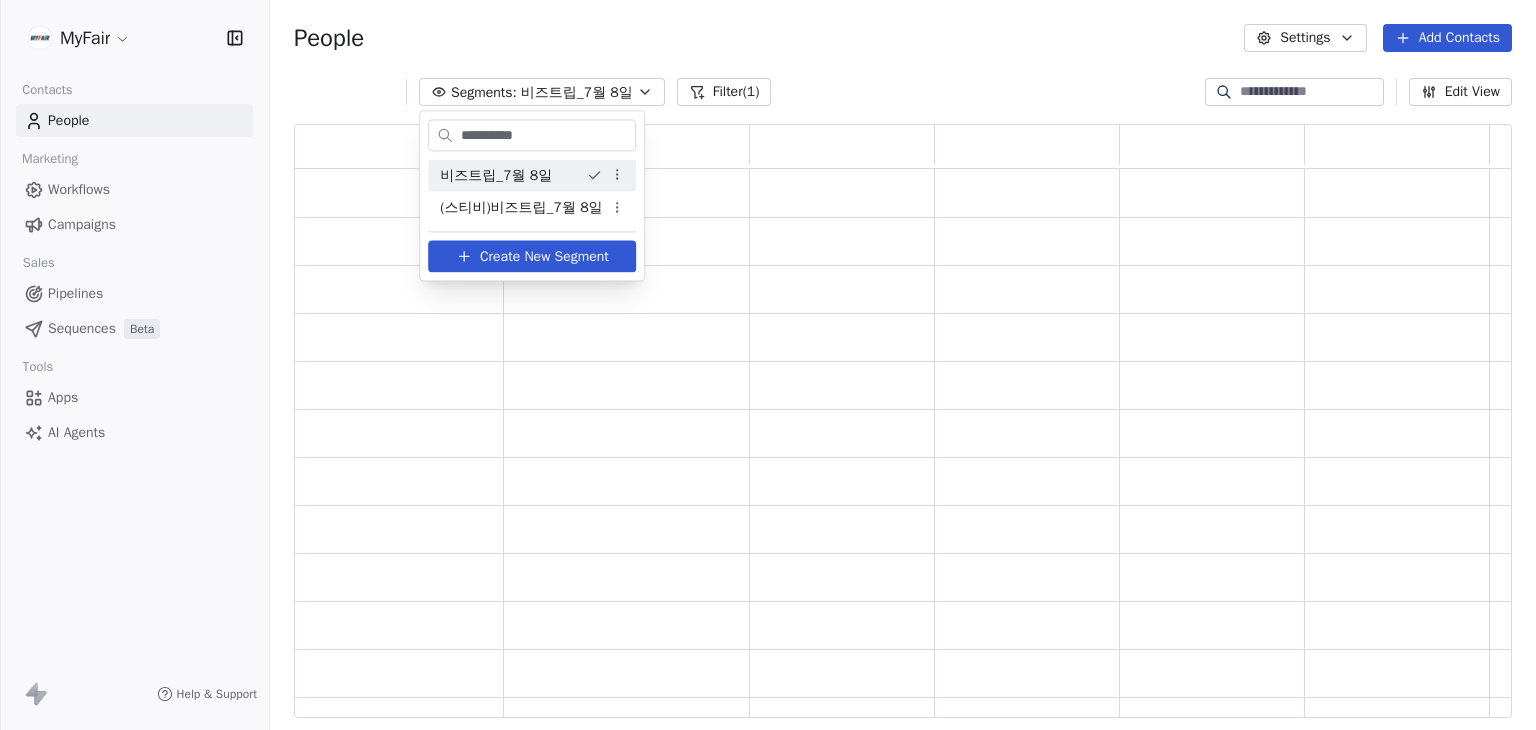 scroll, scrollTop: 16, scrollLeft: 16, axis: both 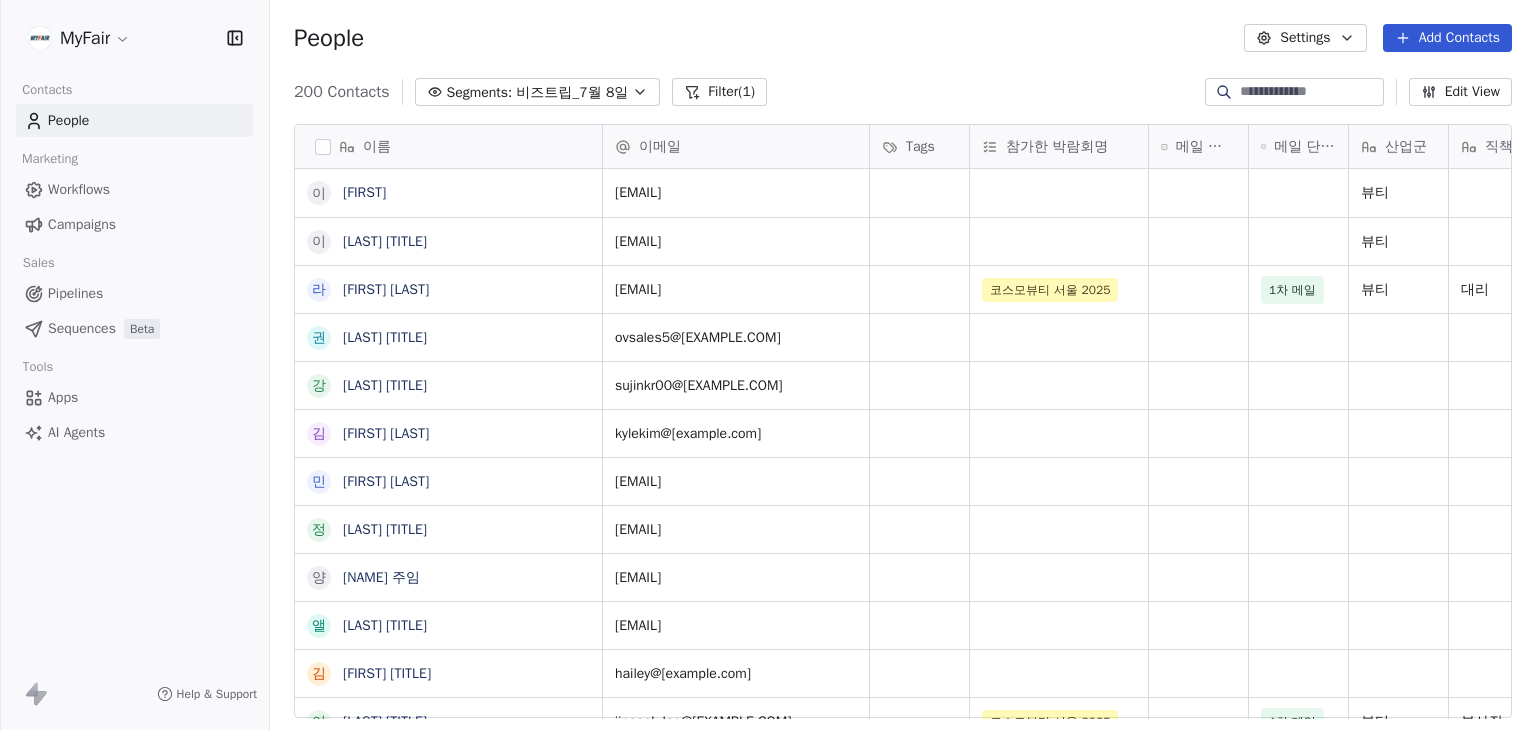 click on "People Settings  Add Contacts" at bounding box center [903, 38] 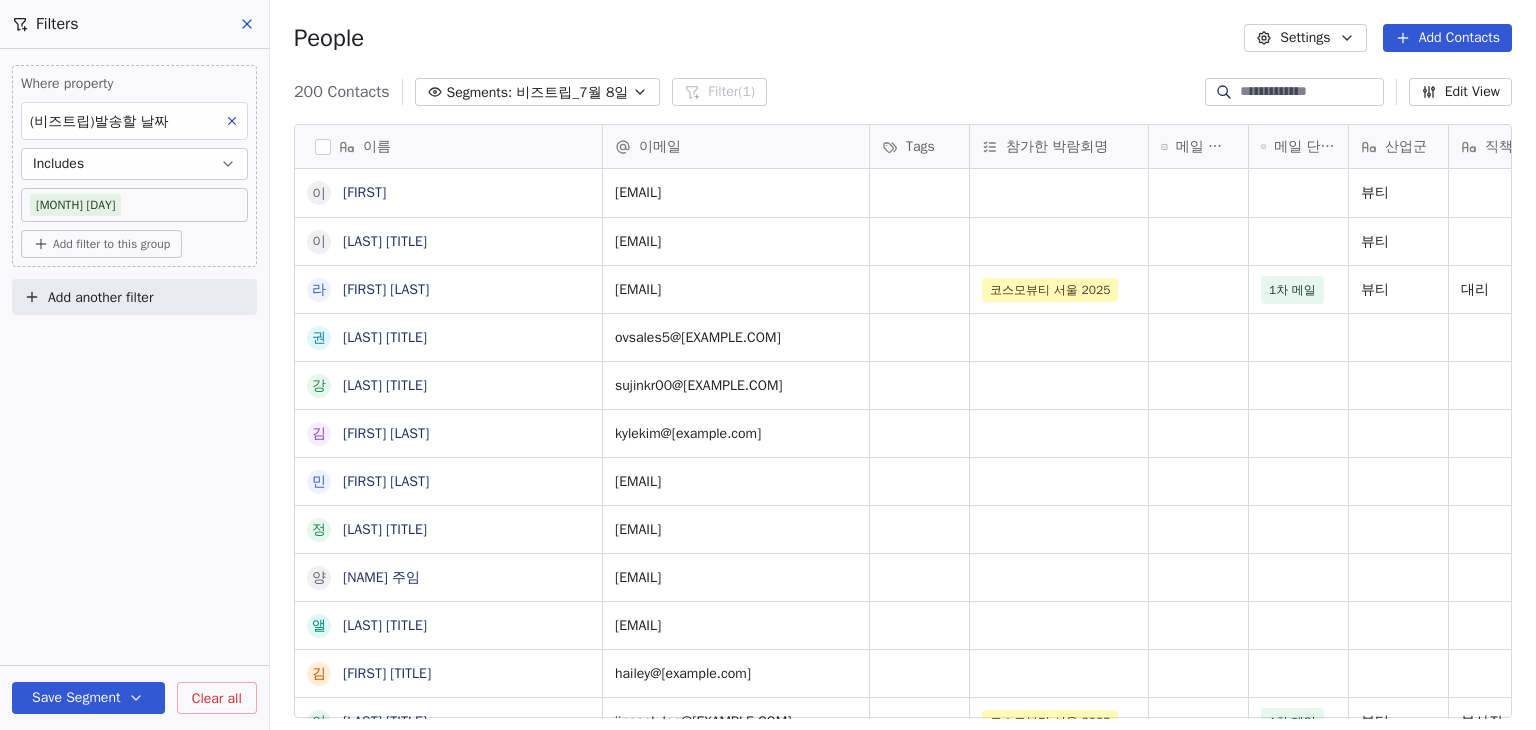 click on "Add another filter" at bounding box center [134, 297] 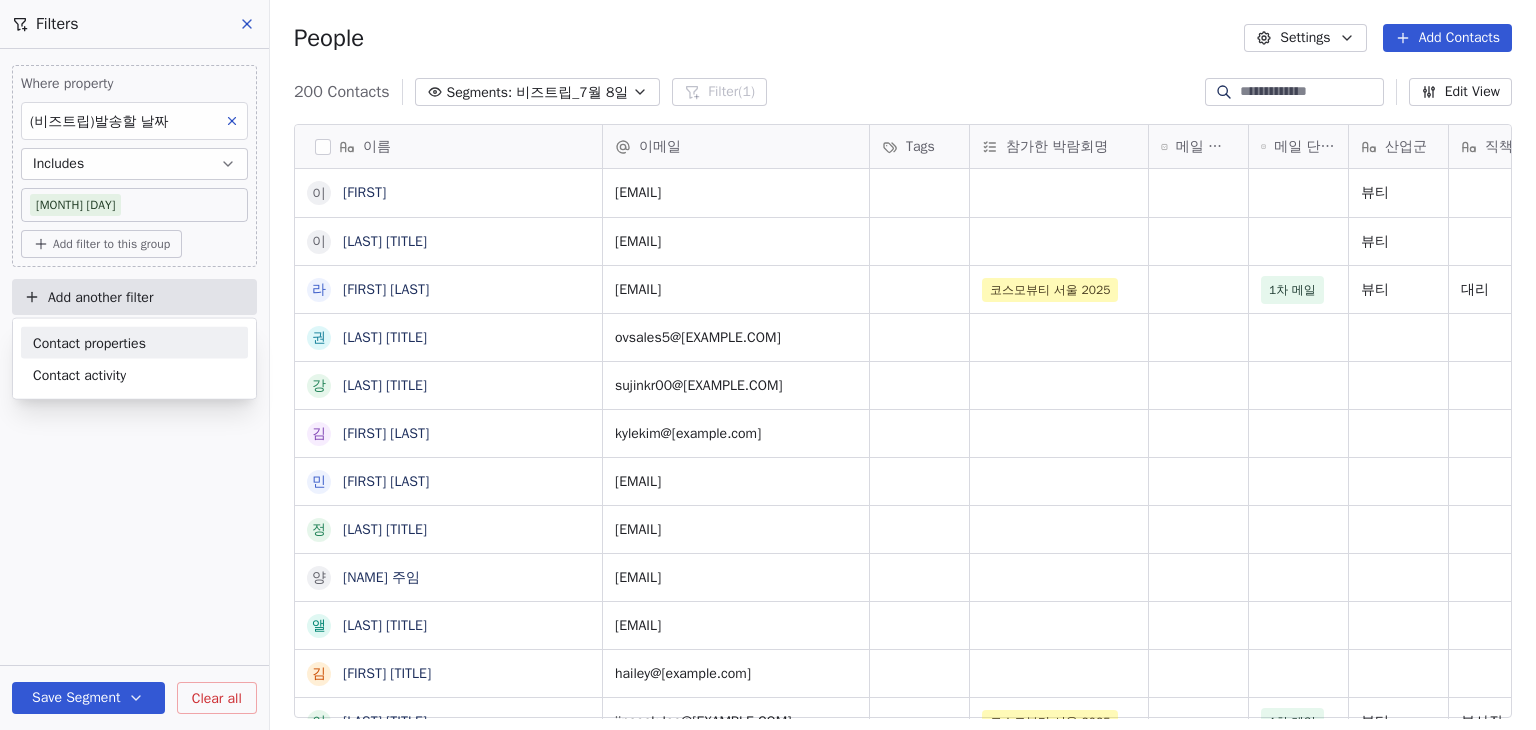 click on "Contact properties" at bounding box center (89, 342) 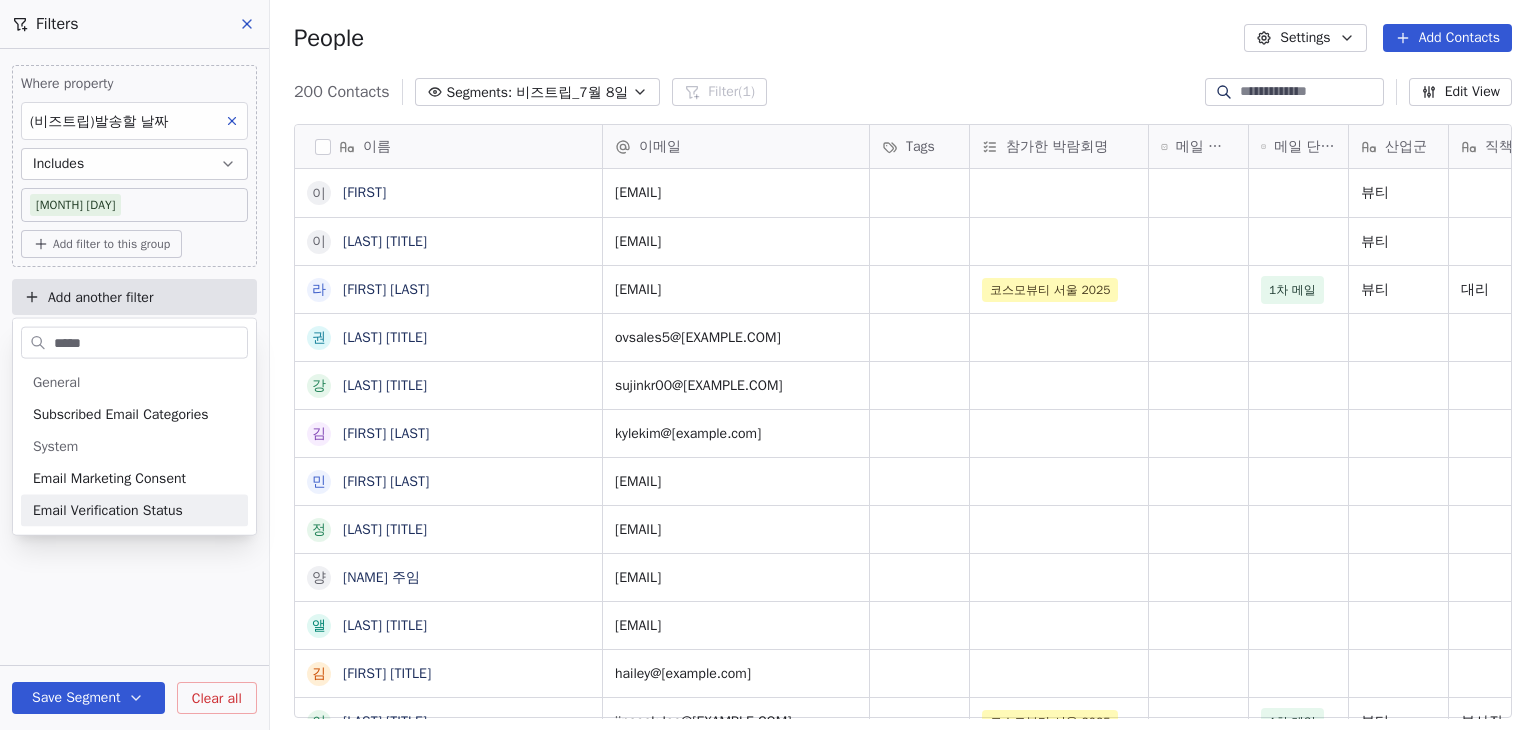 type on "*****" 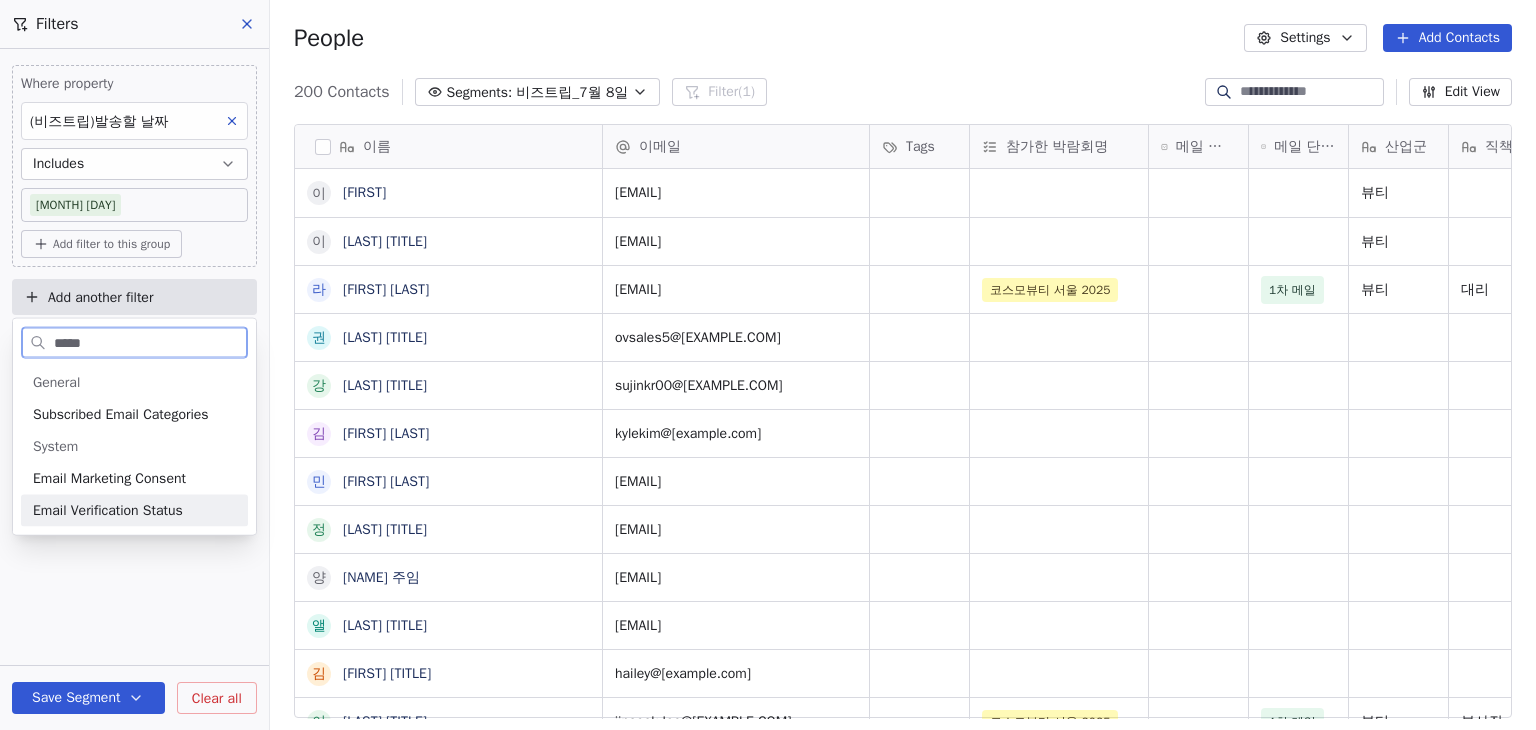 click on "Email Verification Status" at bounding box center [108, 511] 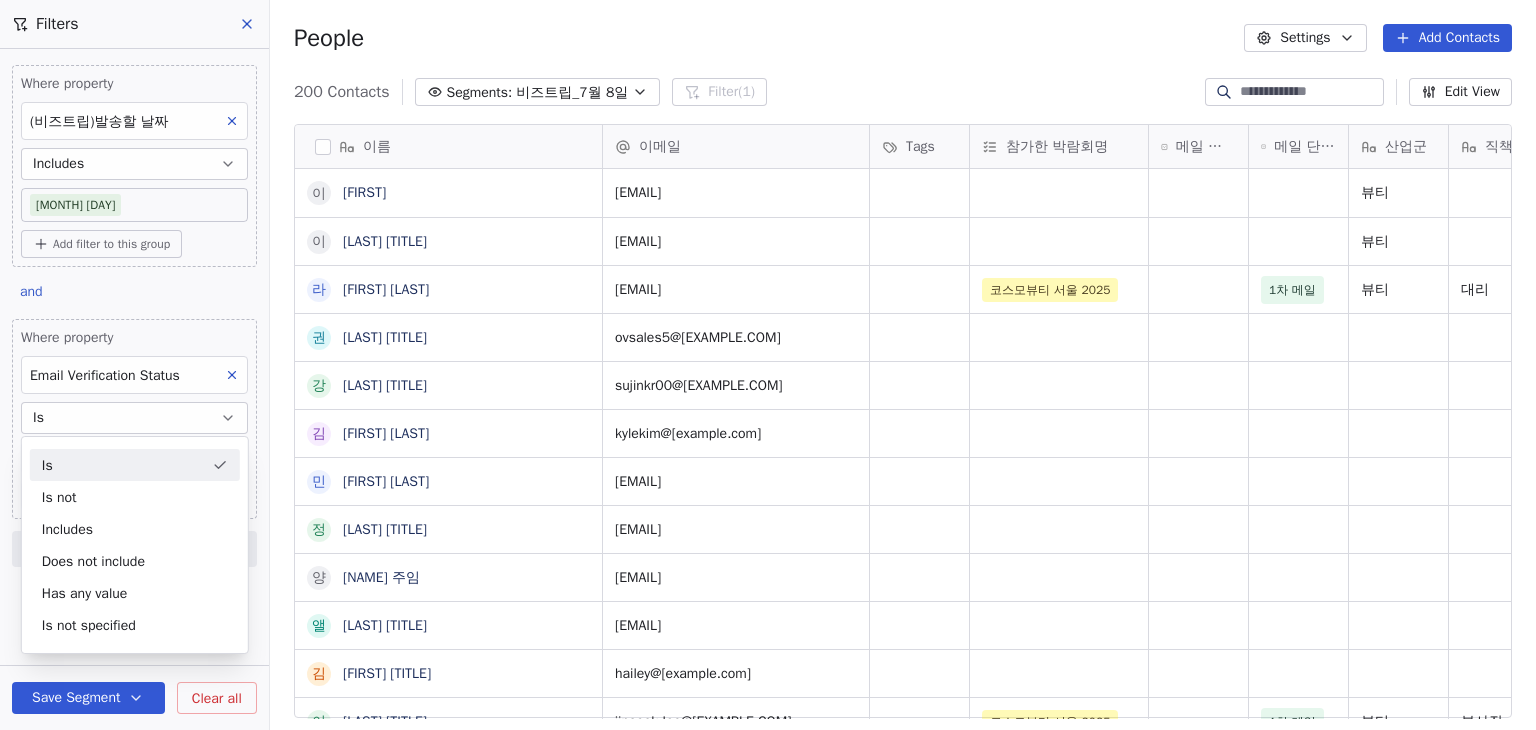 click on "Is" at bounding box center [135, 465] 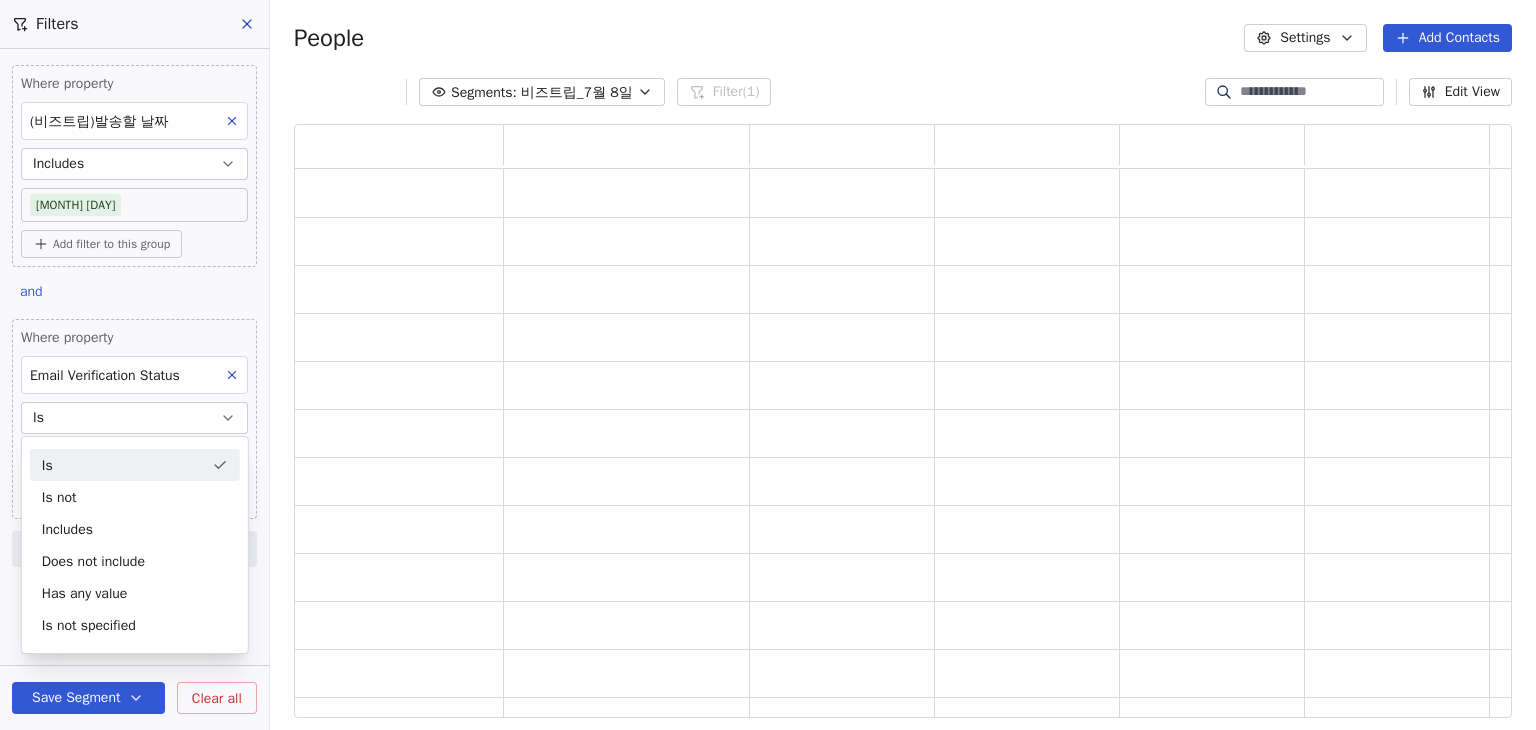 scroll, scrollTop: 16, scrollLeft: 16, axis: both 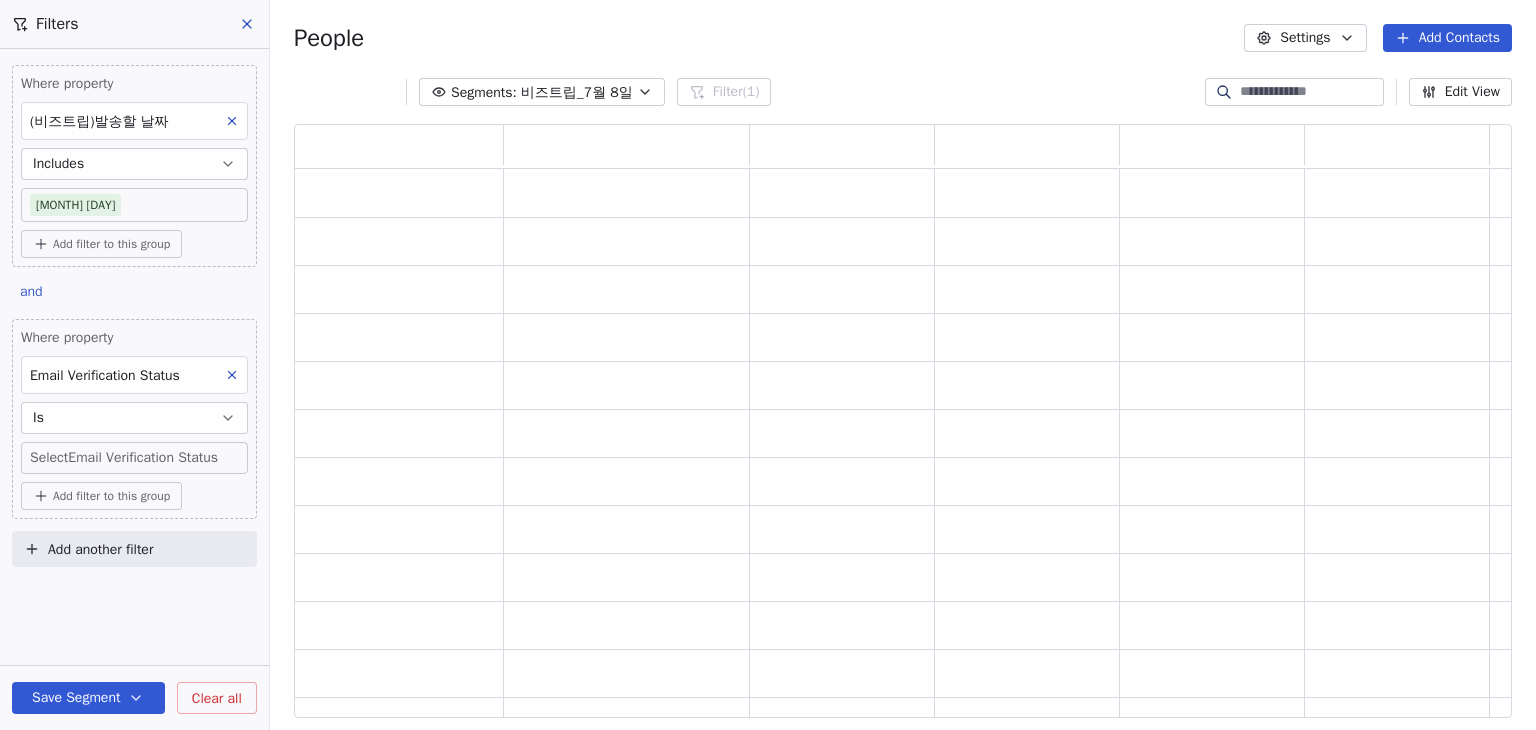click on "MyFair Contacts People Marketing Workflows Campaigns Sales Pipelines Sequences Beta Tools Apps AI Agents Help & Support Filters Where property (비즈트립)발송할 날짜 Includes 7월 8일 Add filter to this group and Where property Email Verification Status Is Select Email Verification Status Add filter to this group Add another filter Save Segment Clear all People Settings Add Contacts Segments: 비즈트립_7월 8일 Filter (1) Edit View Tag Add to Sequence Export" at bounding box center (768, 365) 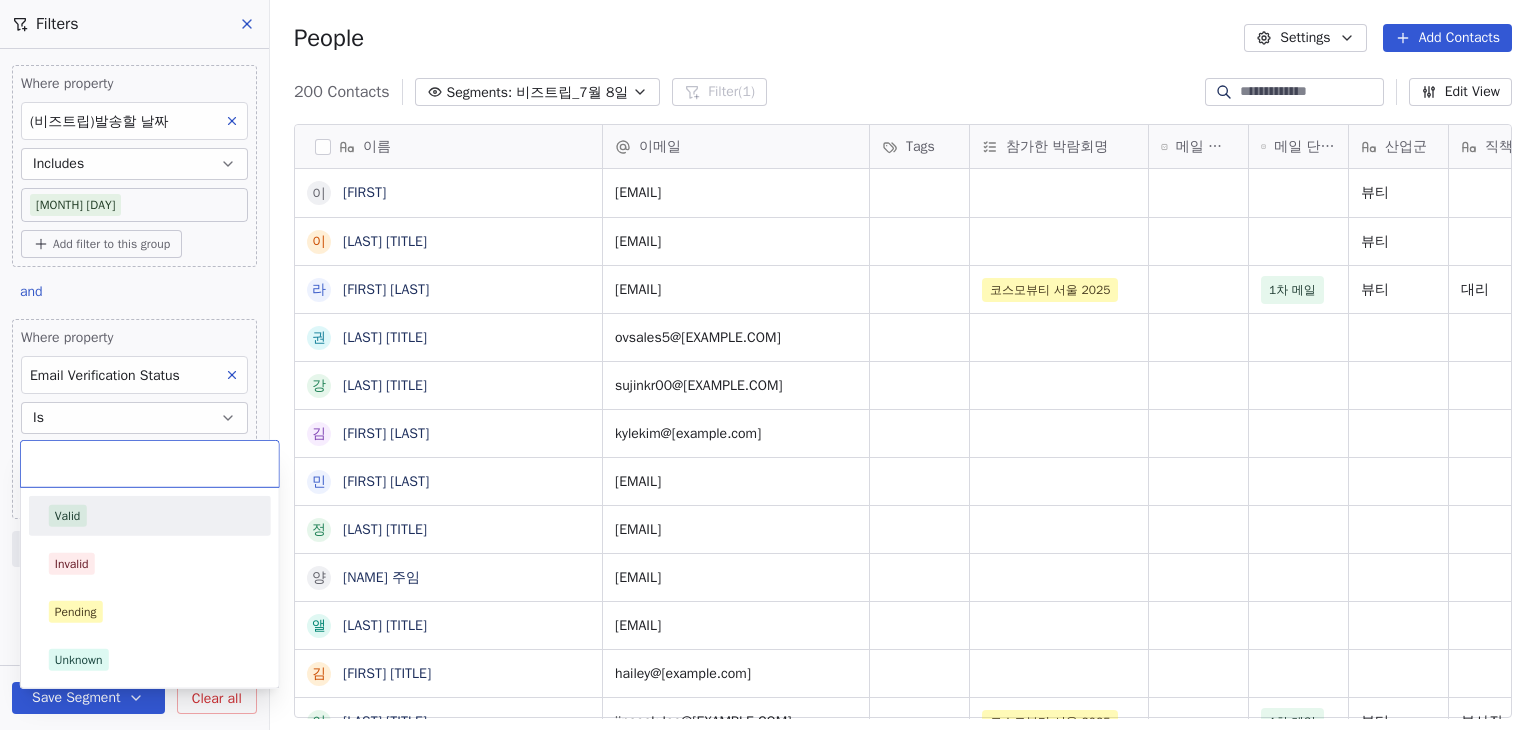 scroll, scrollTop: 16, scrollLeft: 16, axis: both 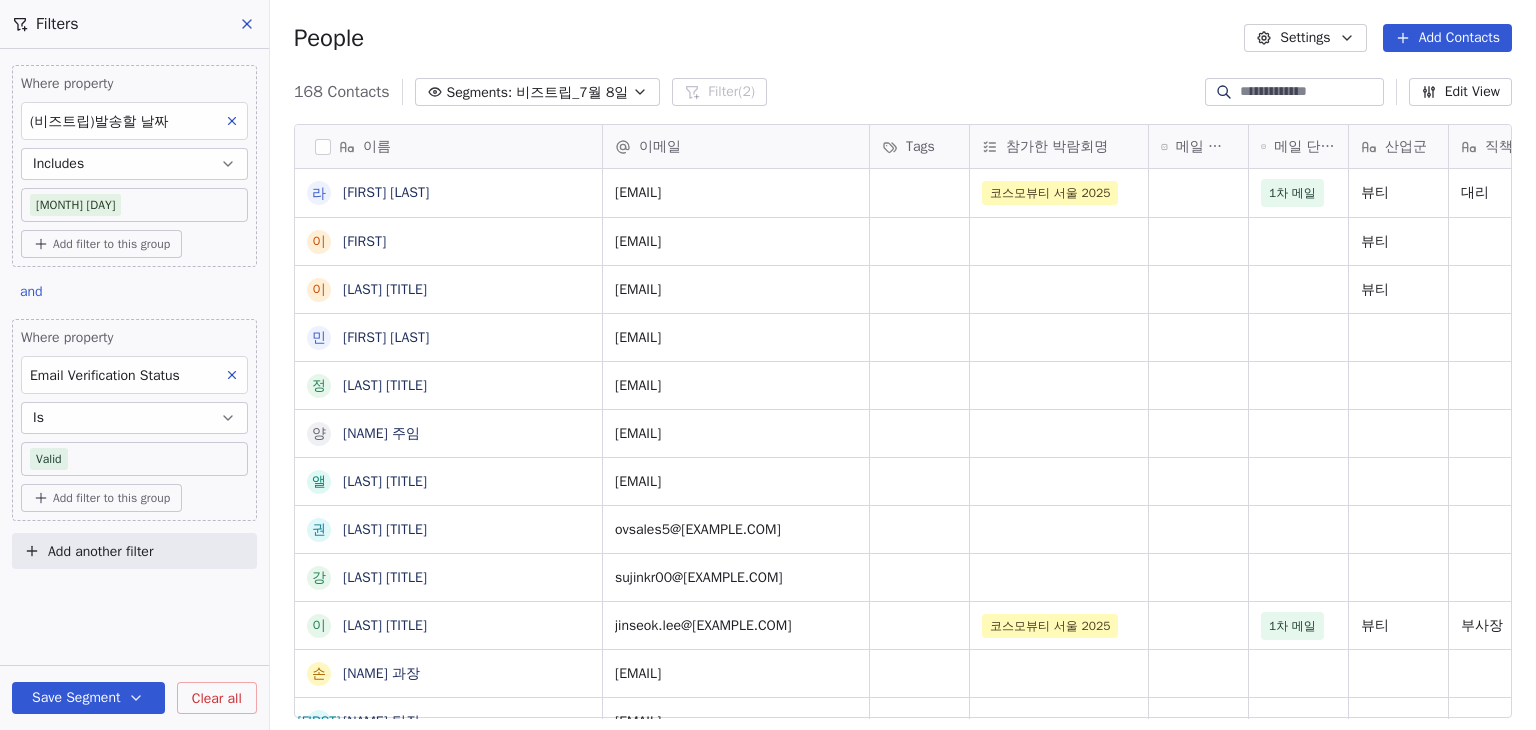 click on "People Settings  Add Contacts" at bounding box center [903, 38] 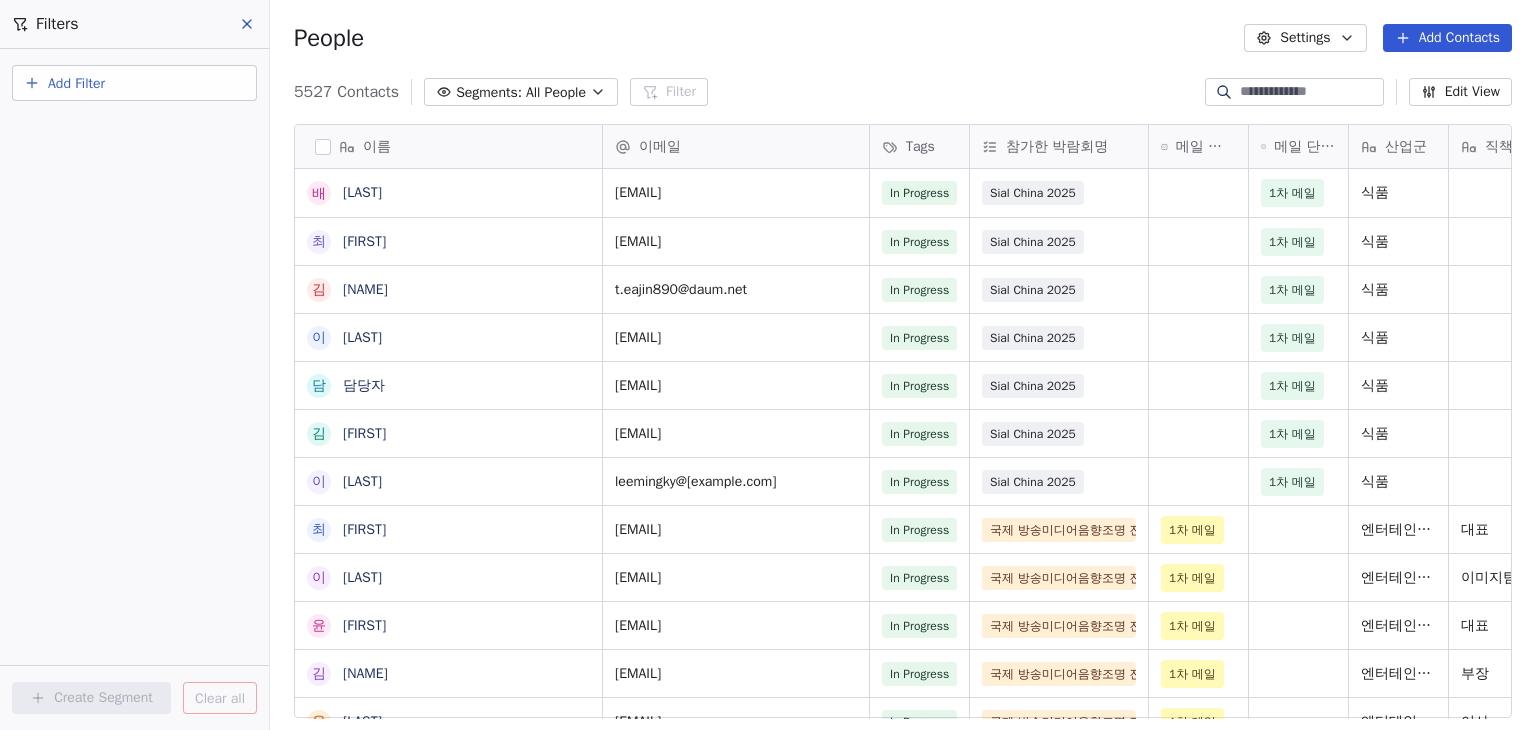 click on "All People" at bounding box center (556, 92) 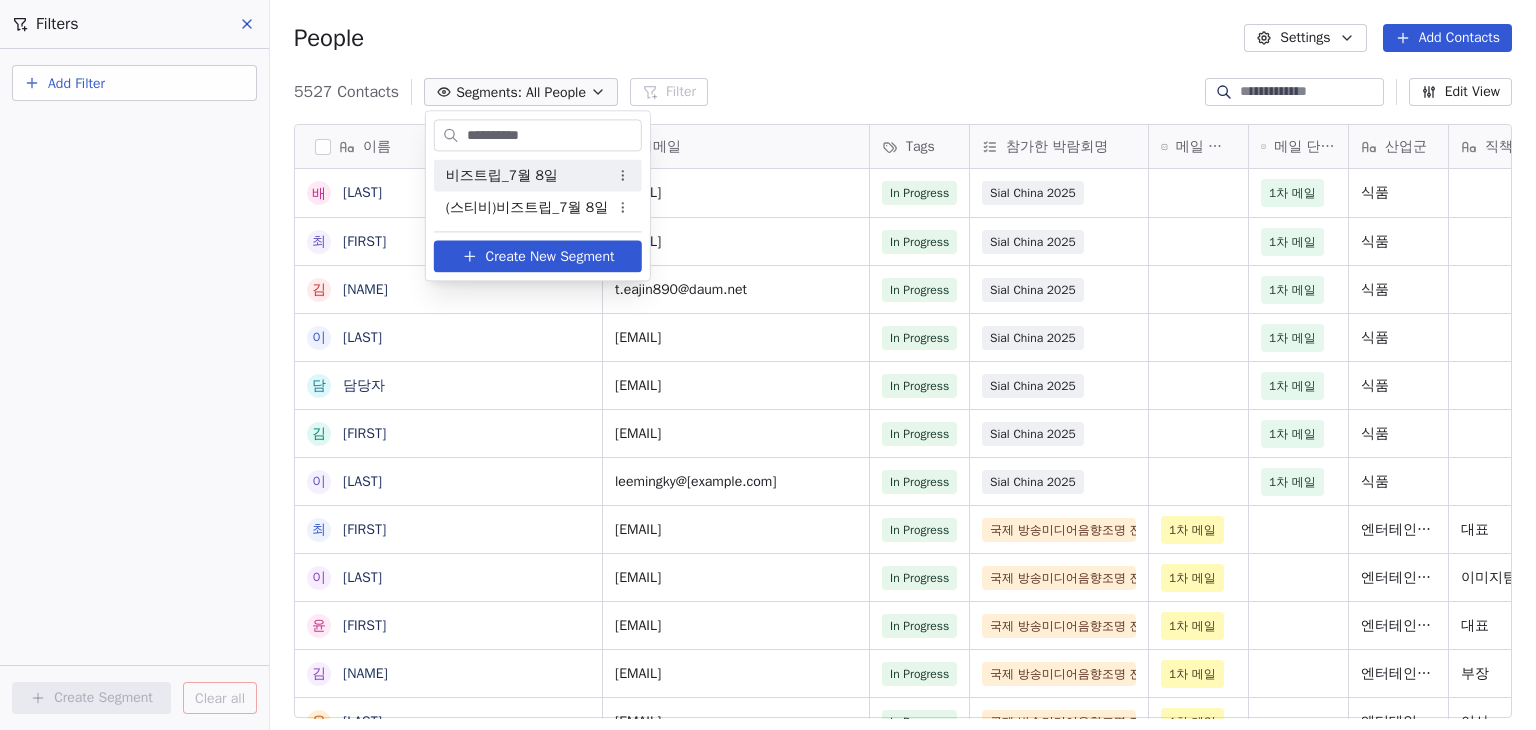 click on "MyFair Contacts People Marketing Workflows Campaigns Sales Pipelines Sequences Beta Tools Apps AI Agents Help & Support Filters Add Filter Create Segment Clear all People Settings Add Contacts 5527 Contacts Segments: All People Filter Edit View Tag Add to Sequence Export 이름 배 배세린 최 최병훈 김 김태진 이 이종우 담 담당자 김 김나연 이 이민경 최 최영민 이 이신영 윤 윤문종 김 김상진 용 용주헌 황 황주연 이 이병주 이 이종우 홍 홍호선 권 권영현 성 성진수 정 정웅문 양 양준모 조 조용운 이 이현훈 이 이경봉 장 장성욱 김 김동일 조 조용석 류 류지만 정 정복실 정 정재연 신 신윤검 박 박이영 서 서금숙 이메일 Tags 참가한 박람회명 메일 단계_코엑스 획득 메일 단계_전시장 방문 세일즈 산업군 직책 기업명 전화번호 유입 경로 baser@[EXAMPLE.COM] In Progress Sial China 2025 1차 메일 식품 KIDSWELL [PHONE] 해외 출장 시 획득 In Progress" at bounding box center [768, 365] 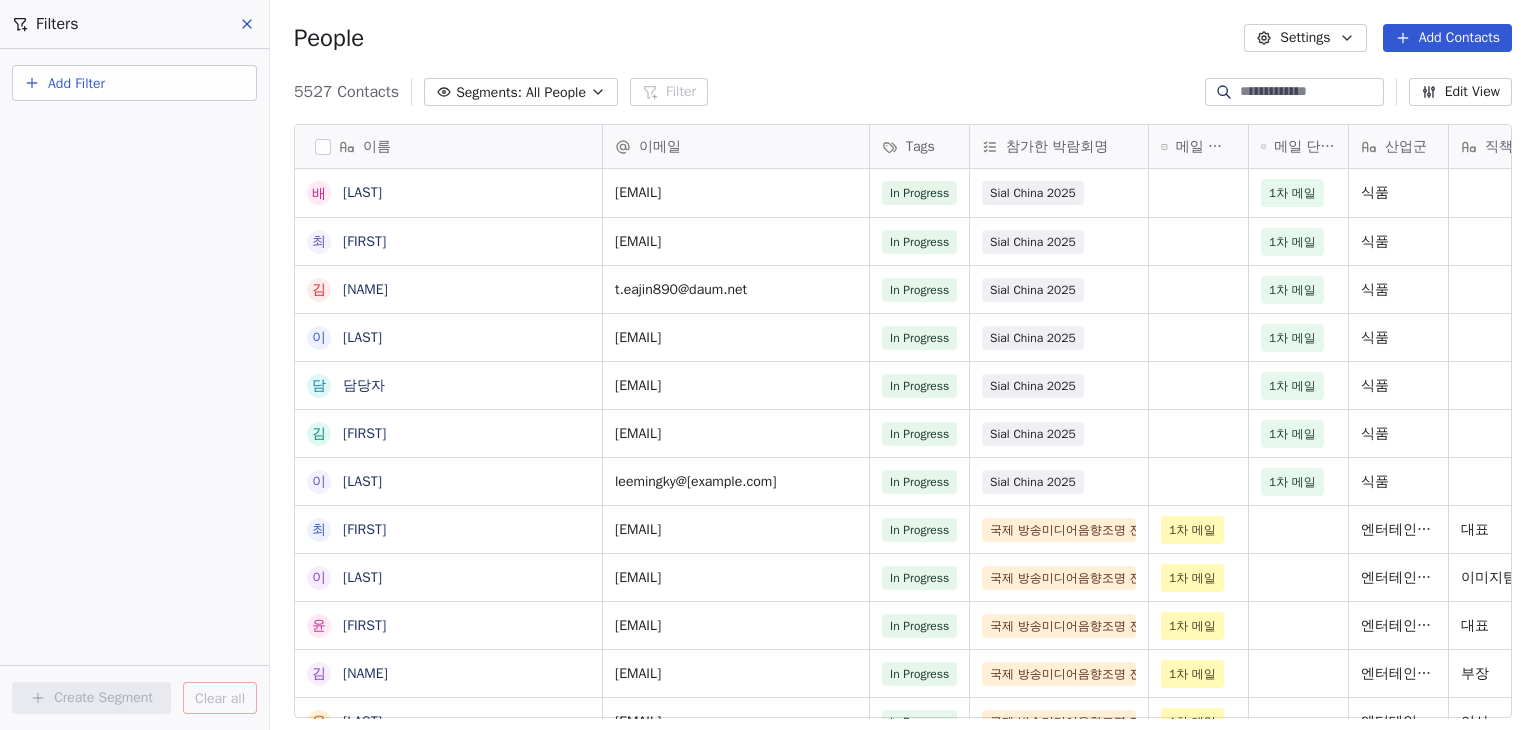 click on "All People" at bounding box center [556, 92] 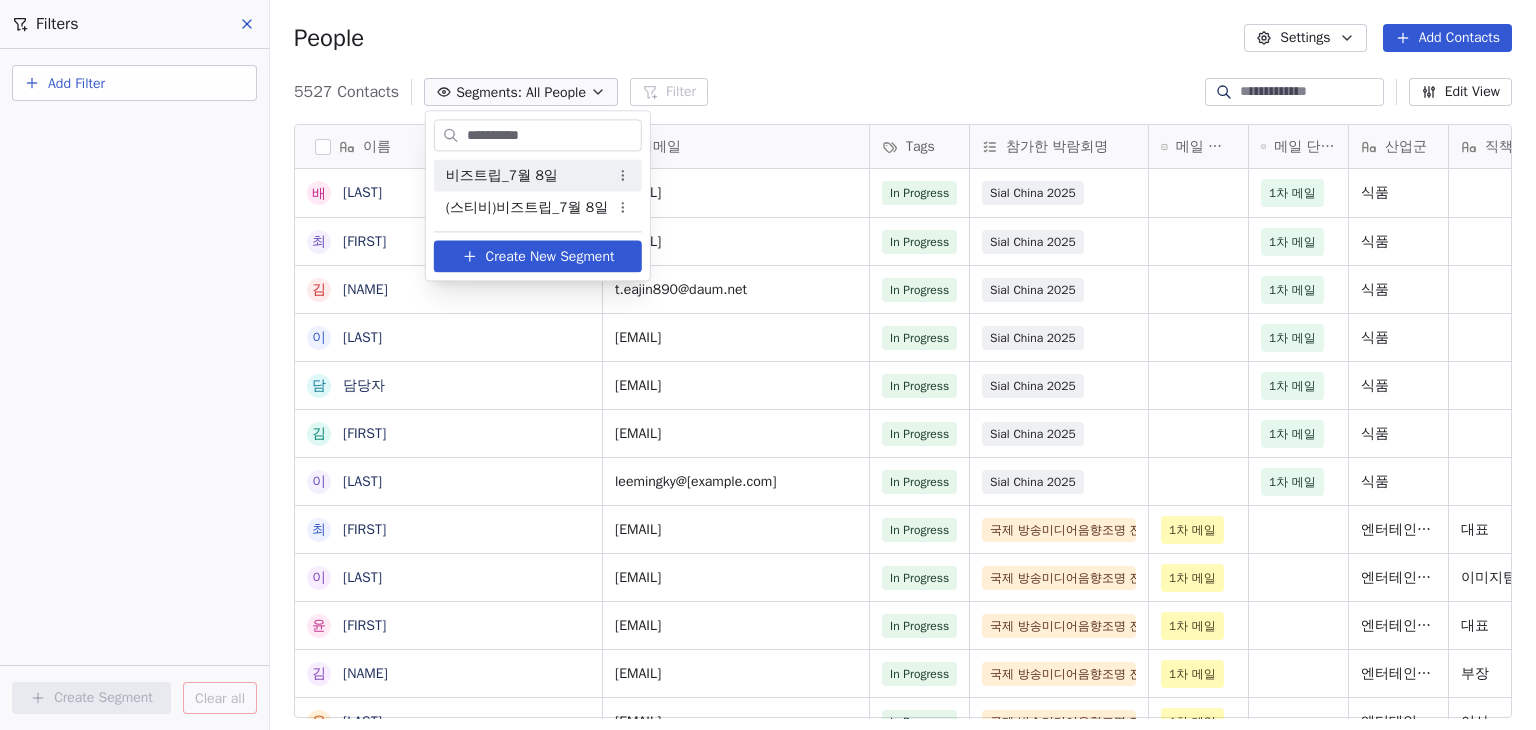drag, startPoint x: 590, startPoint y: 133, endPoint x: 429, endPoint y: 145, distance: 161.44658 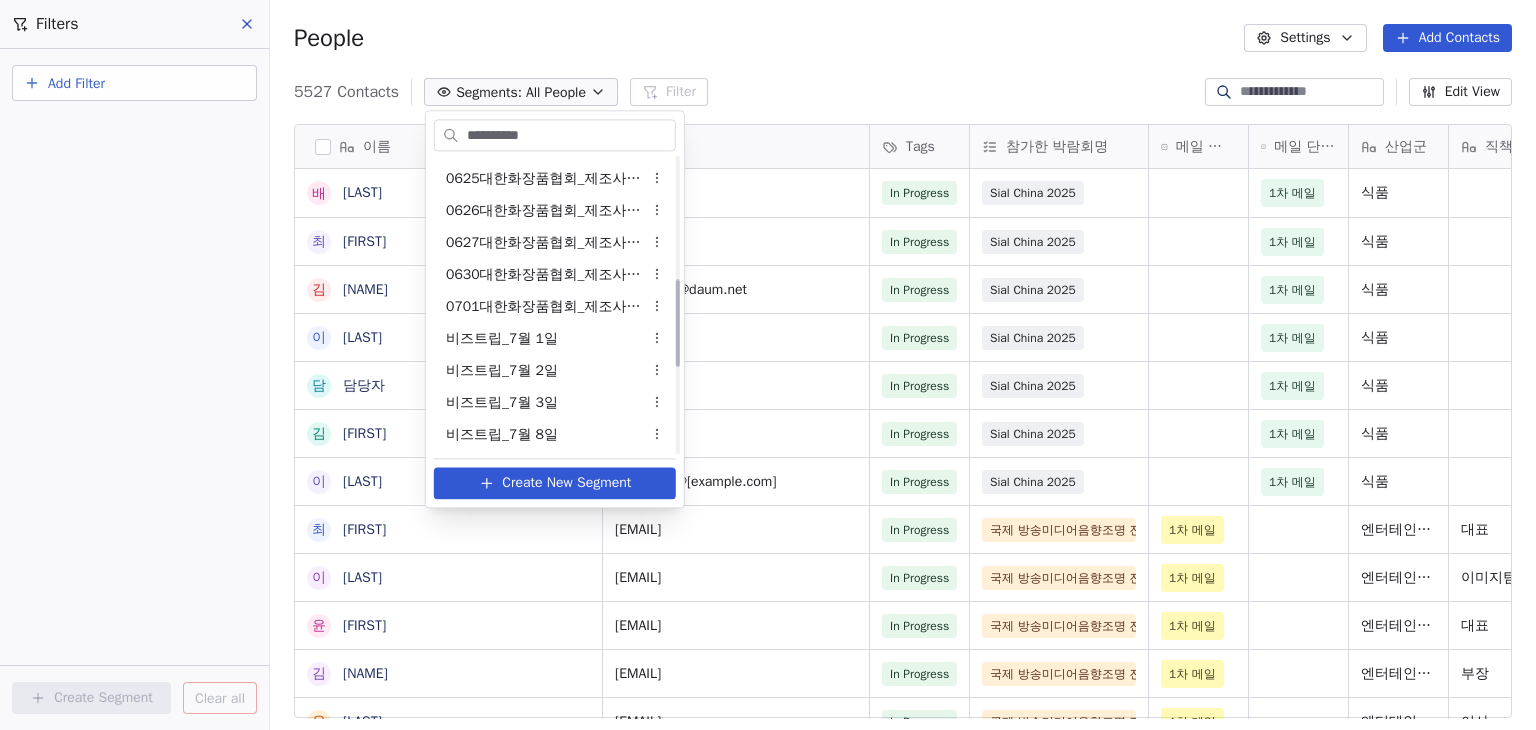 scroll, scrollTop: 0, scrollLeft: 0, axis: both 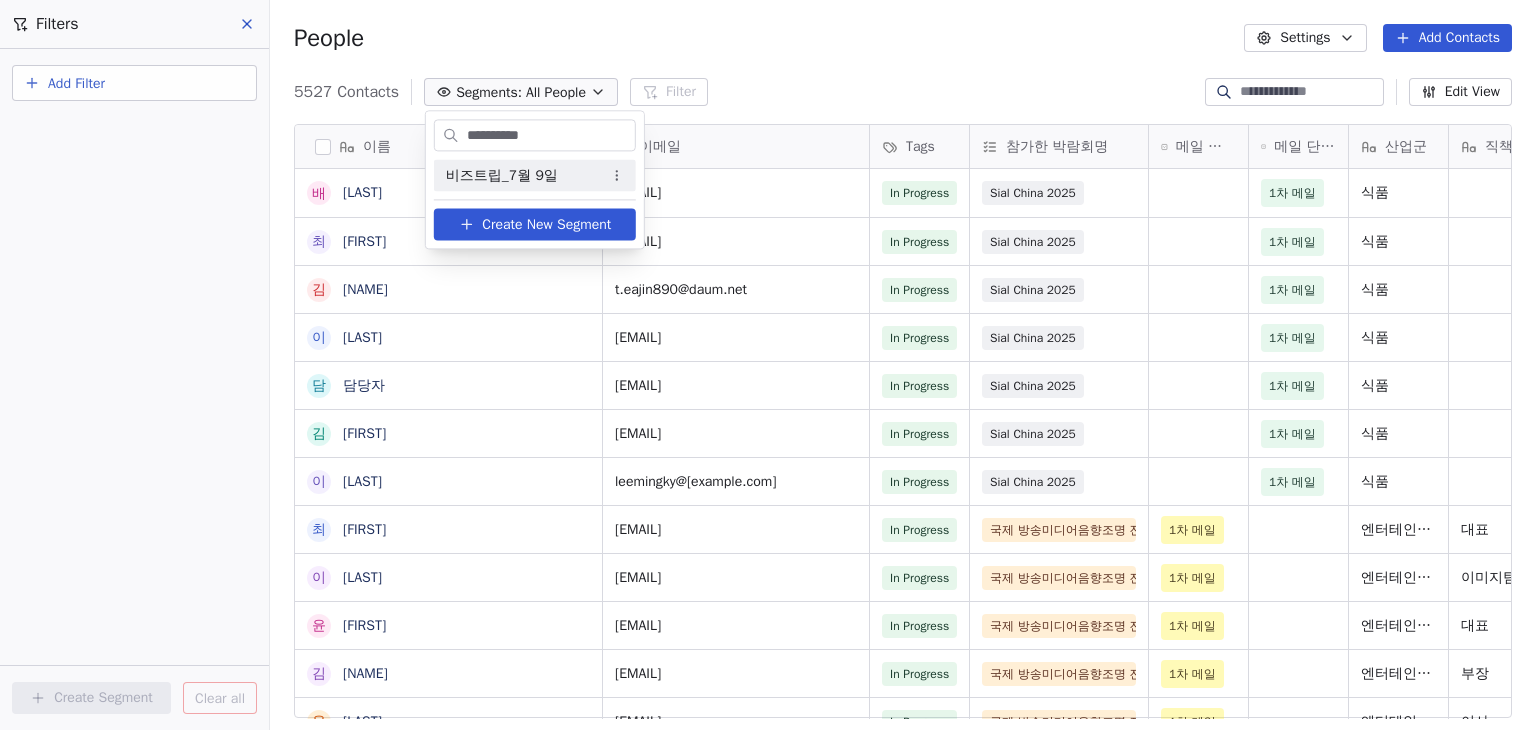 type on "**********" 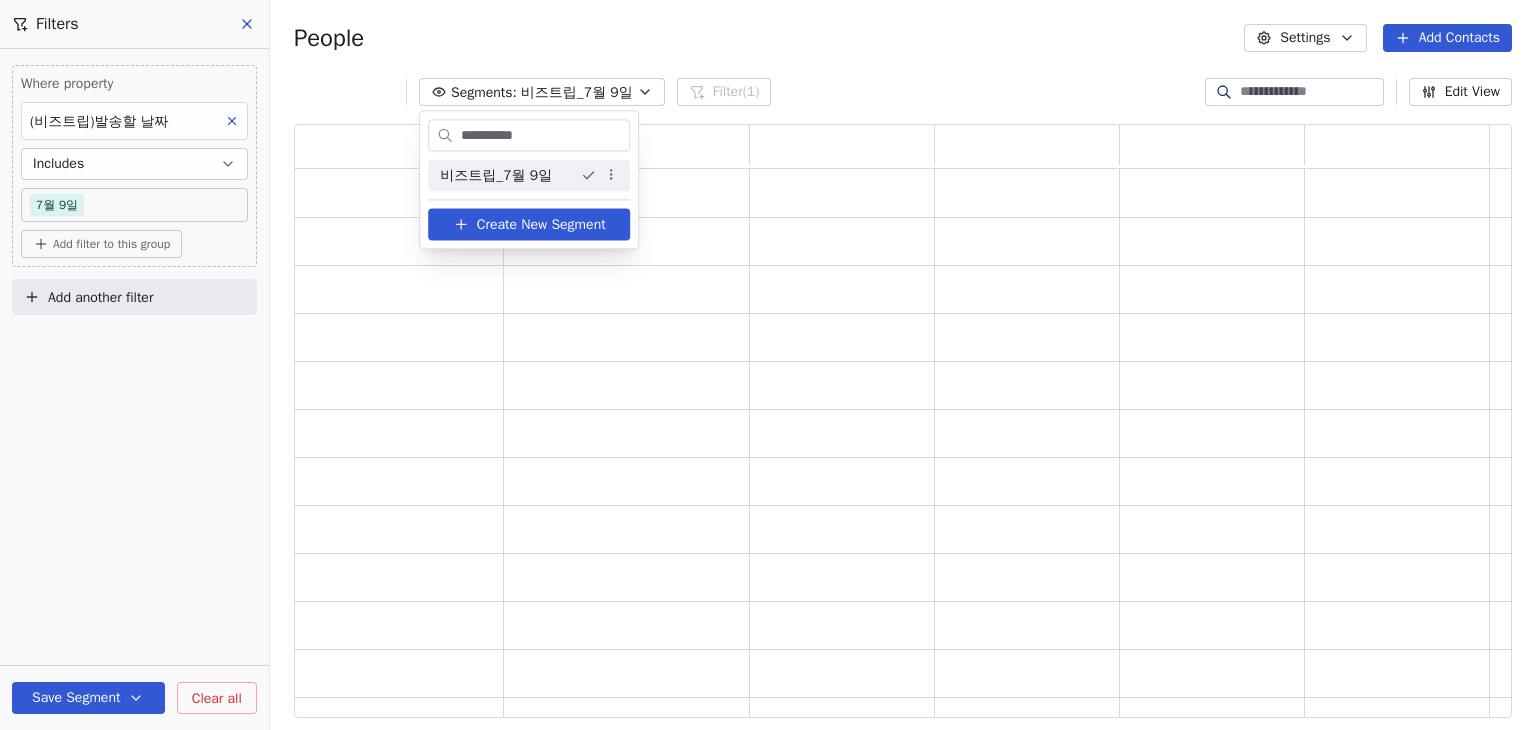 scroll, scrollTop: 16, scrollLeft: 16, axis: both 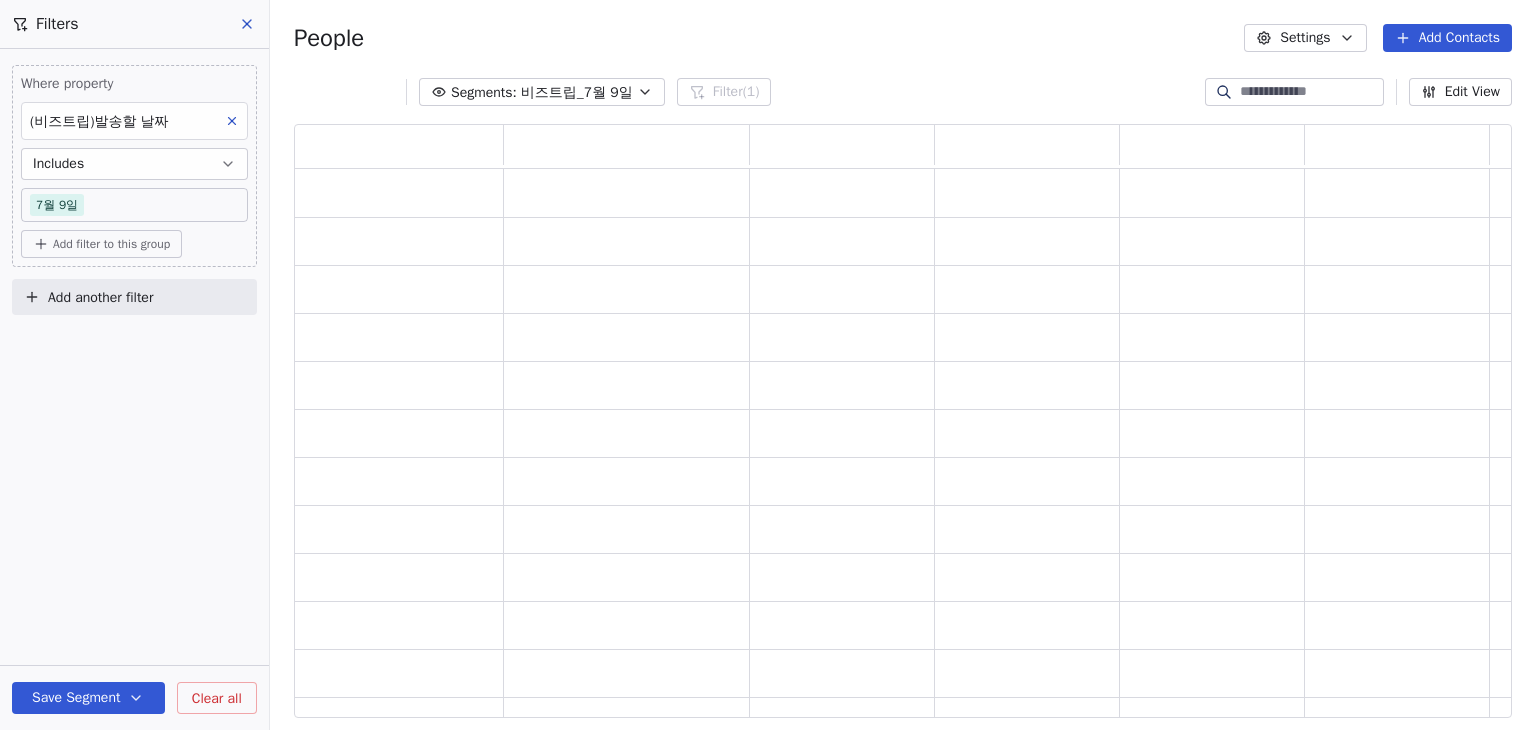 click on "Add another filter" at bounding box center [100, 297] 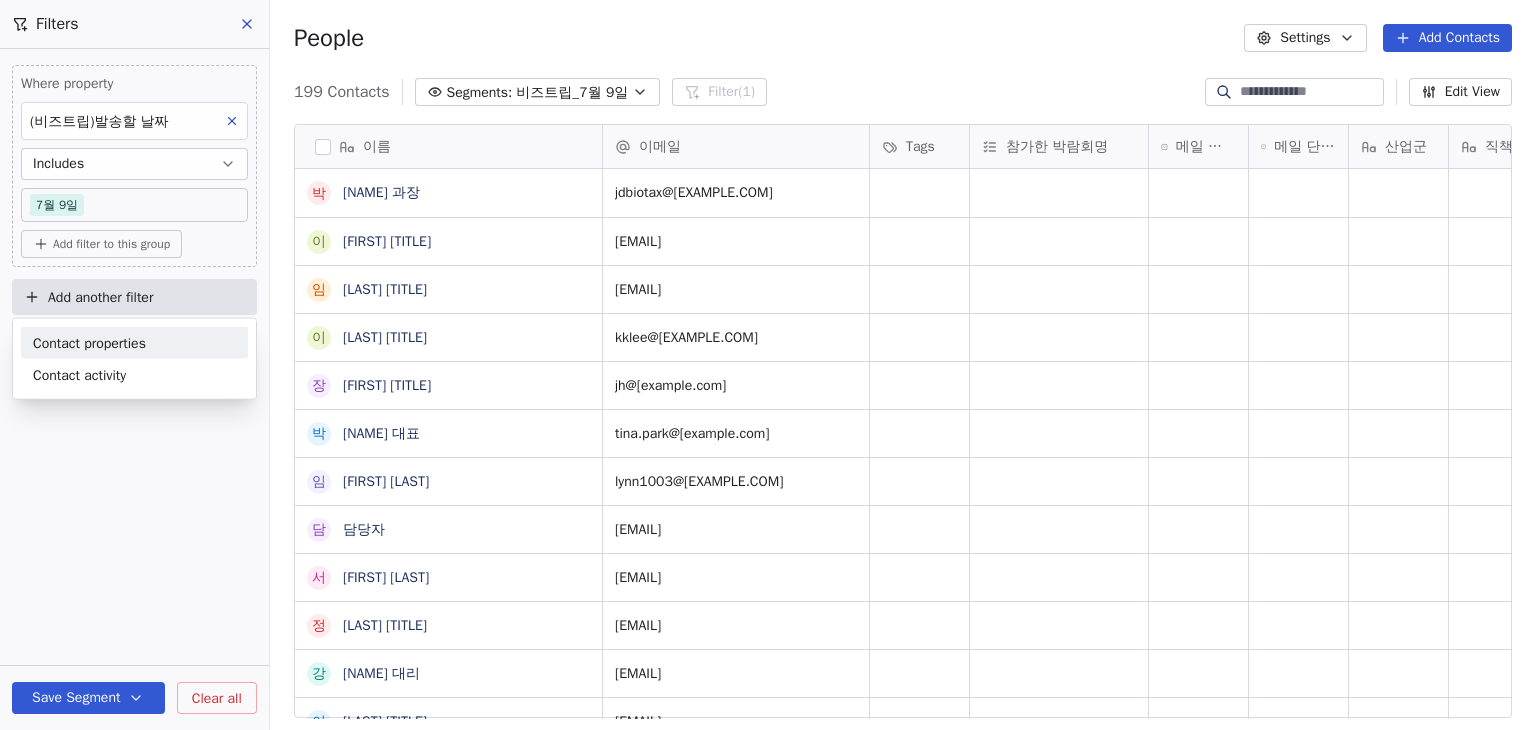 scroll, scrollTop: 16, scrollLeft: 16, axis: both 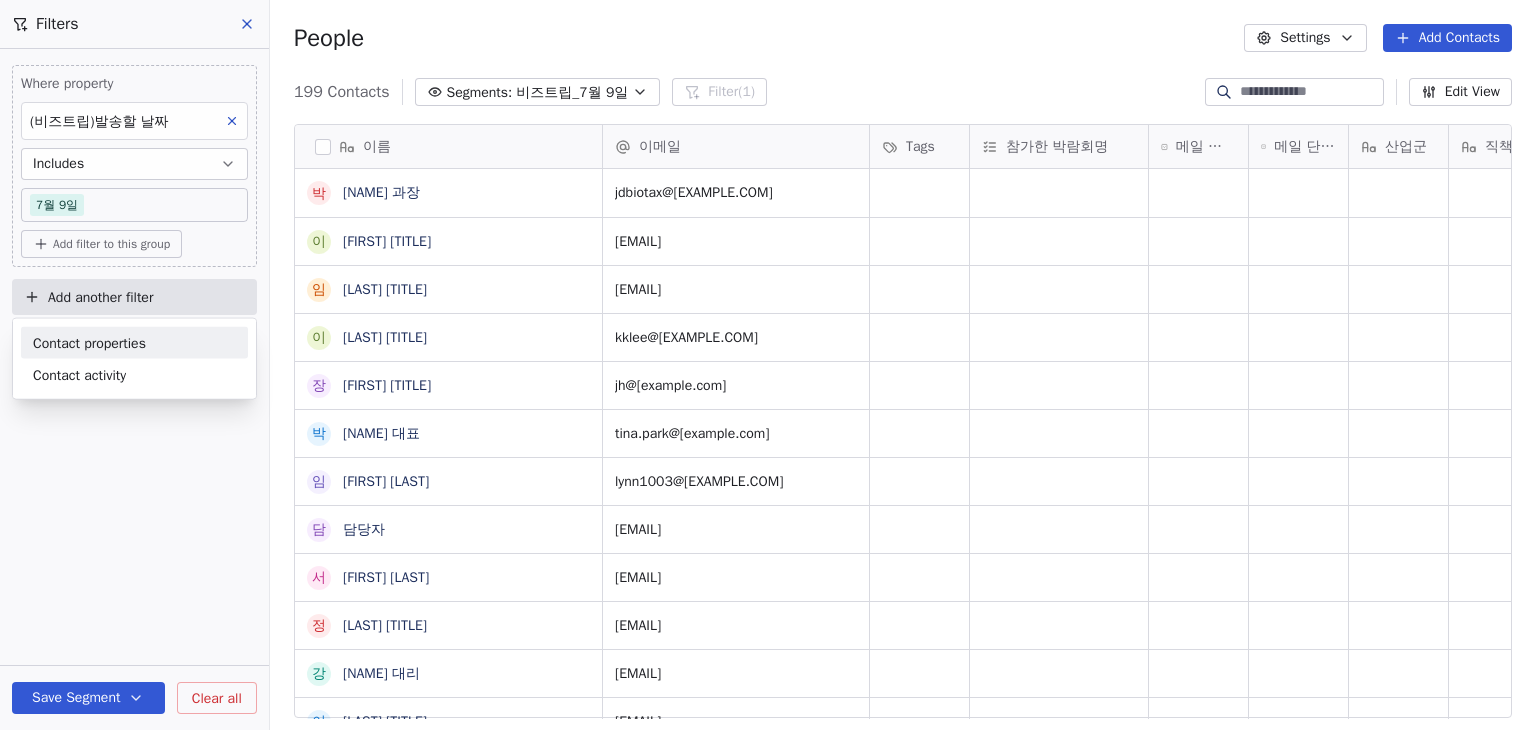 click on "Contact properties" at bounding box center (134, 343) 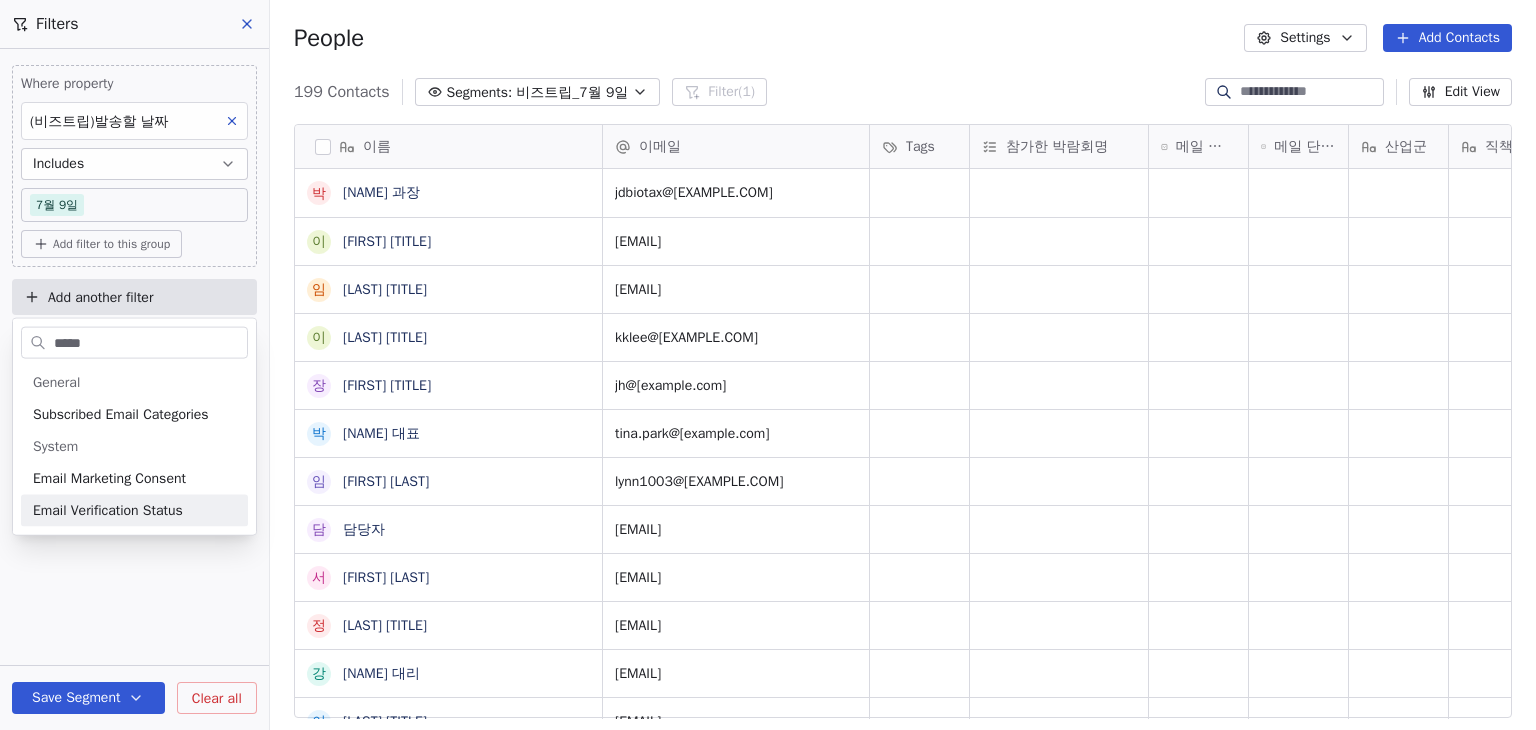 type on "*****" 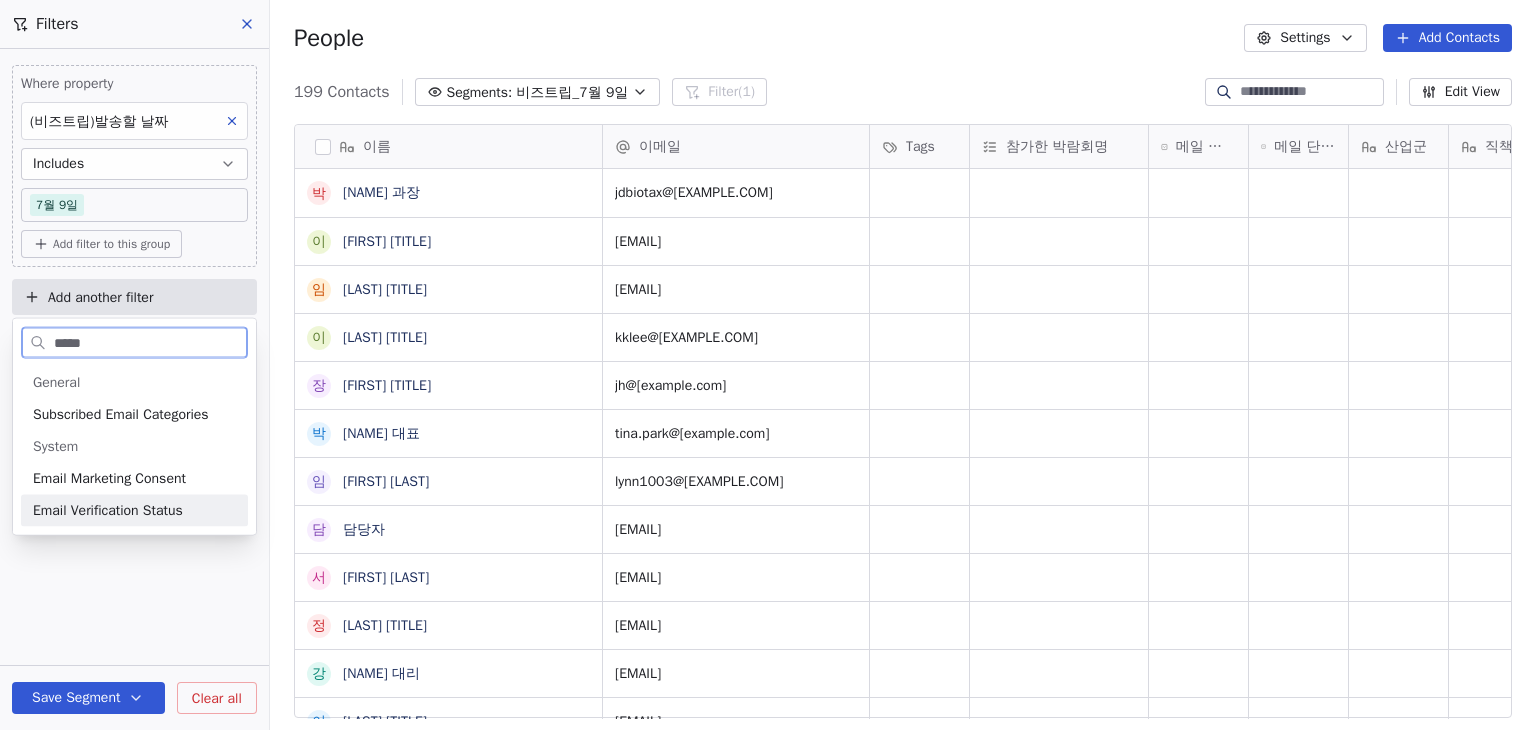 click on "Email Verification Status" at bounding box center [108, 511] 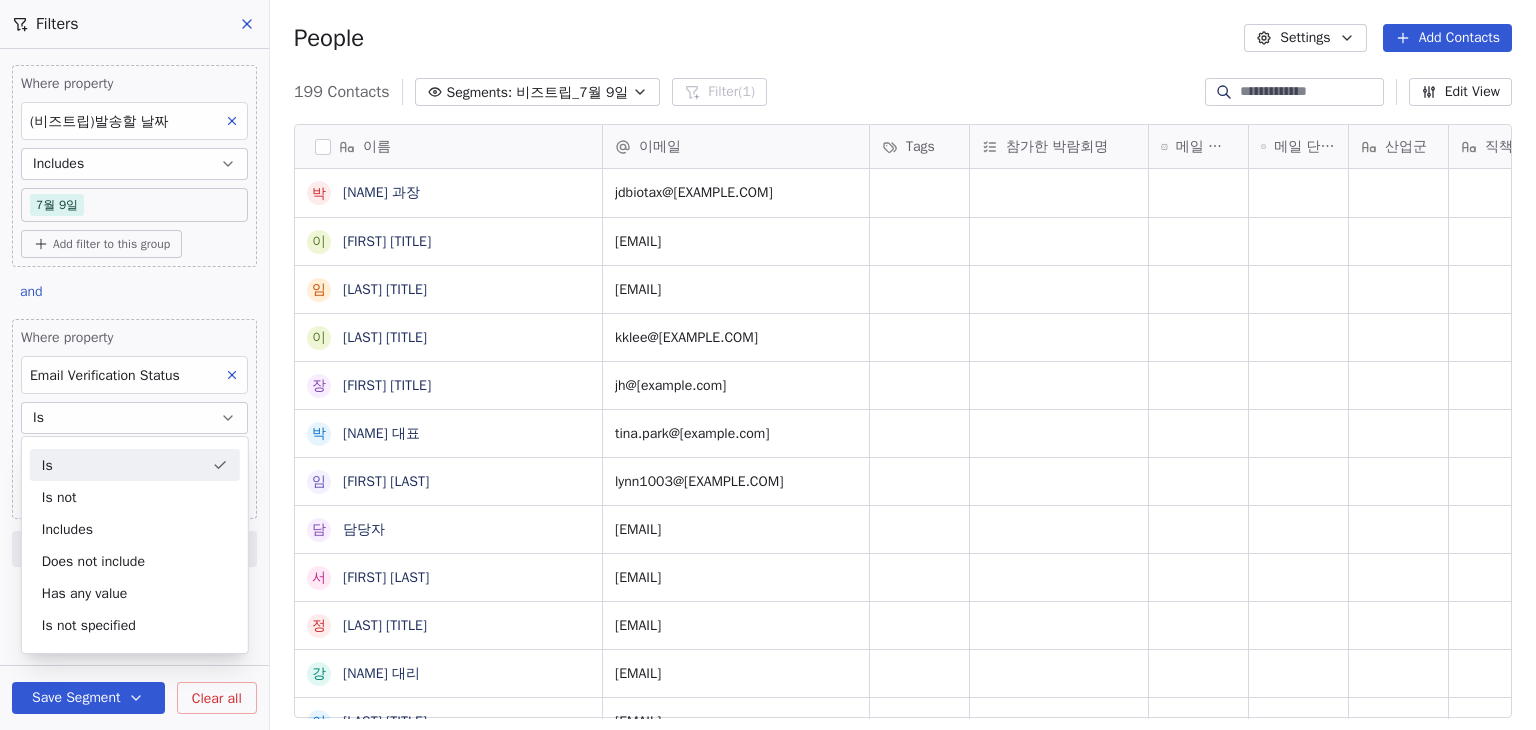 click on "Is" at bounding box center [135, 465] 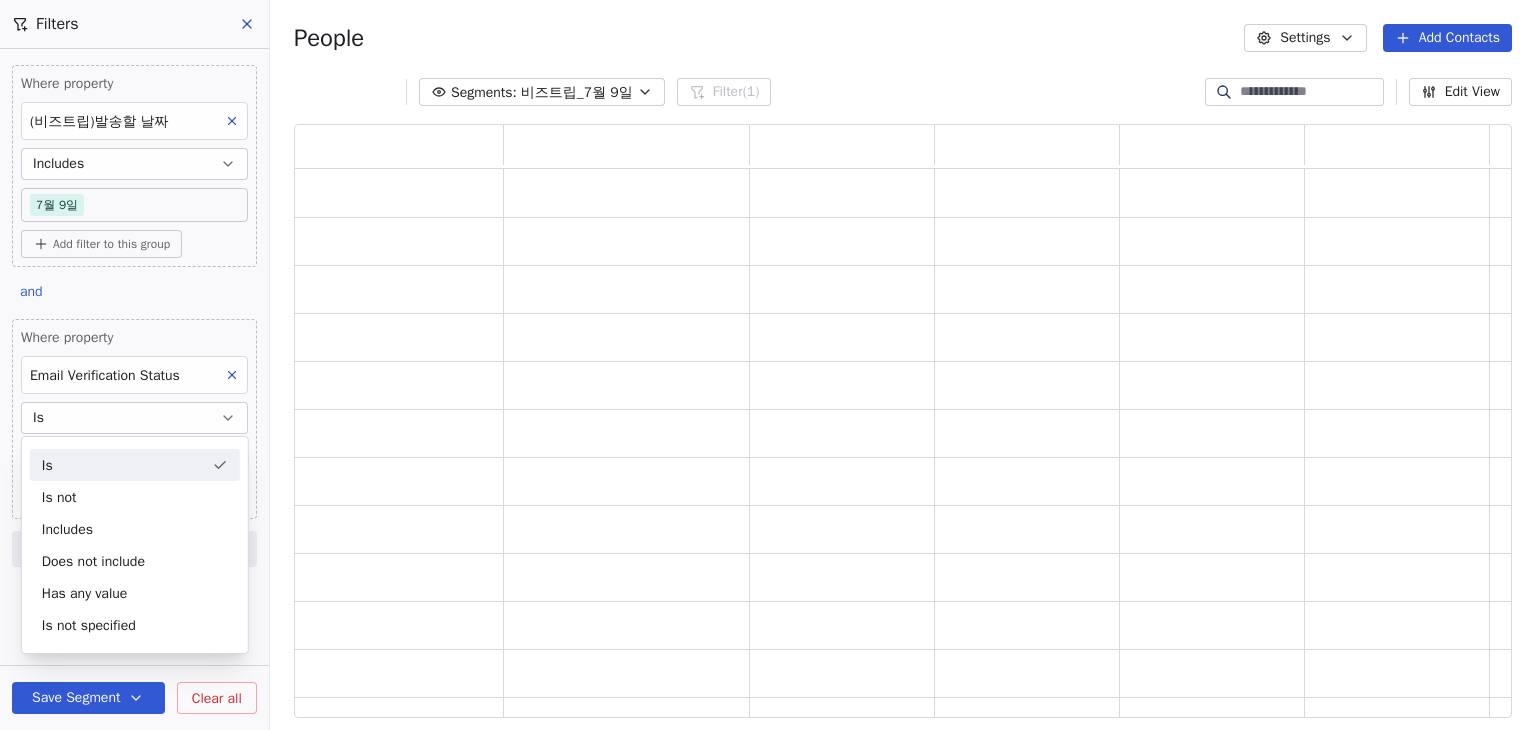 scroll, scrollTop: 16, scrollLeft: 16, axis: both 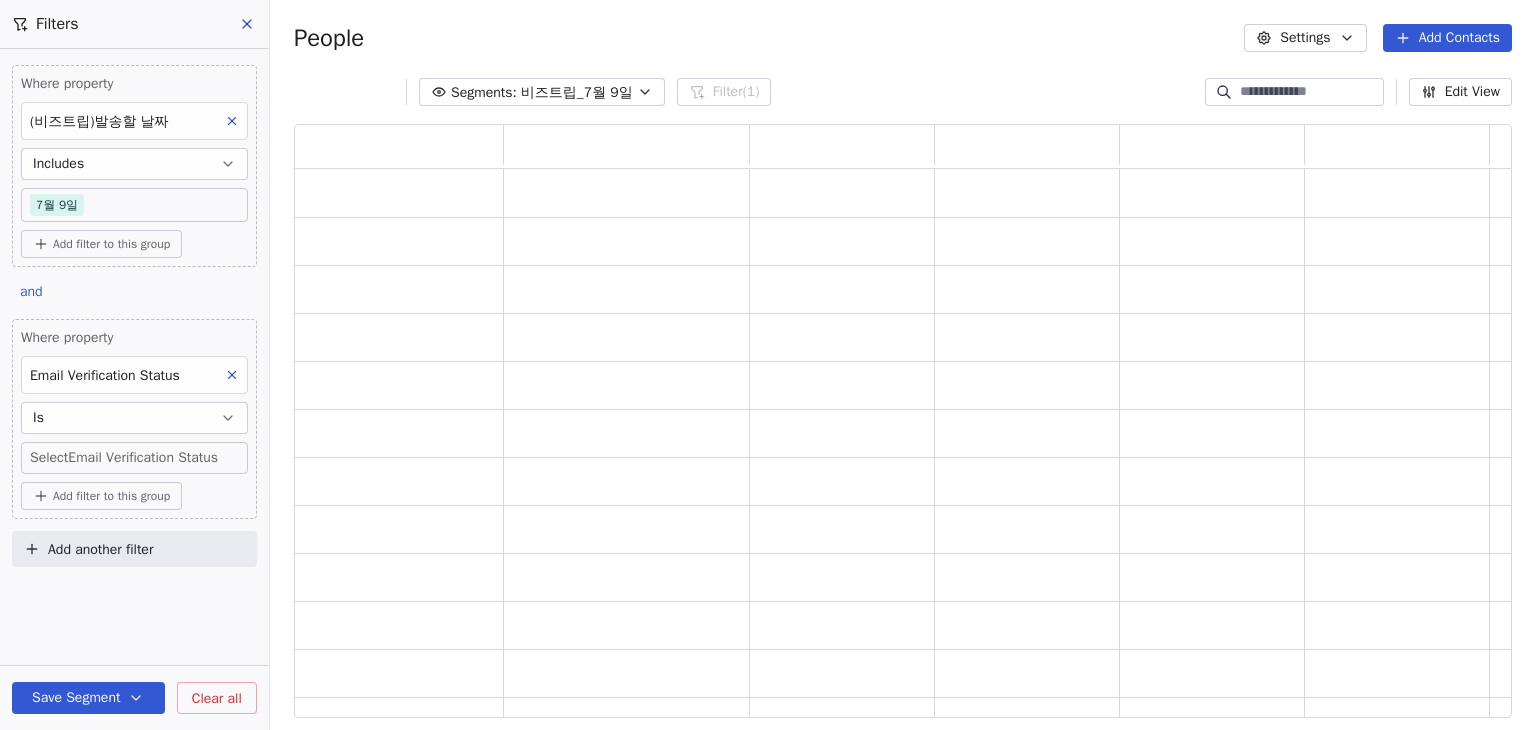 click on "MyFair Contacts People Marketing Workflows Campaigns Sales Pipelines Sequences Beta Tools Apps AI Agents Help & Support Filters Where property (비즈트립)발송할 날짜 Includes 7월 9일 Add filter to this group and Where property Email Verification Status Is Select Email Verification Status Add filter to this group Add another filter Save Segment Clear all People Settings Add Contacts Segments: 비즈트립_7월 9일 Filter (1) Edit View Tag Add to Sequence Export" at bounding box center [768, 365] 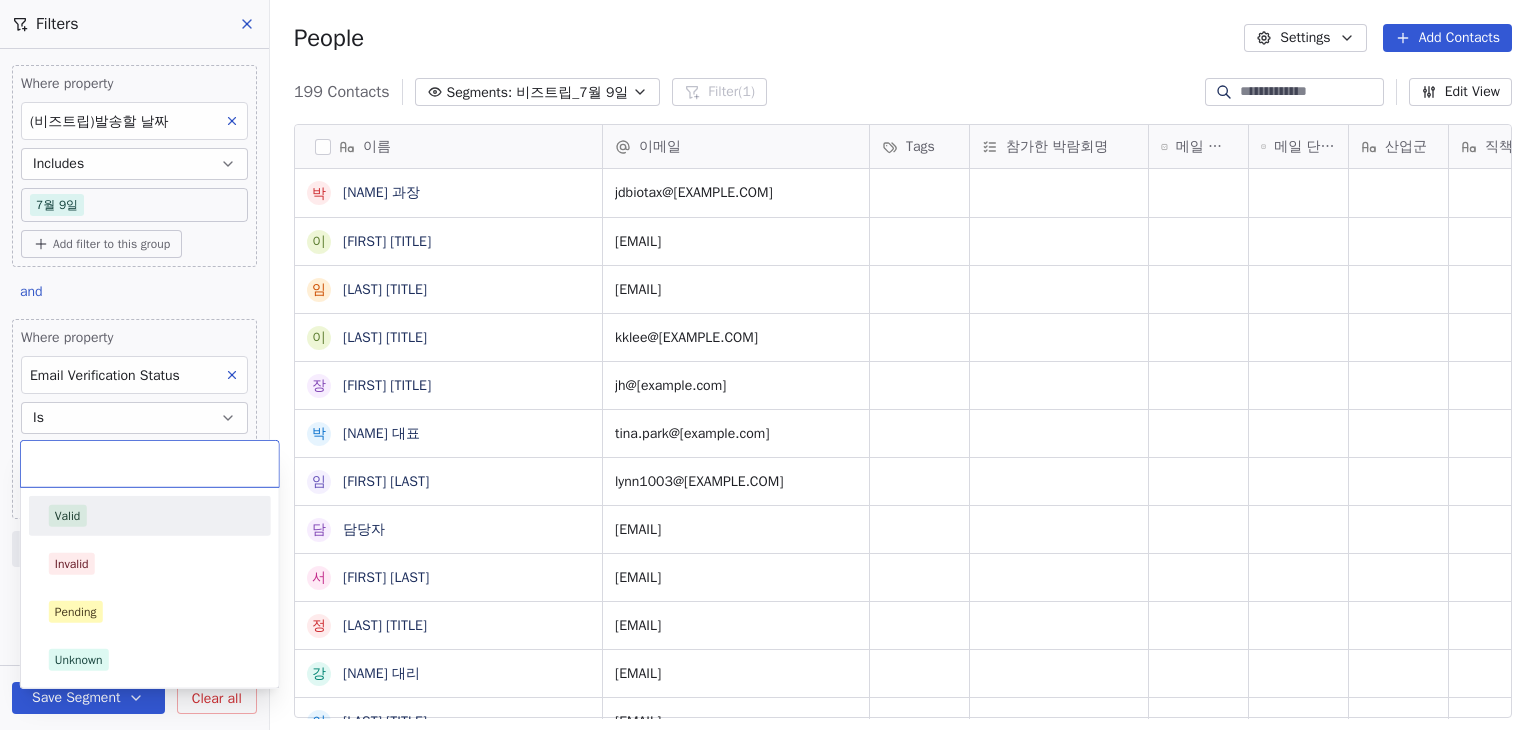 scroll, scrollTop: 16, scrollLeft: 16, axis: both 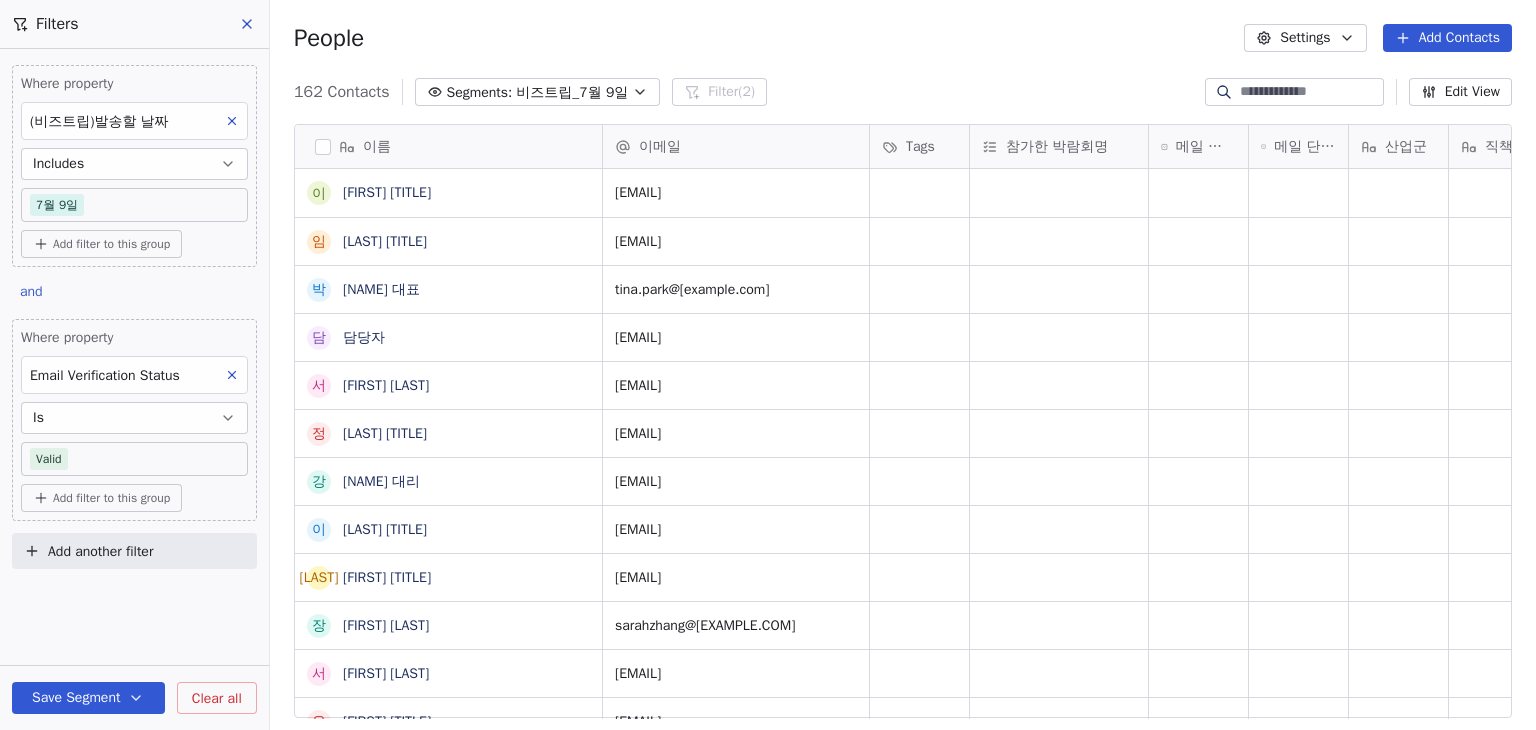 click on "People Settings  Add Contacts" at bounding box center (903, 38) 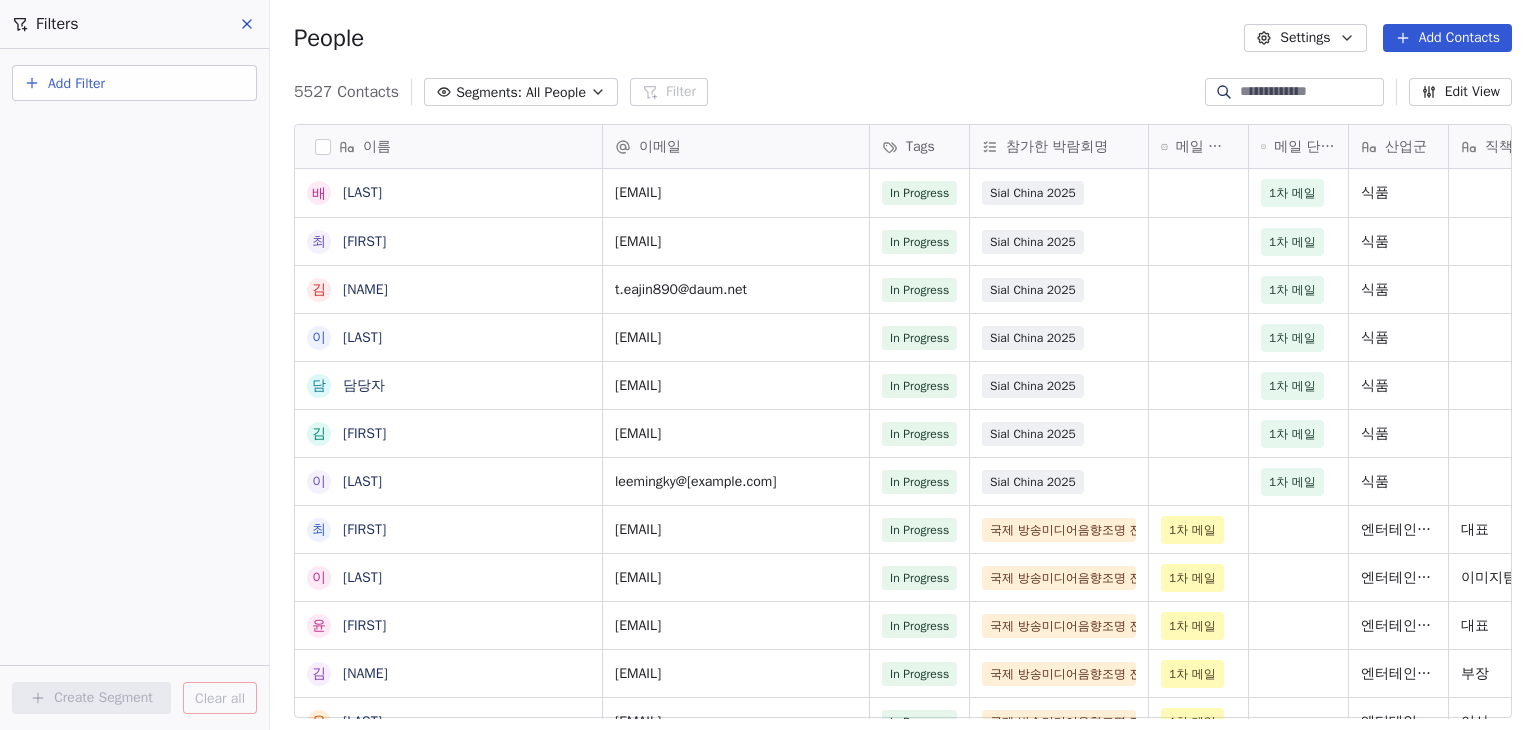 scroll, scrollTop: 16, scrollLeft: 16, axis: both 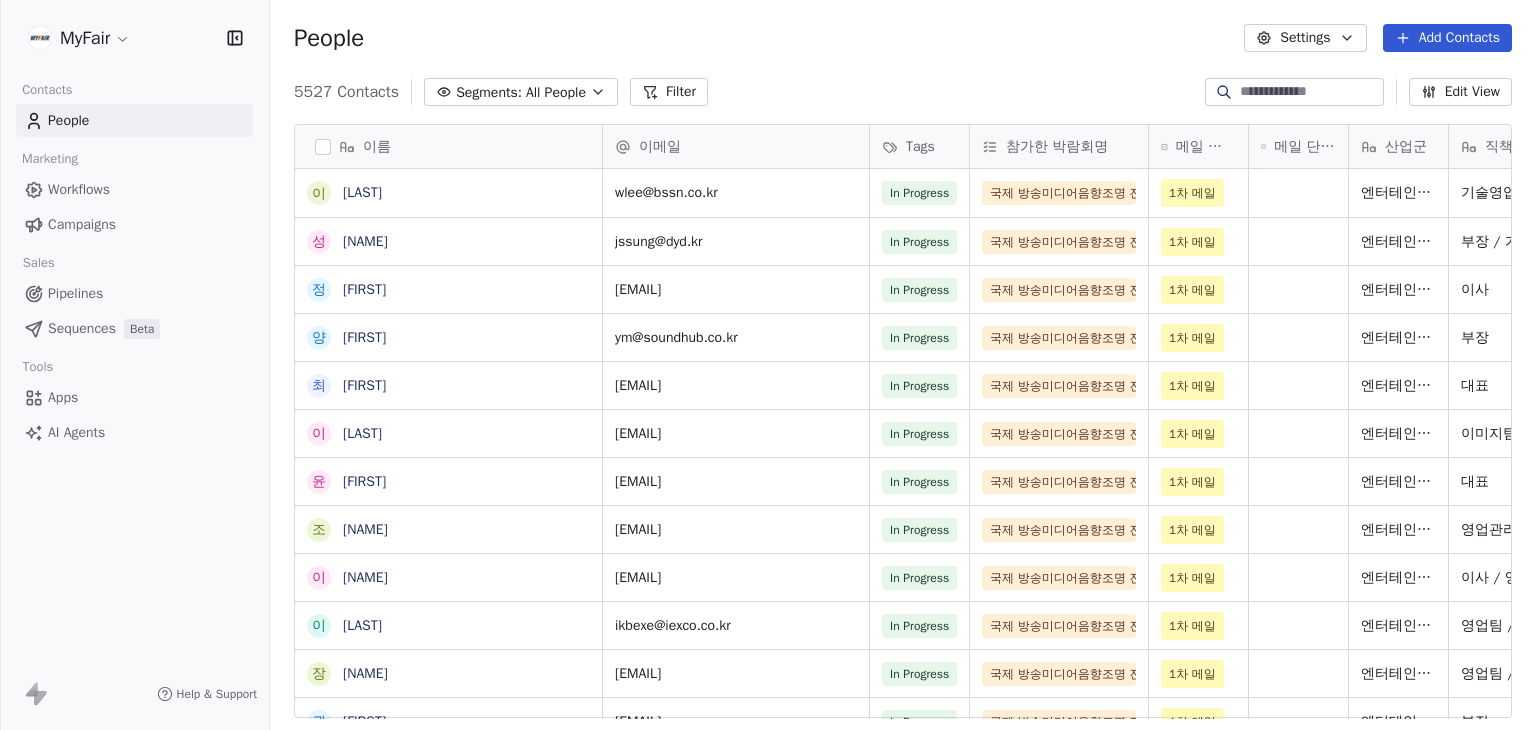 click on "Segments:" at bounding box center (489, 92) 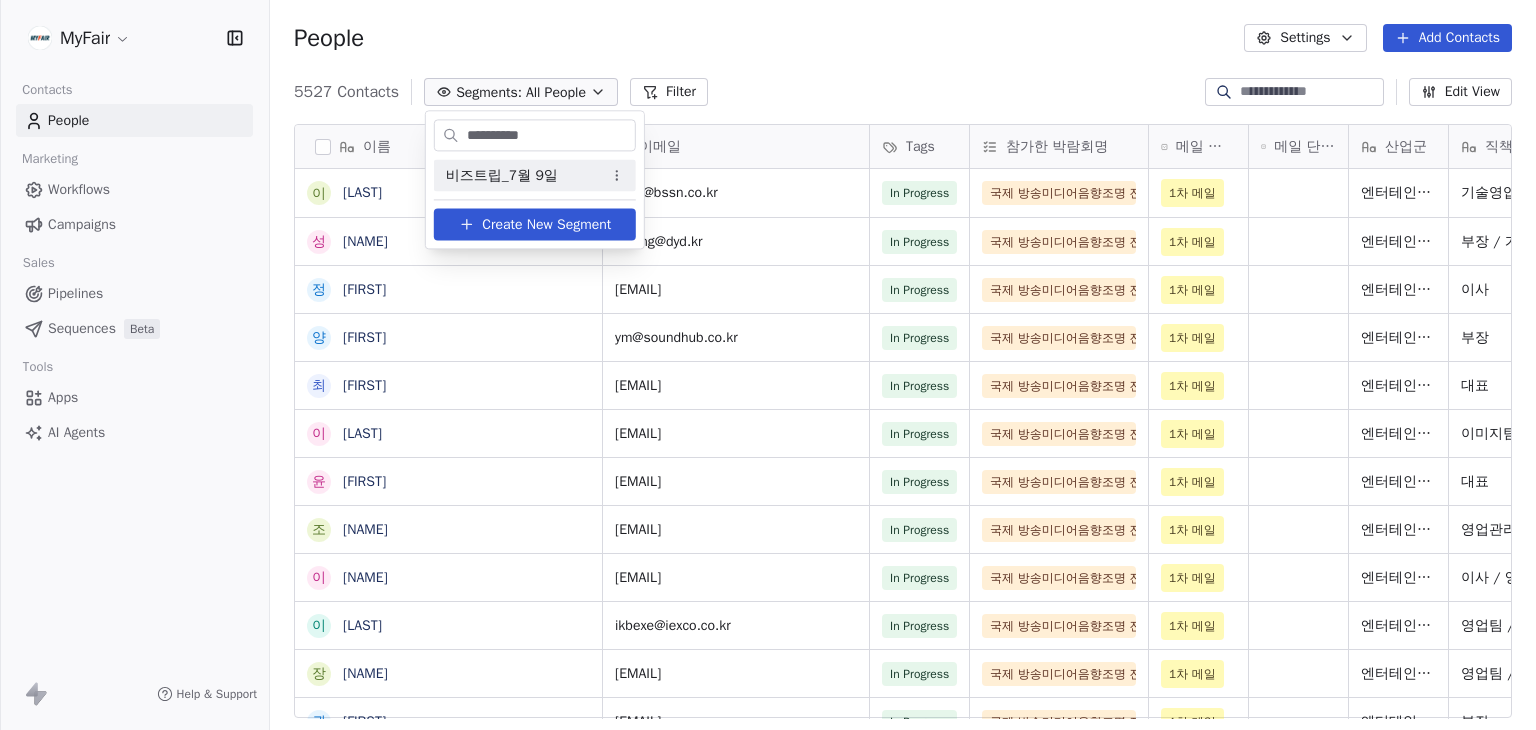 drag, startPoint x: 593, startPoint y: 128, endPoint x: 180, endPoint y: 131, distance: 413.0109 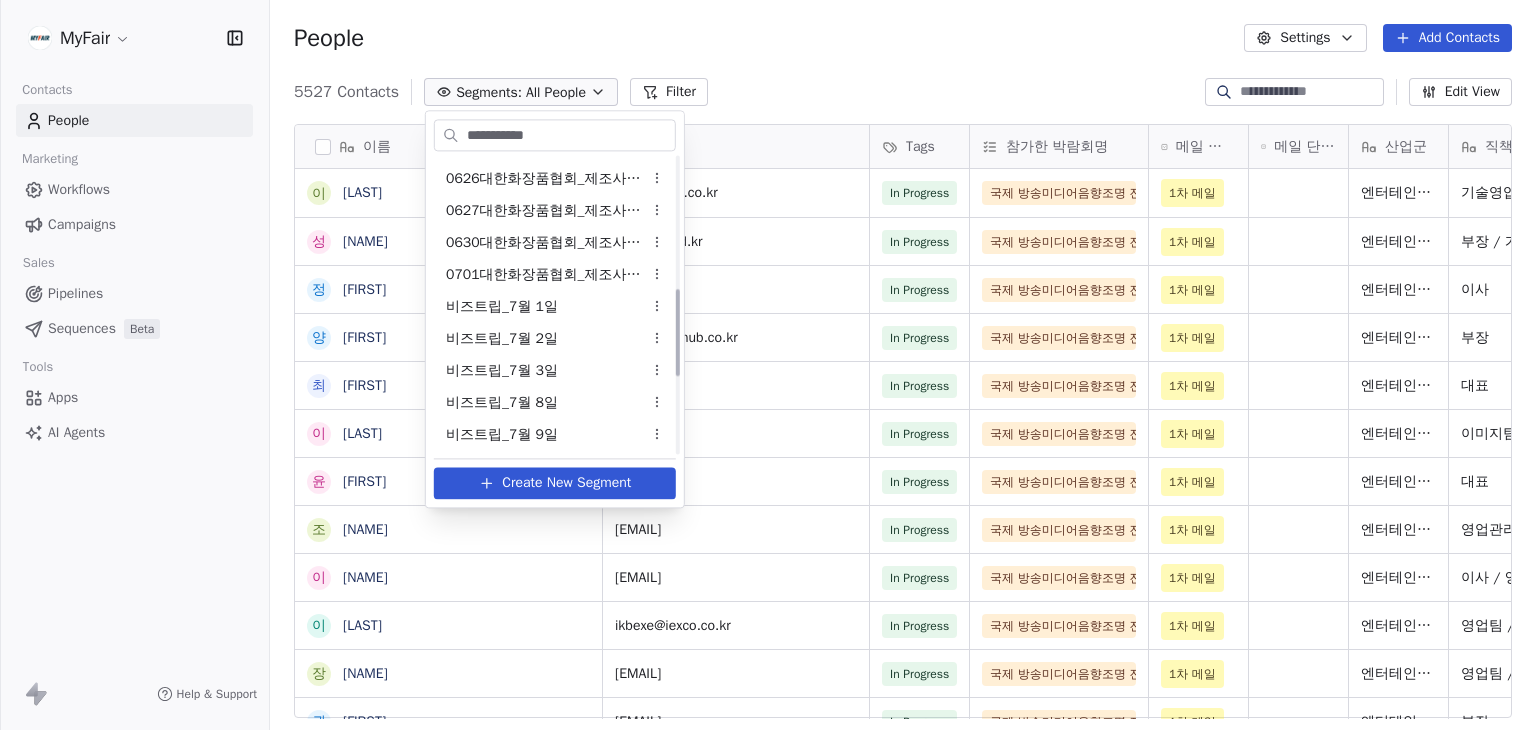 scroll, scrollTop: 0, scrollLeft: 0, axis: both 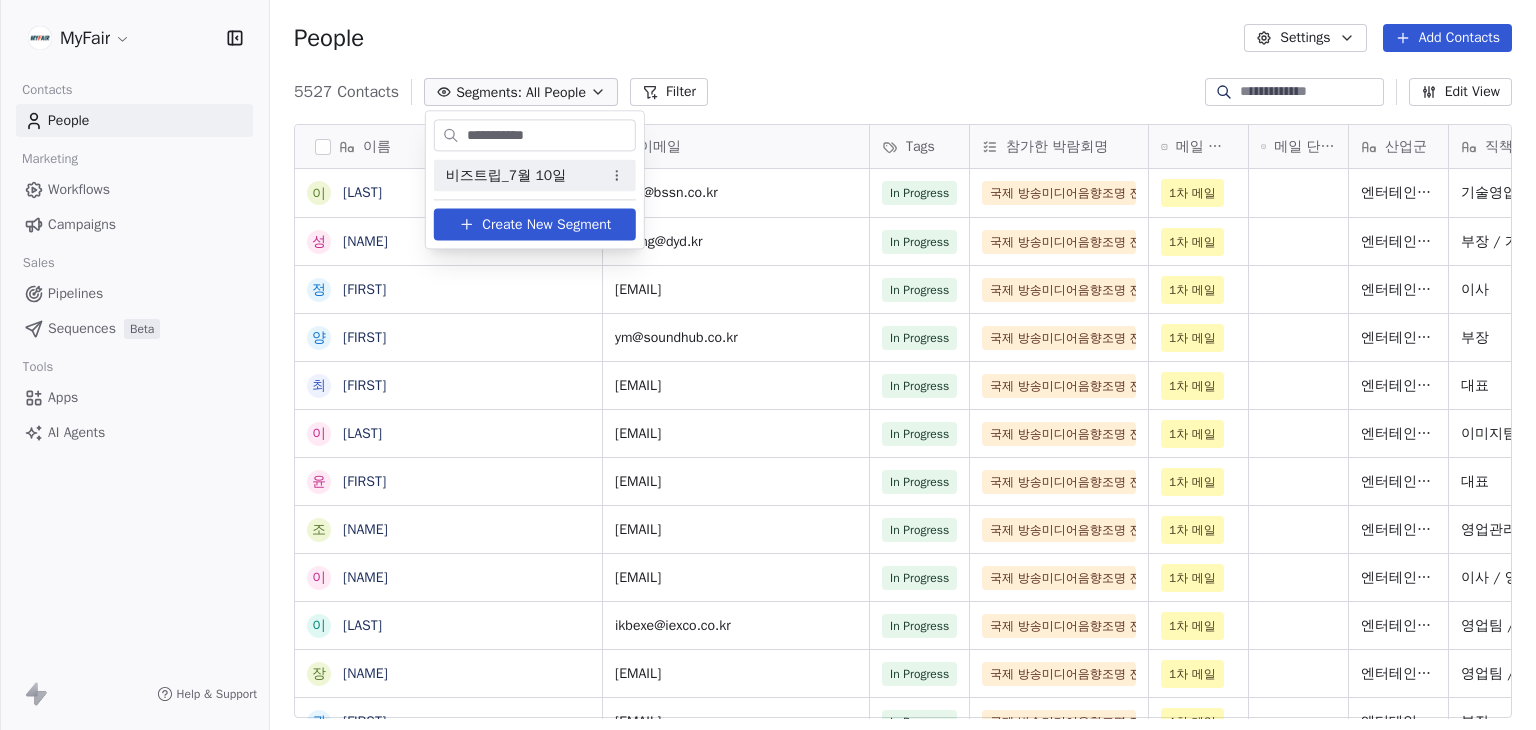 type on "**********" 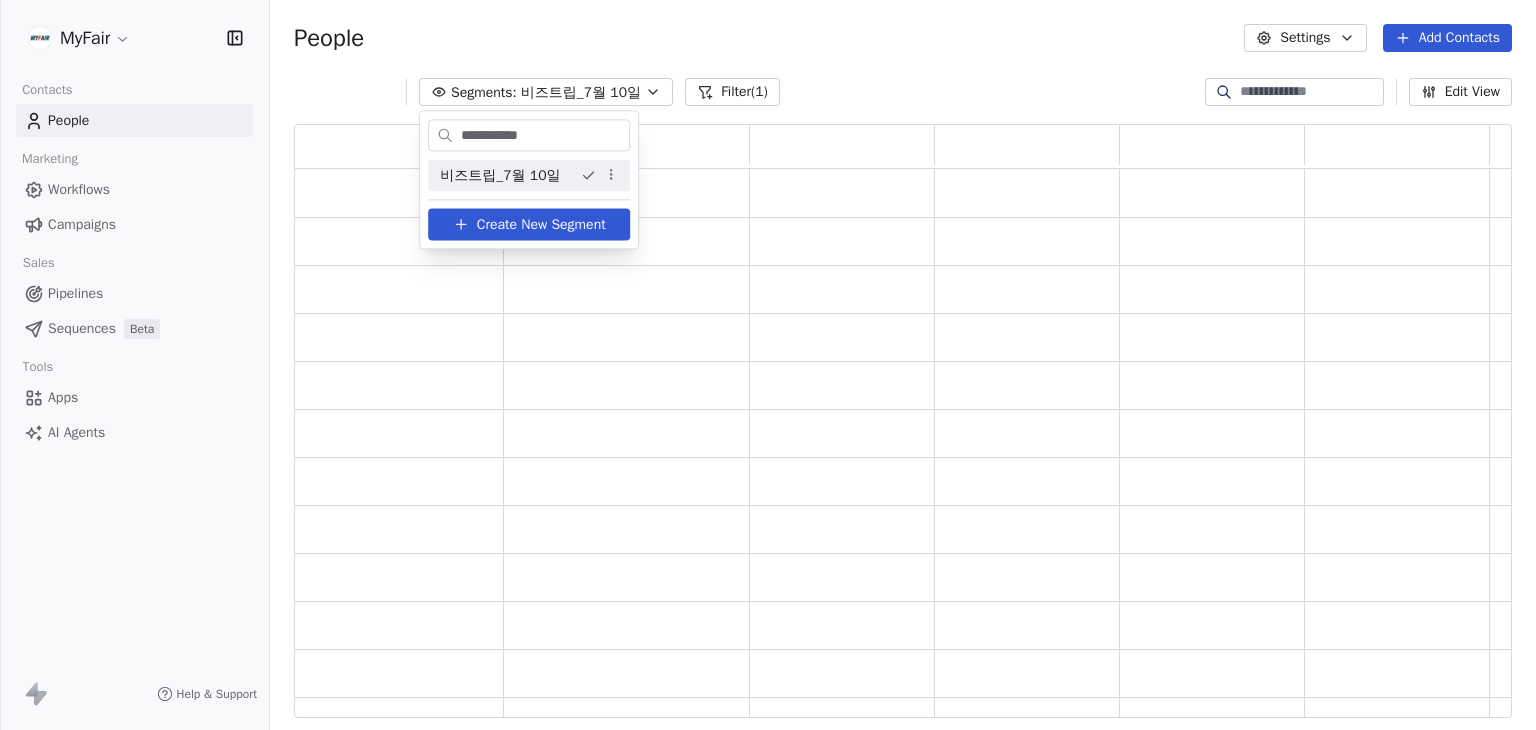 scroll, scrollTop: 16, scrollLeft: 16, axis: both 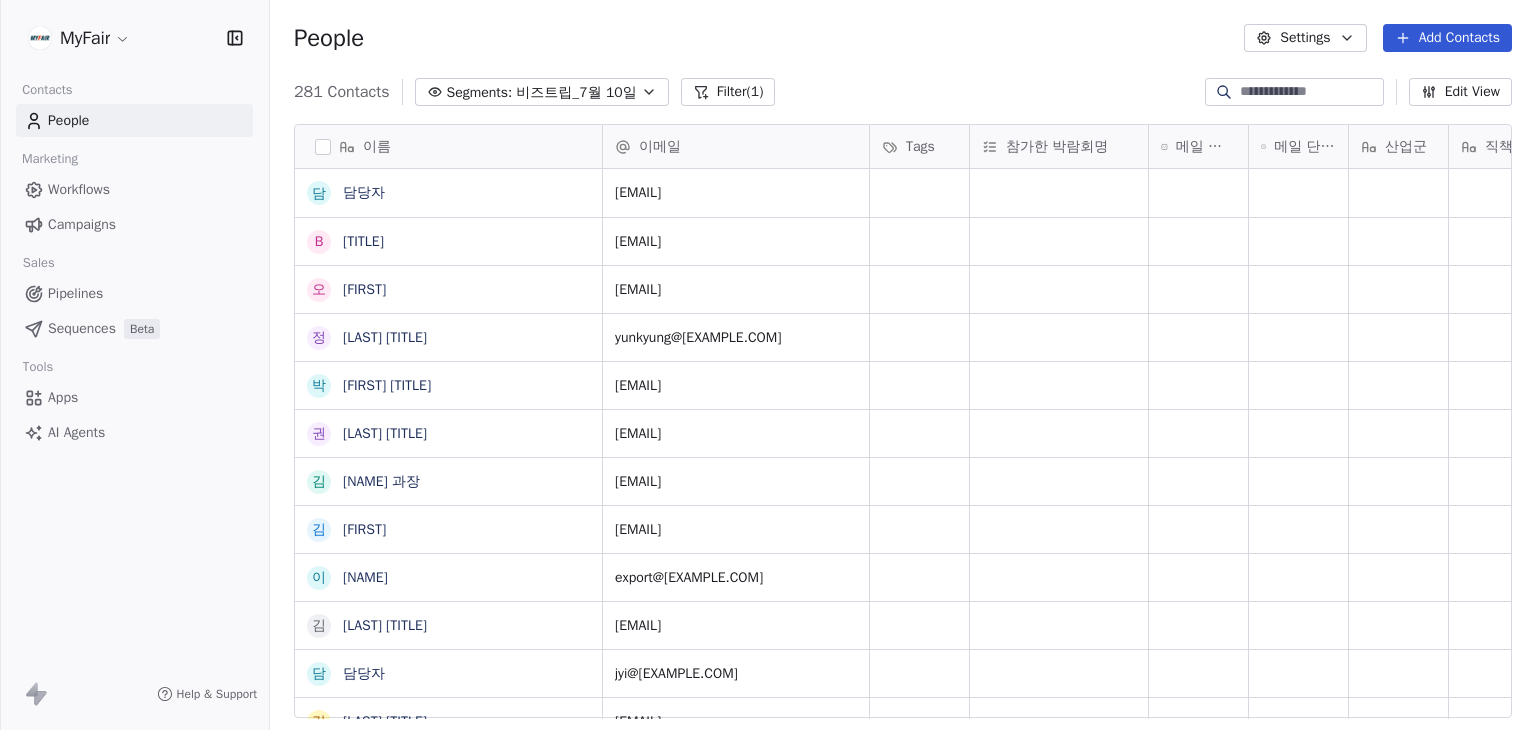 click on "Segments:" at bounding box center (480, 92) 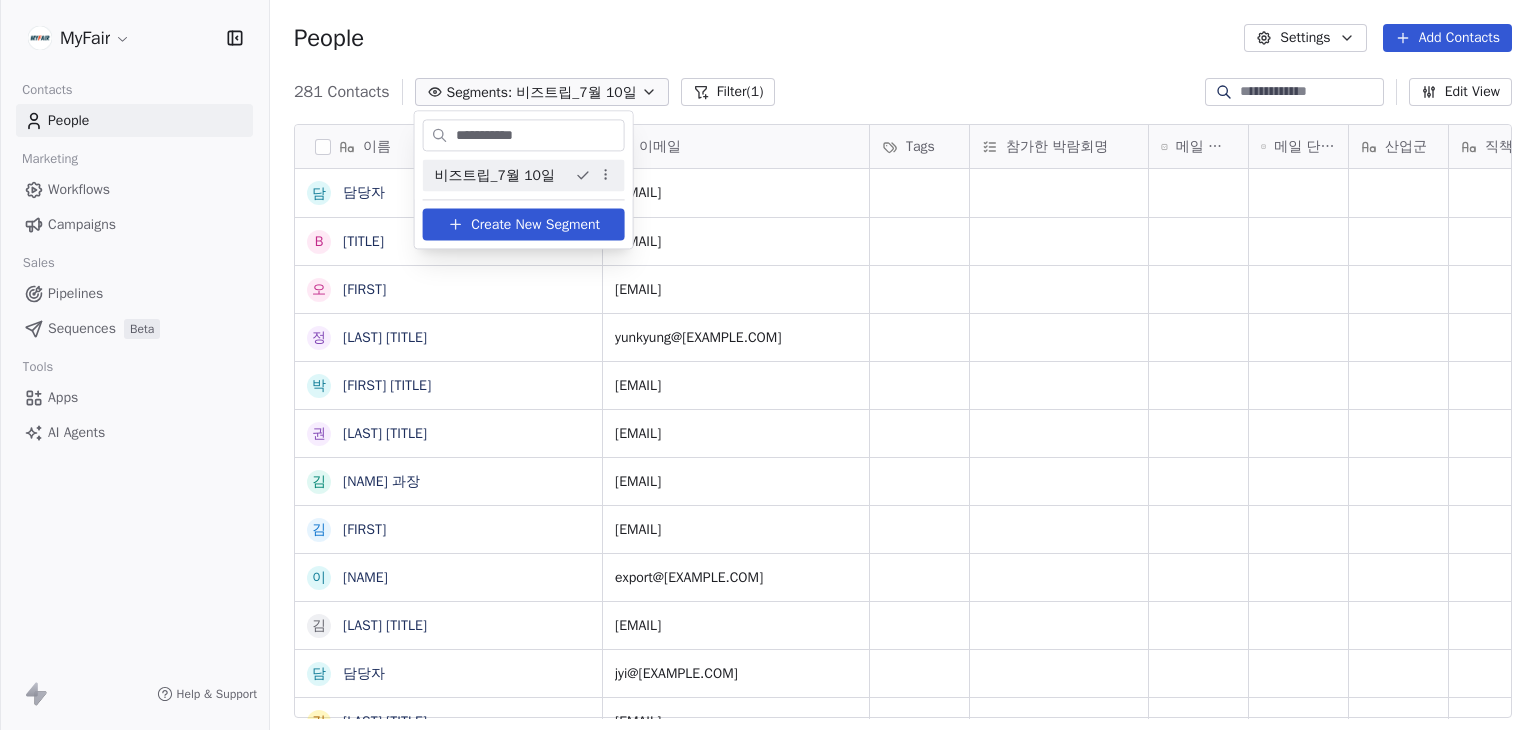 click on "MyFair Contacts People Marketing Workflows Campaigns Sales Pipelines Sequences Beta Tools Apps AI Agents Help & Support People Settings Add Contacts Segments: 비즈트립_7월 10일 Filter (1) Edit View Tag Add to Sequence Export 이름 담 담당자 b bbkg 대표 오 오예서 정 정윤경 선임매니저 박 박현지 실장 권 권병연 과장 김 김가희 과장 김 김민주 이 이광훈 김 김동우 대리 담 담당자 강 강동수 대리 이 이게비 담당자 김 김미라 이사 방 방상식 차장 태 태정민 주임 정 정선경 김 김익현 매니저 이 이민형 팀장 양 양정미 과장 김 김병국 장 장현정 선임연구원 김 김보라 선임연구원 여 여광용 박 박윤석 부사장 김 김연희 전 전지현 책임연구원 이 이수연 이 이유진 과장 박 박종빈 이사 담 담당자 이 이연화 이메일 Tags 참가한 박람회명 메일 단계_코엑스 획득 메일 단계_전시장 방문 세일즈 산업군 직책 기업명 세한" at bounding box center [768, 365] 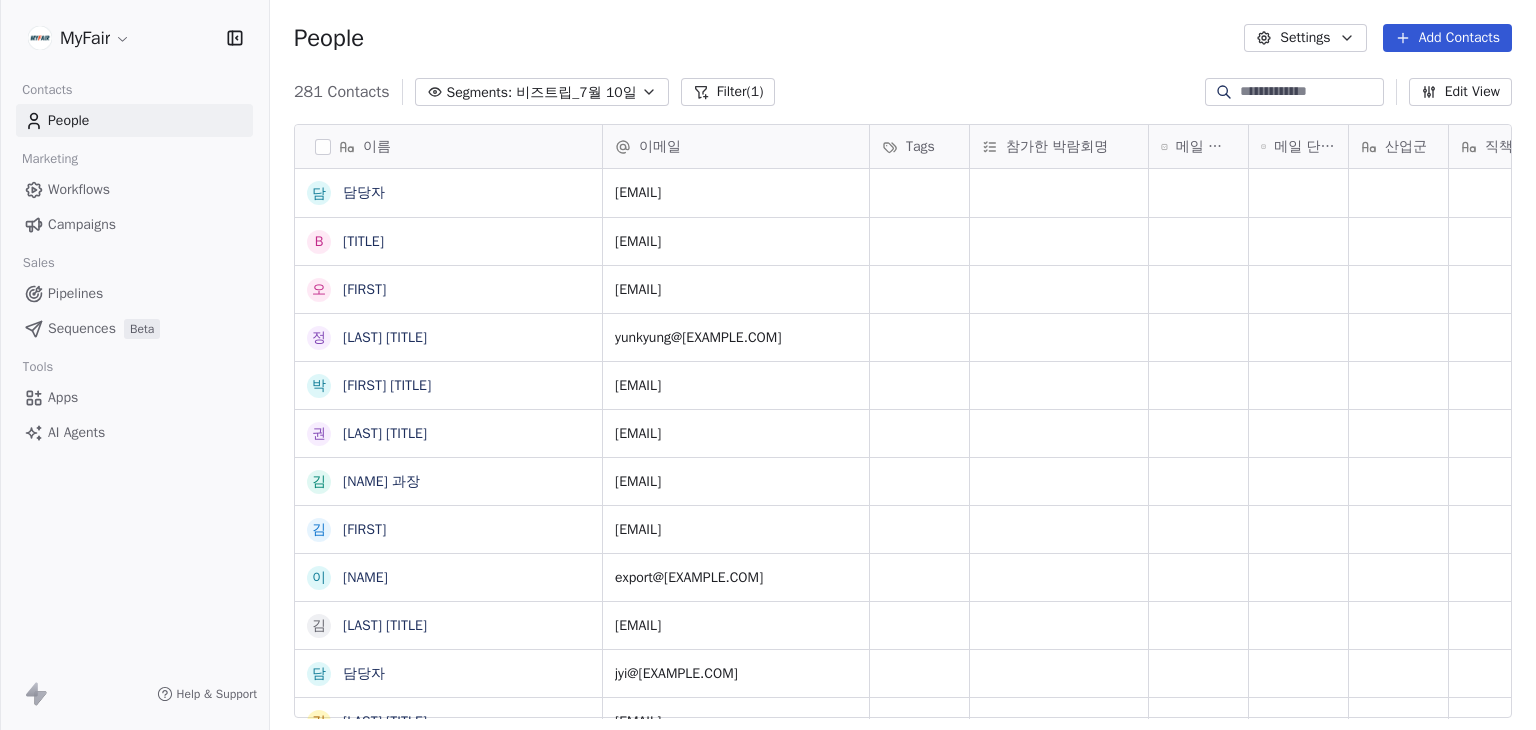 click on "Filter  (1)" at bounding box center [728, 92] 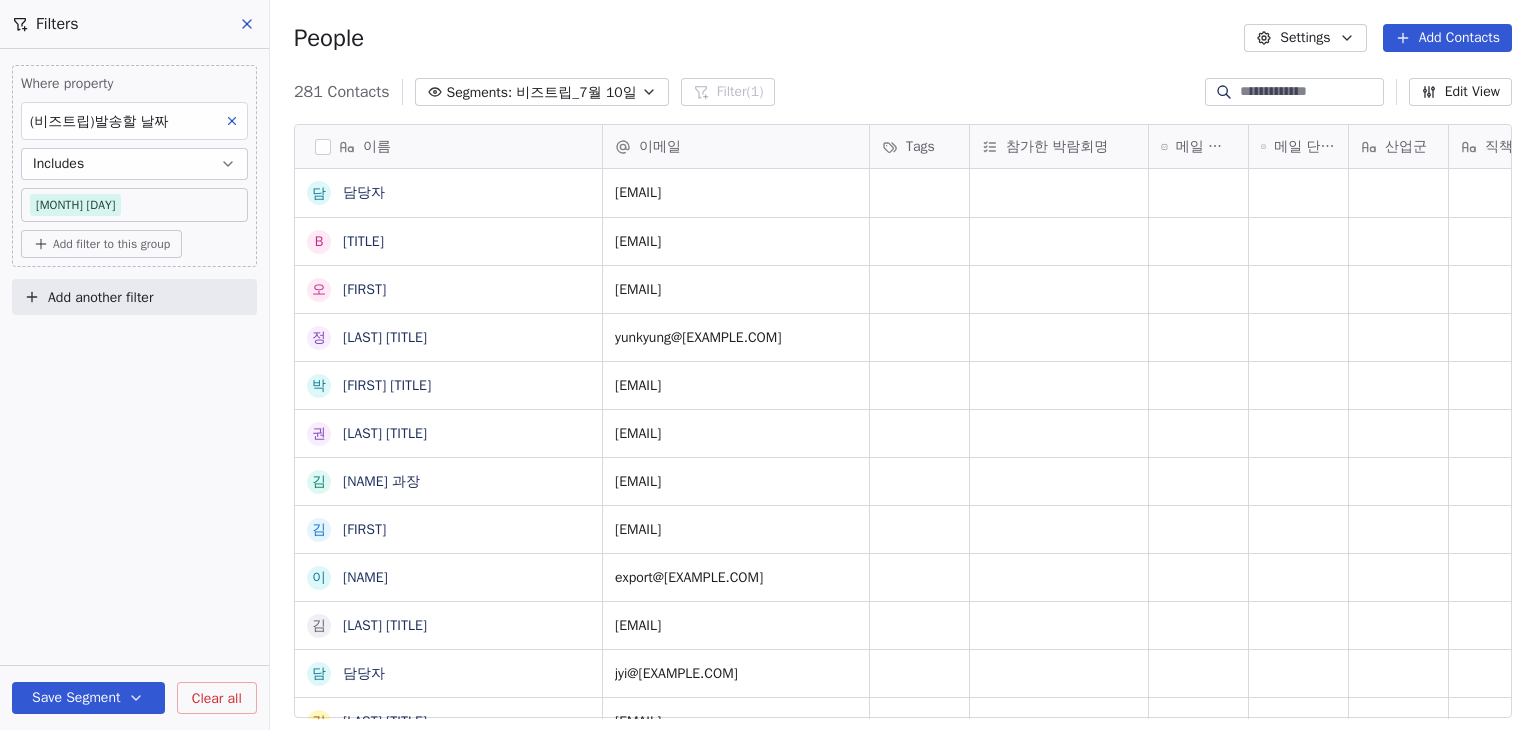click on "Add another filter" at bounding box center [100, 297] 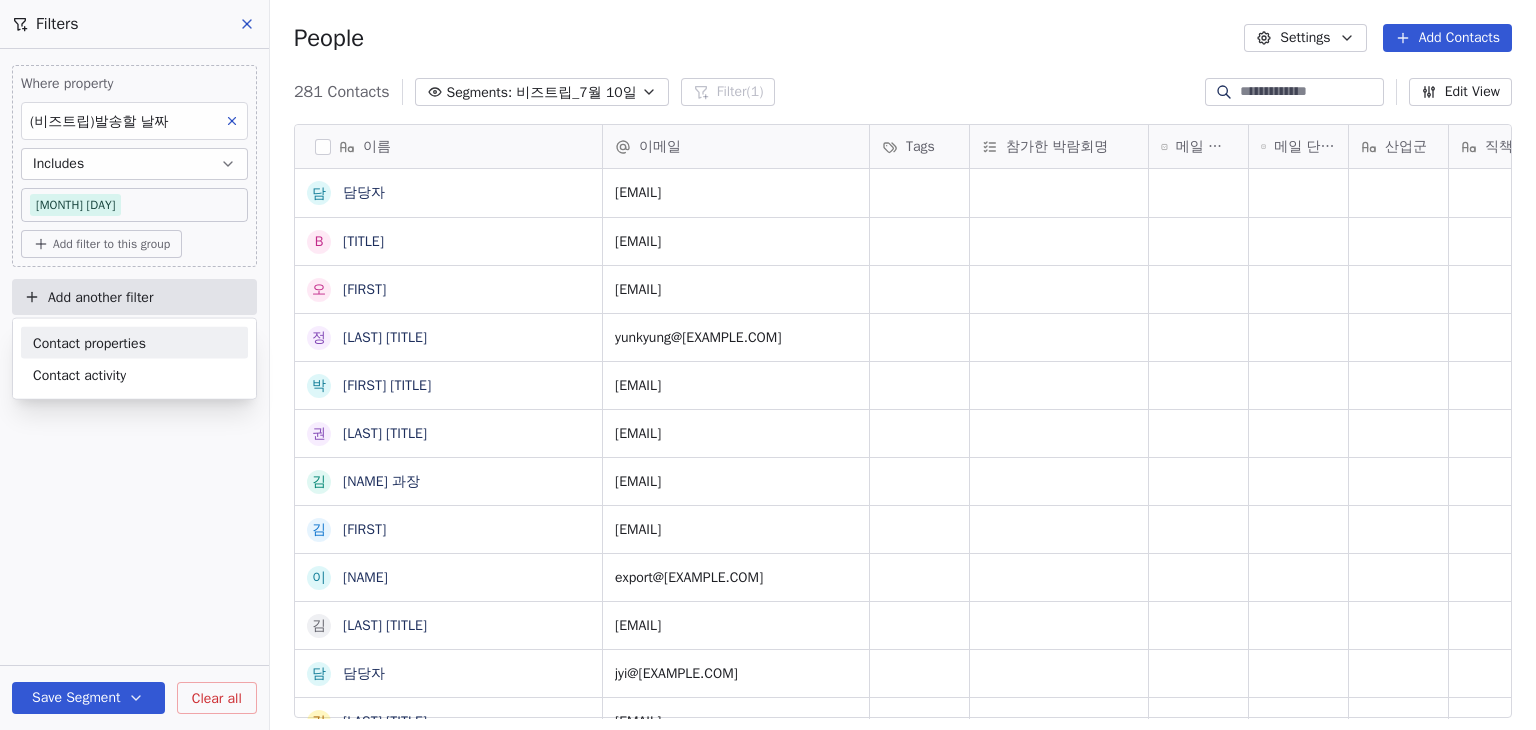 click on "Contact properties" at bounding box center (89, 342) 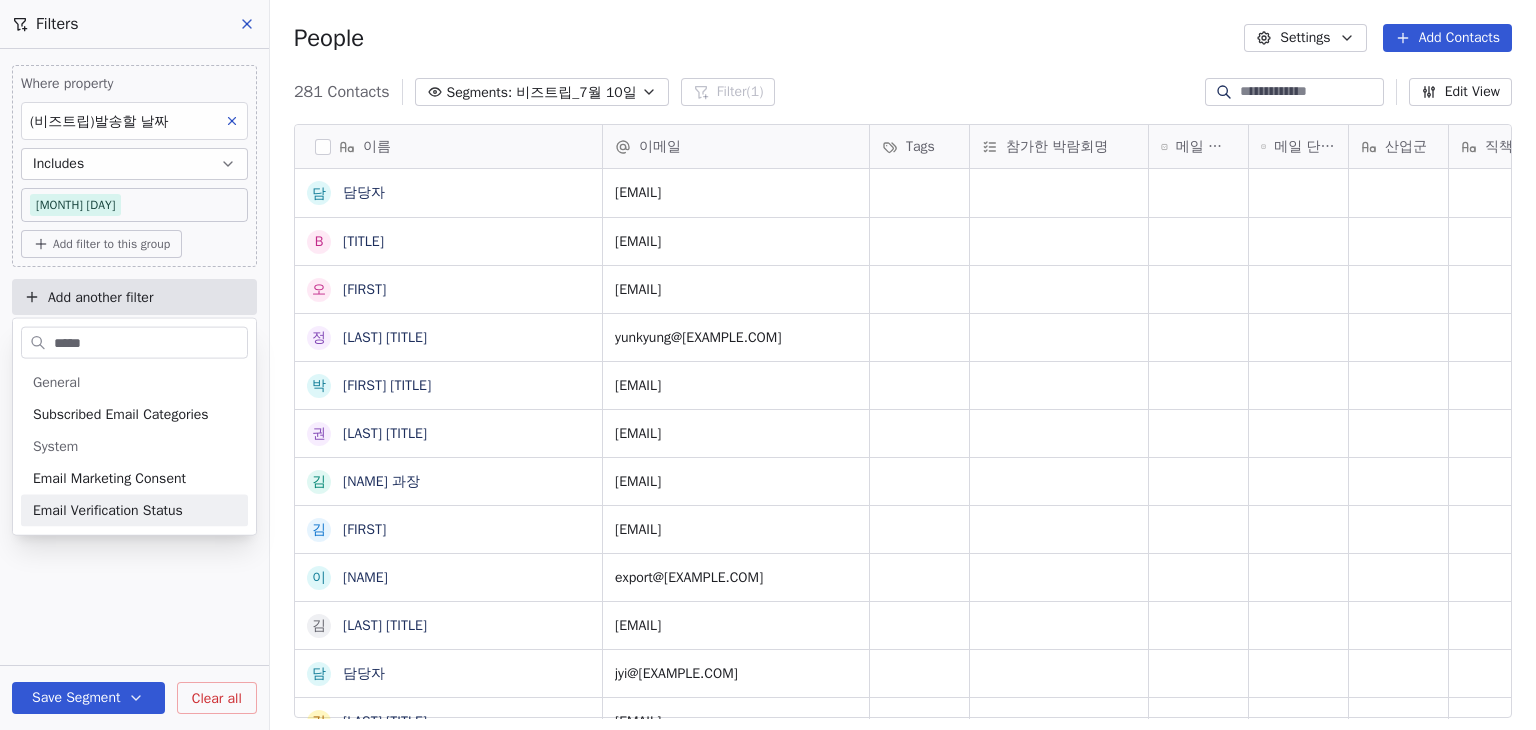 type on "*****" 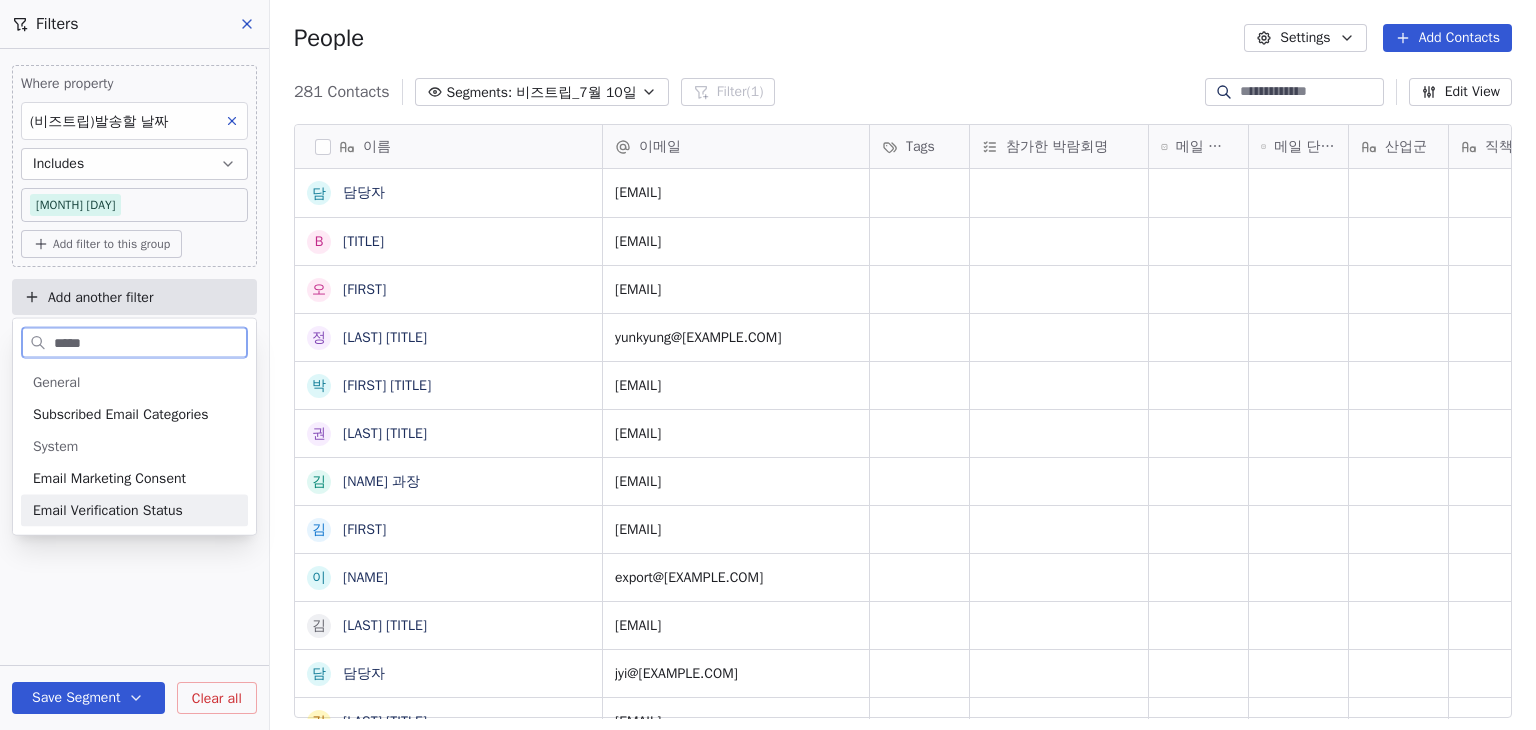 click on "Email Verification Status" at bounding box center (108, 511) 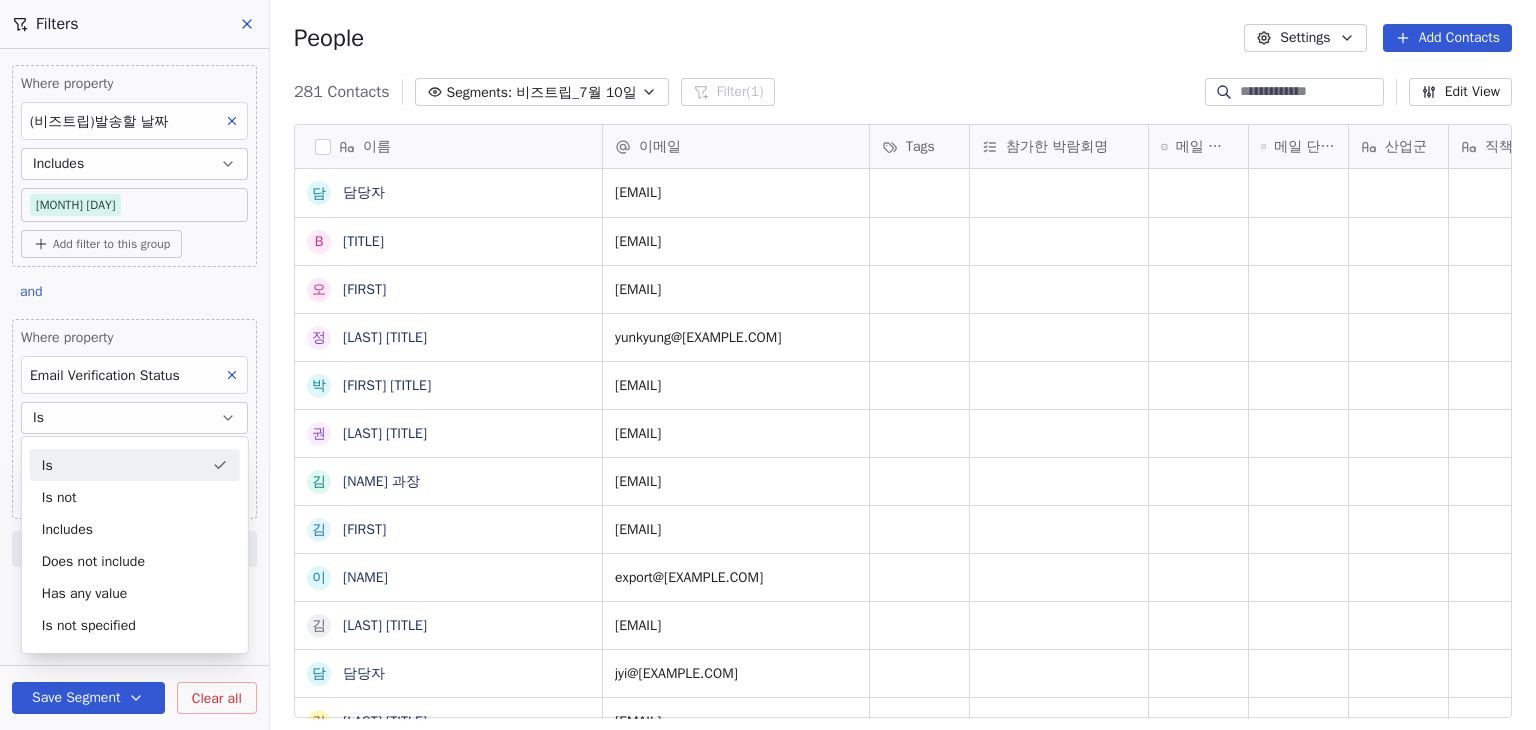 click on "Is" at bounding box center (135, 465) 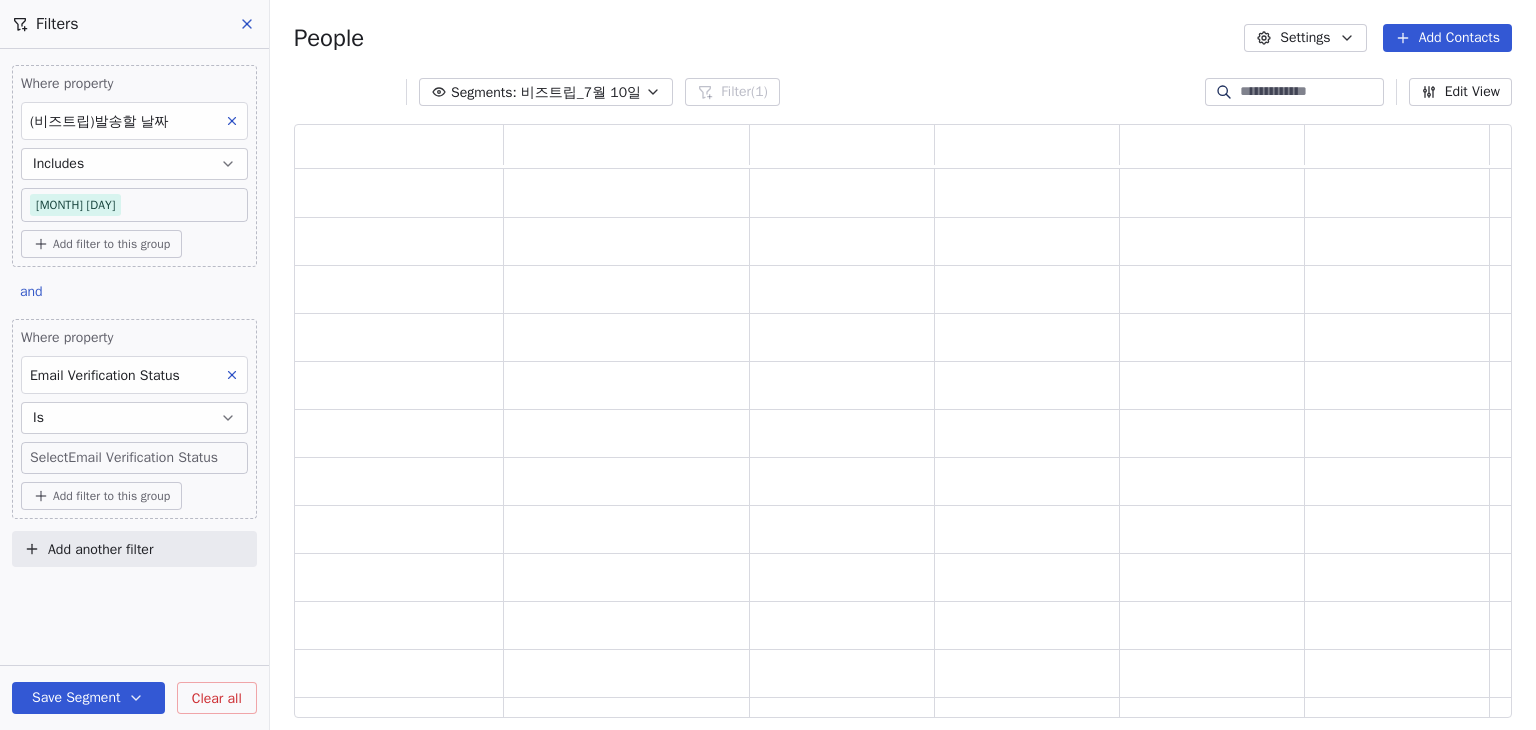 scroll, scrollTop: 16, scrollLeft: 16, axis: both 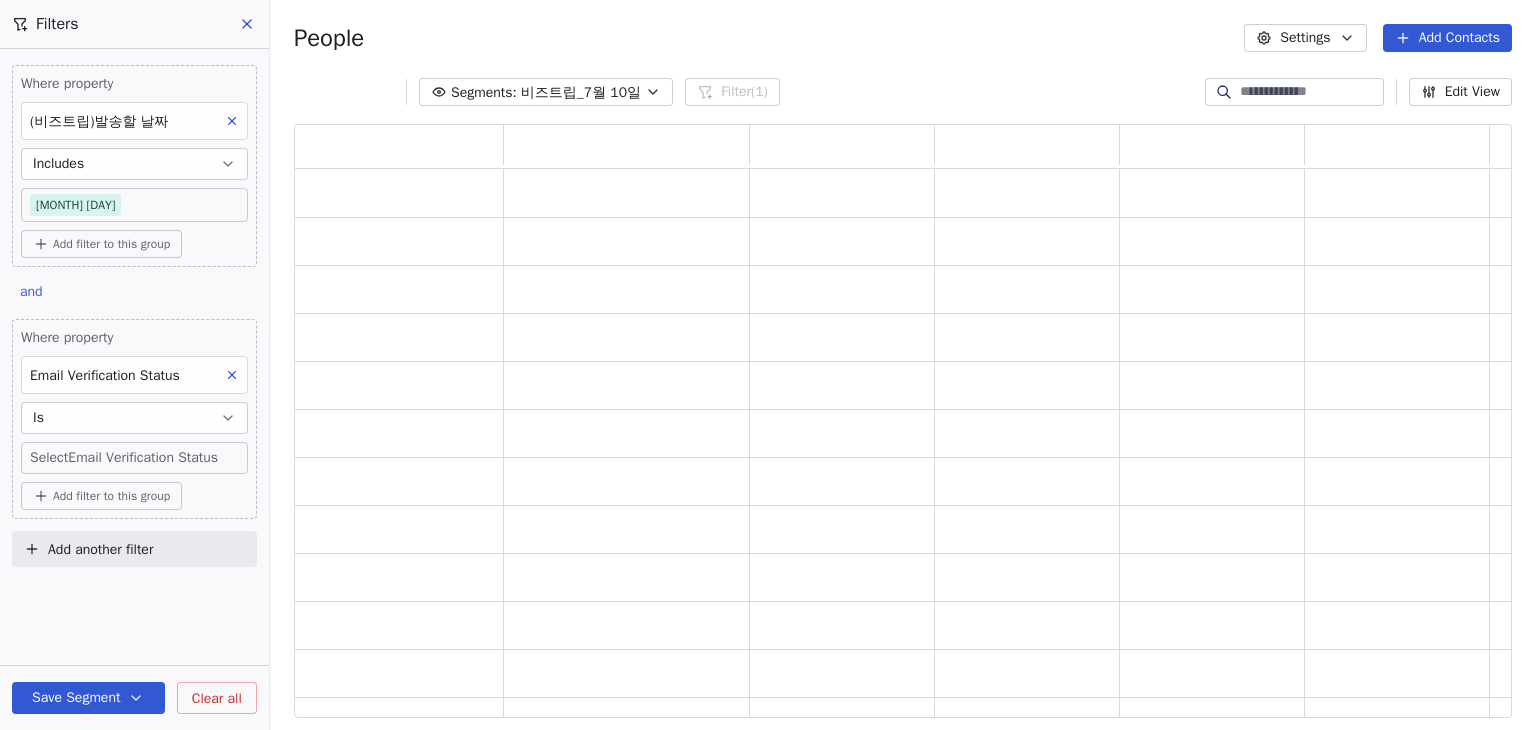 click on "MyFair Contacts People Marketing Workflows Campaigns Sales Pipelines Sequences Beta Tools Apps AI Agents Help & Support Filters Where property (비즈트립)발송할 날짜 Includes 7월 10일 Add filter to this group and Where property Email Verification Status Is Select Email Verification Status Add filter to this group Add another filter Save Segment Clear all People Settings Add Contacts Segments: 비즈트립_7월 10일 Filter (1) Edit View Tag Add to Sequence Export" at bounding box center [768, 365] 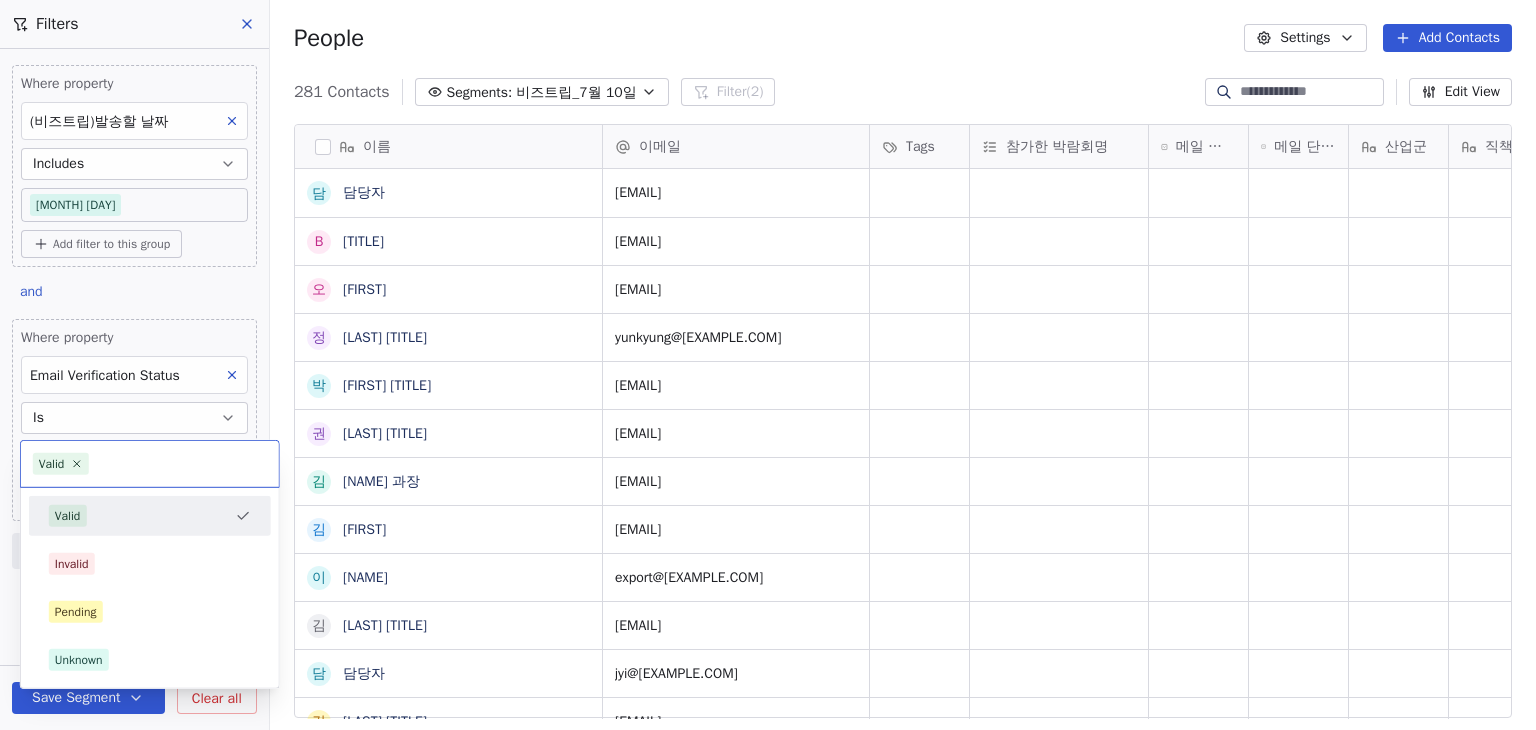 scroll, scrollTop: 16, scrollLeft: 16, axis: both 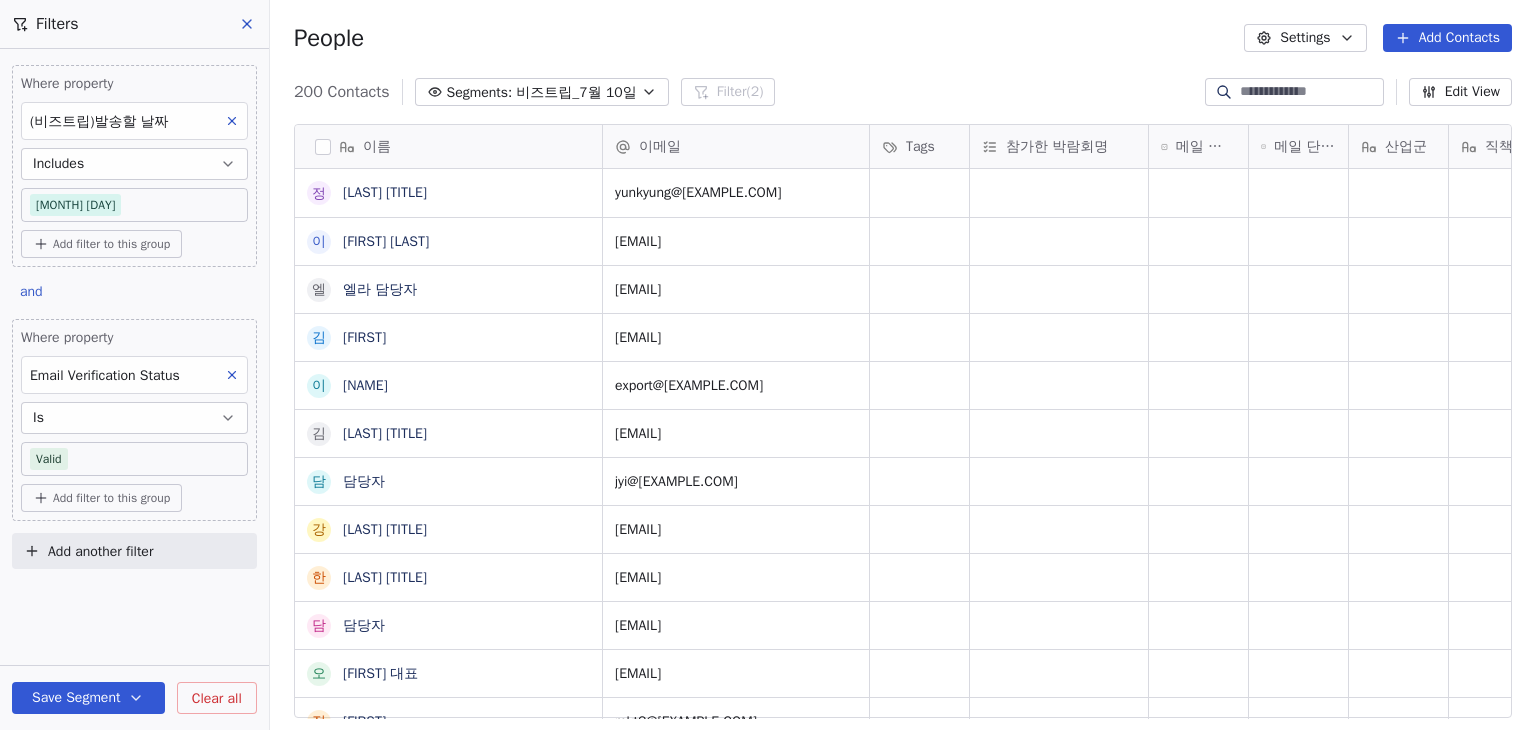 click 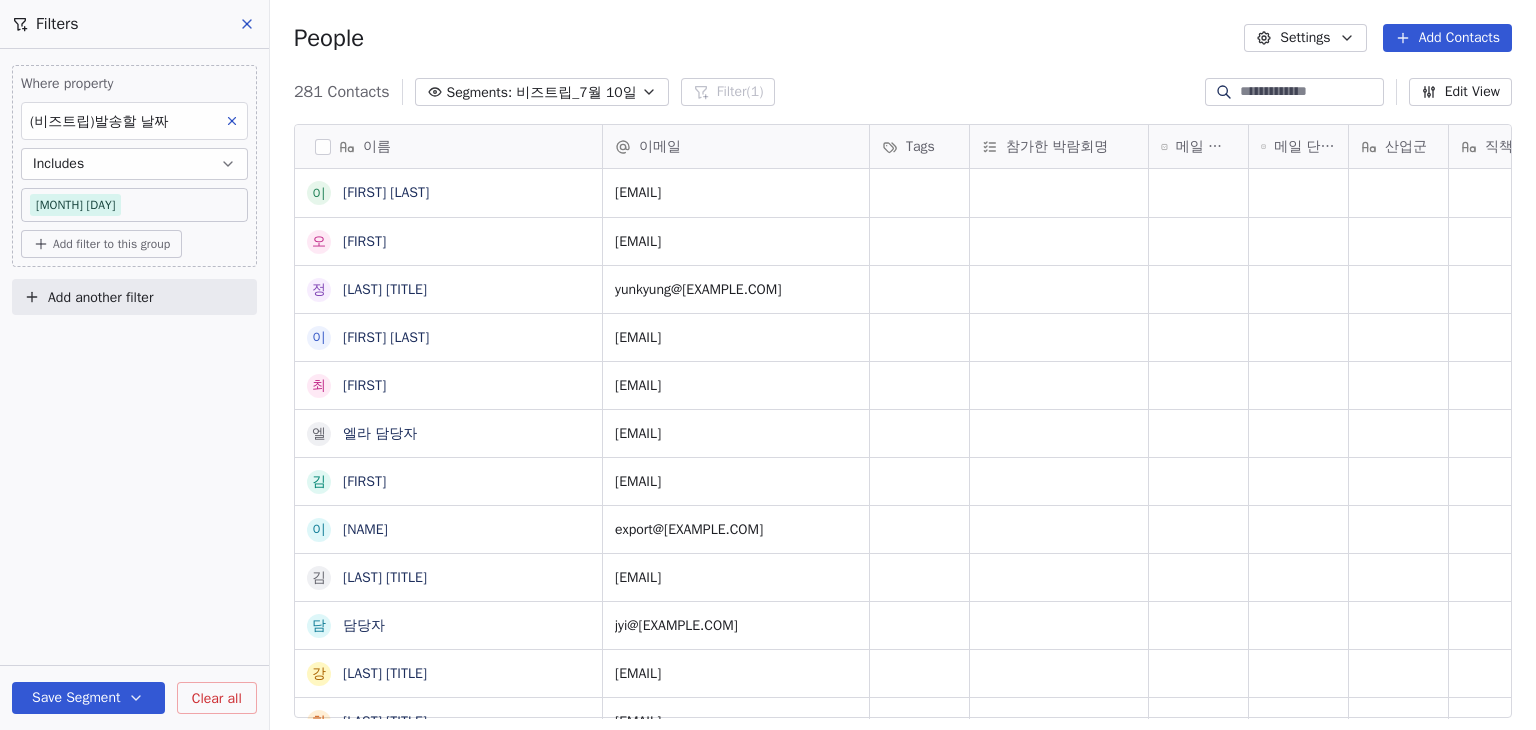 click on "Clear all" at bounding box center (217, 698) 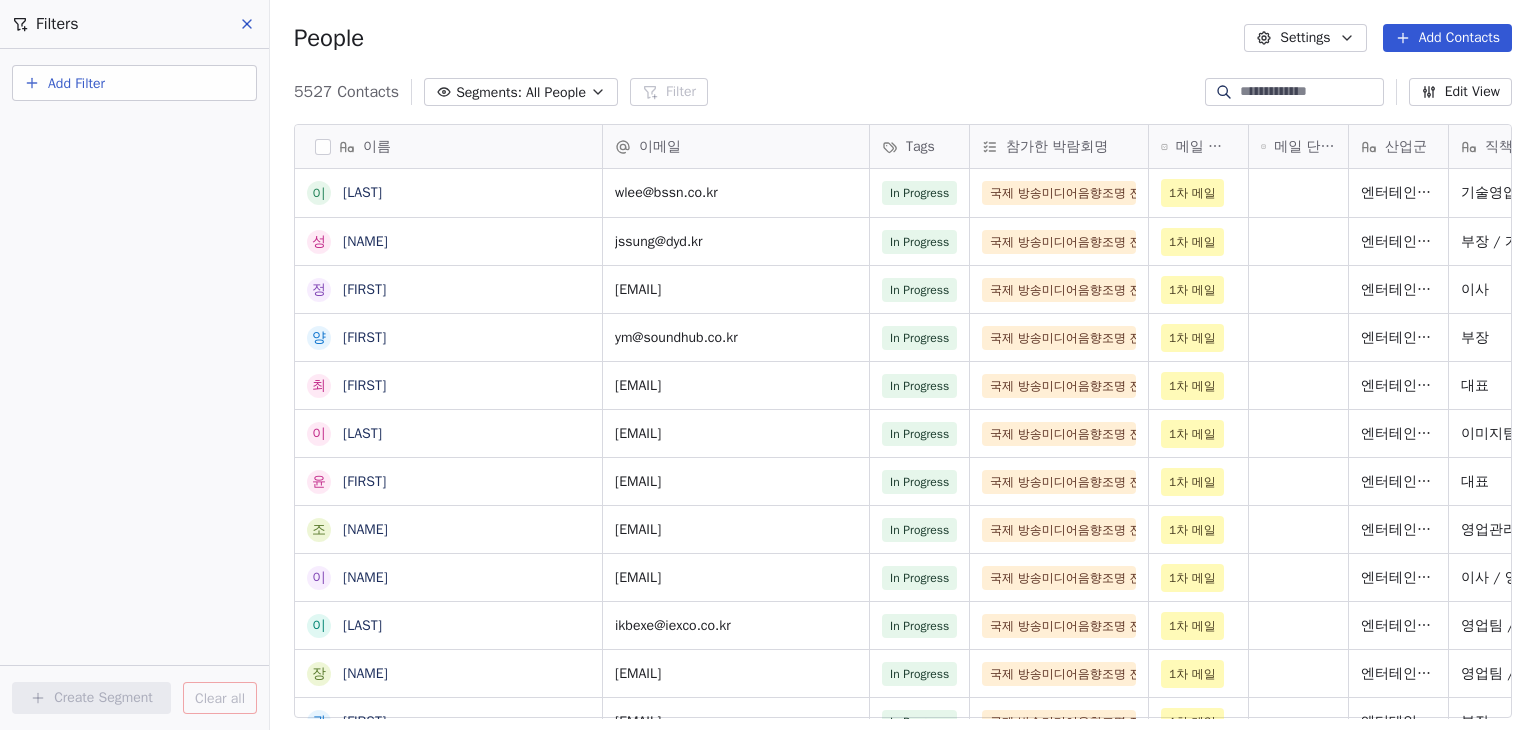 click on "All People" at bounding box center (556, 92) 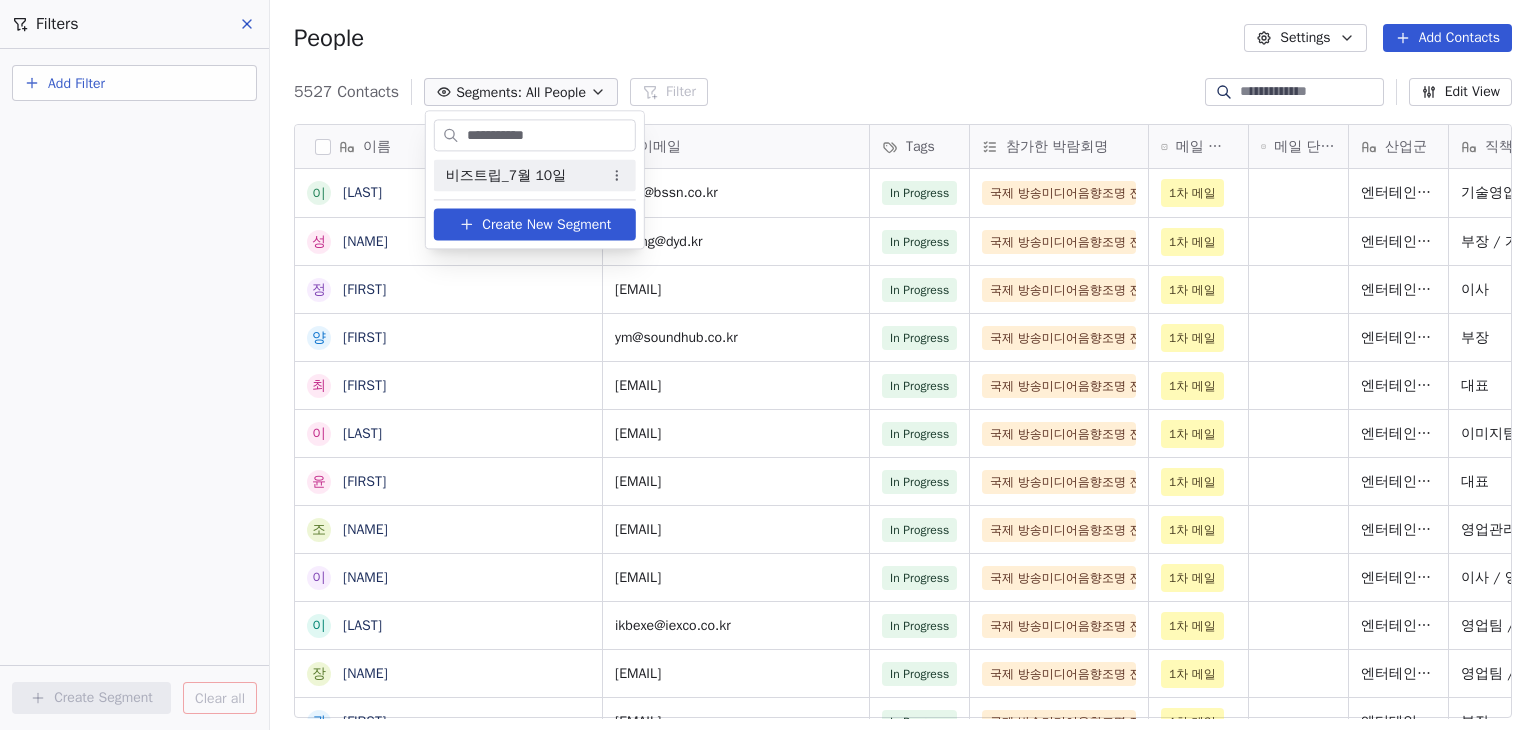click on "비즈트립_7월 10일" at bounding box center [535, 175] 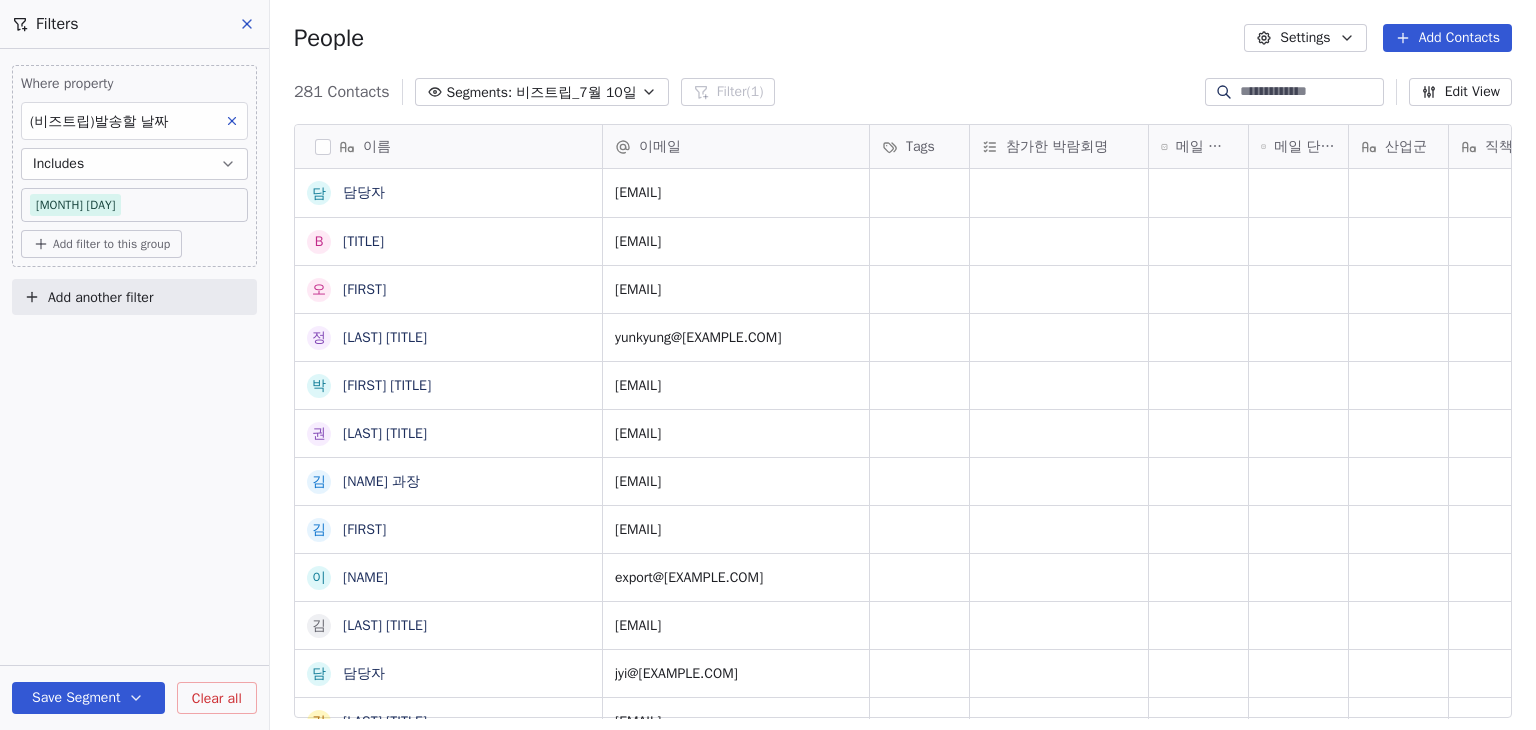 click on "Add another filter" at bounding box center (134, 297) 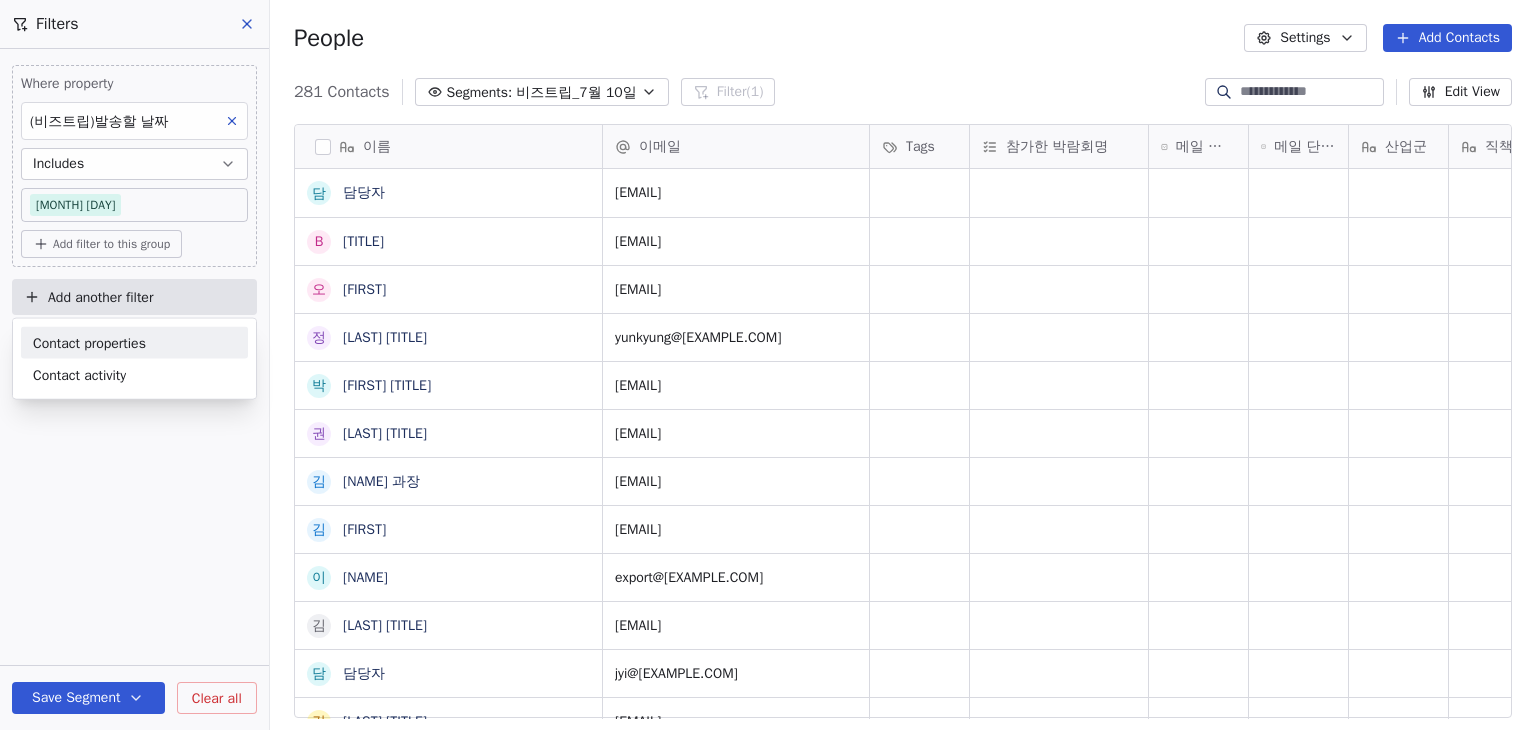 click on "Contact properties" at bounding box center [89, 342] 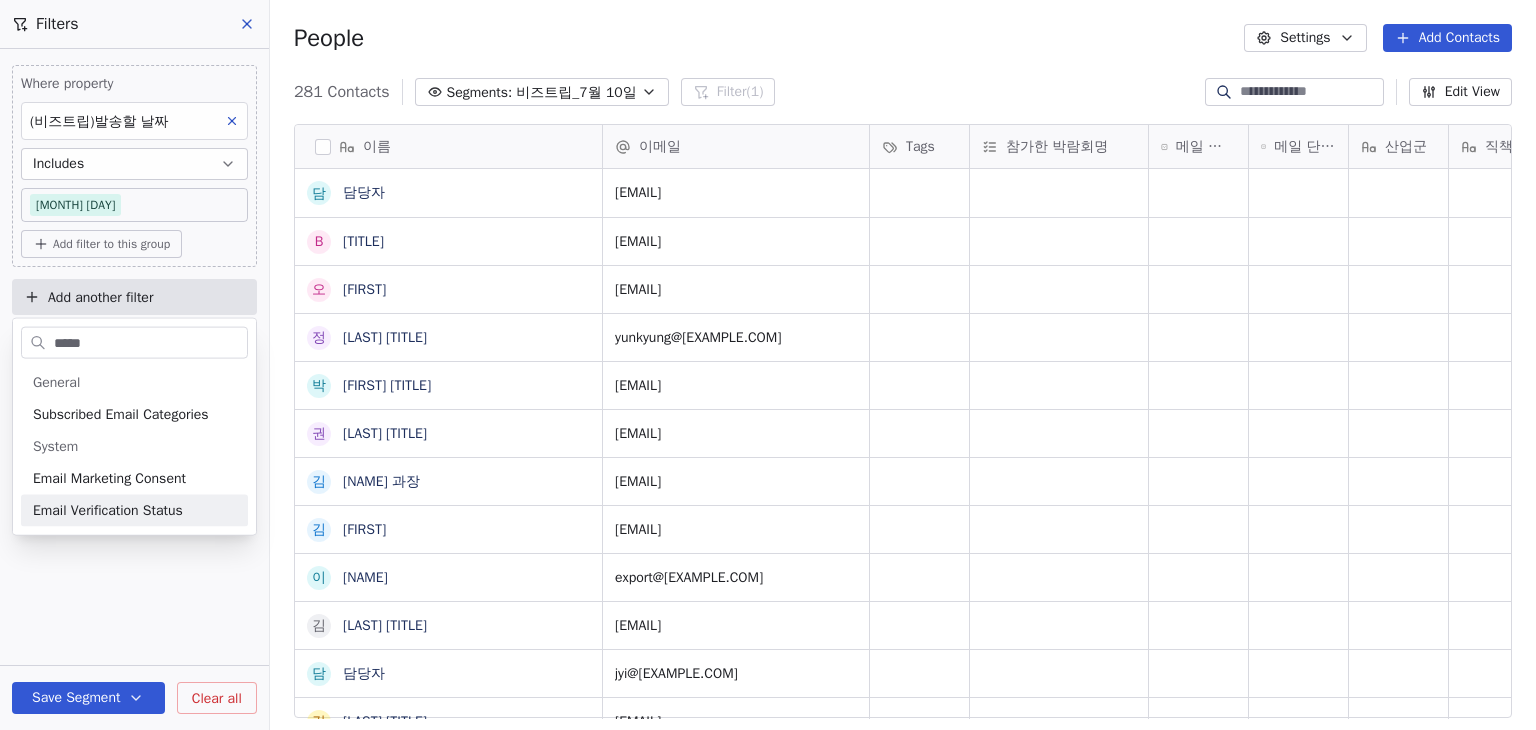 type on "*****" 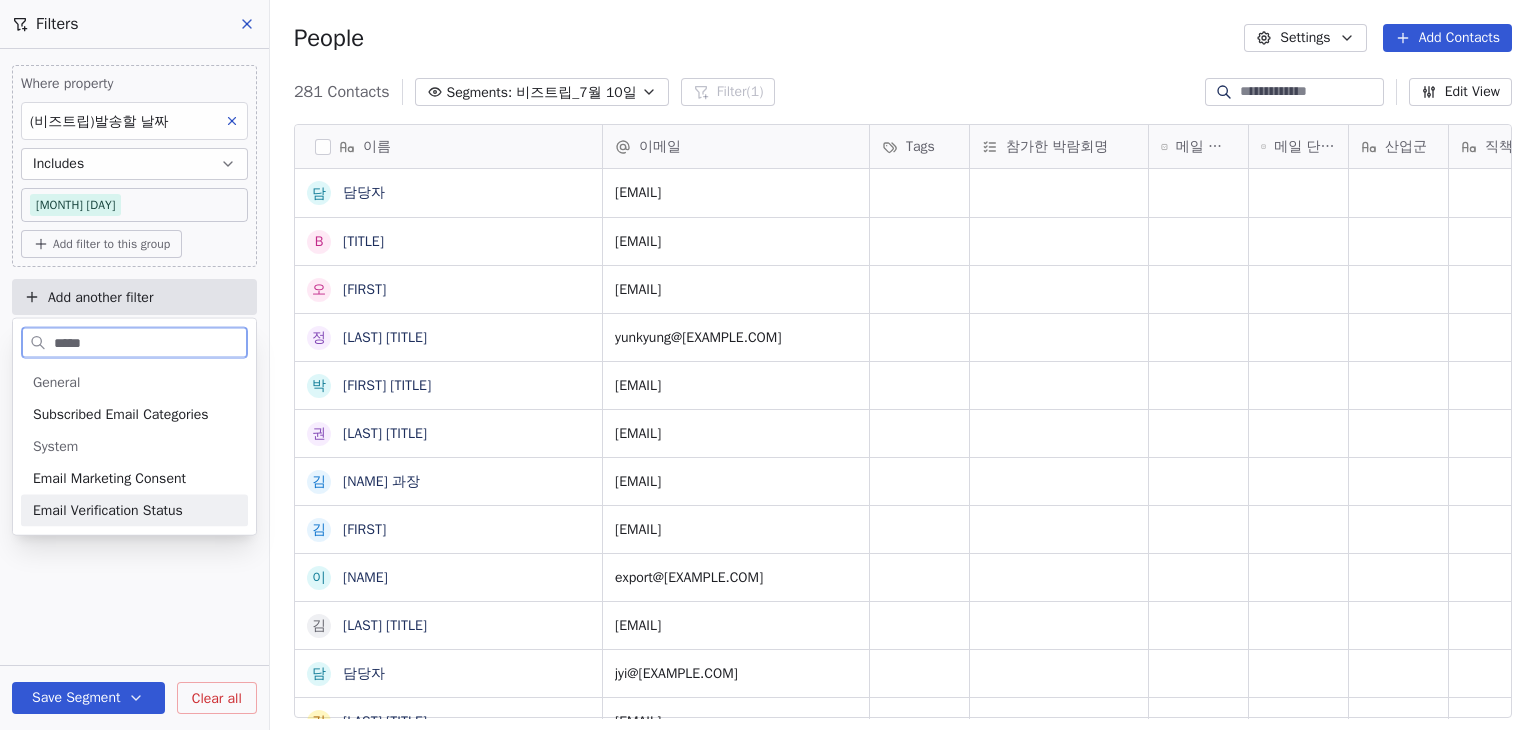 click on "Email Verification Status" at bounding box center [108, 511] 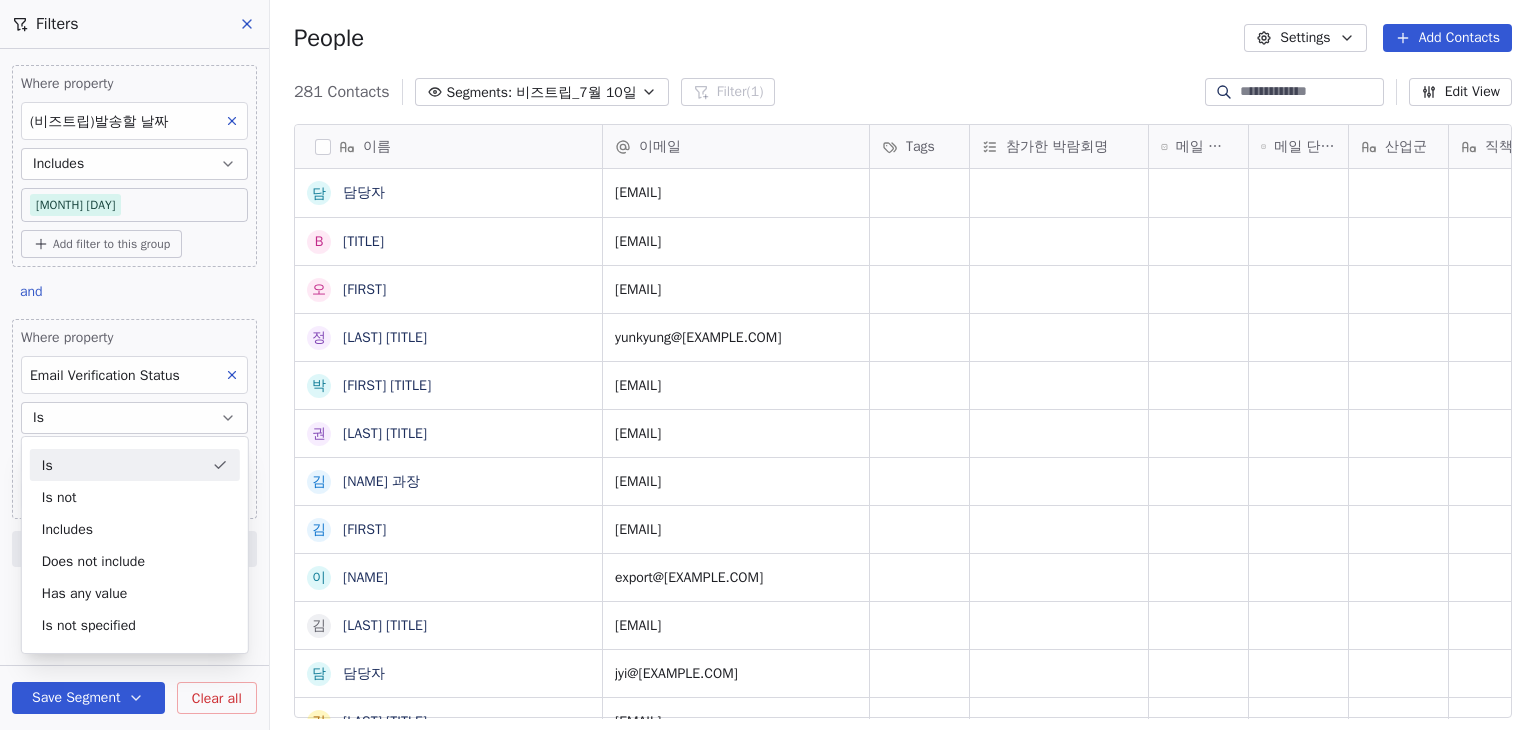 click on "Is" at bounding box center [135, 465] 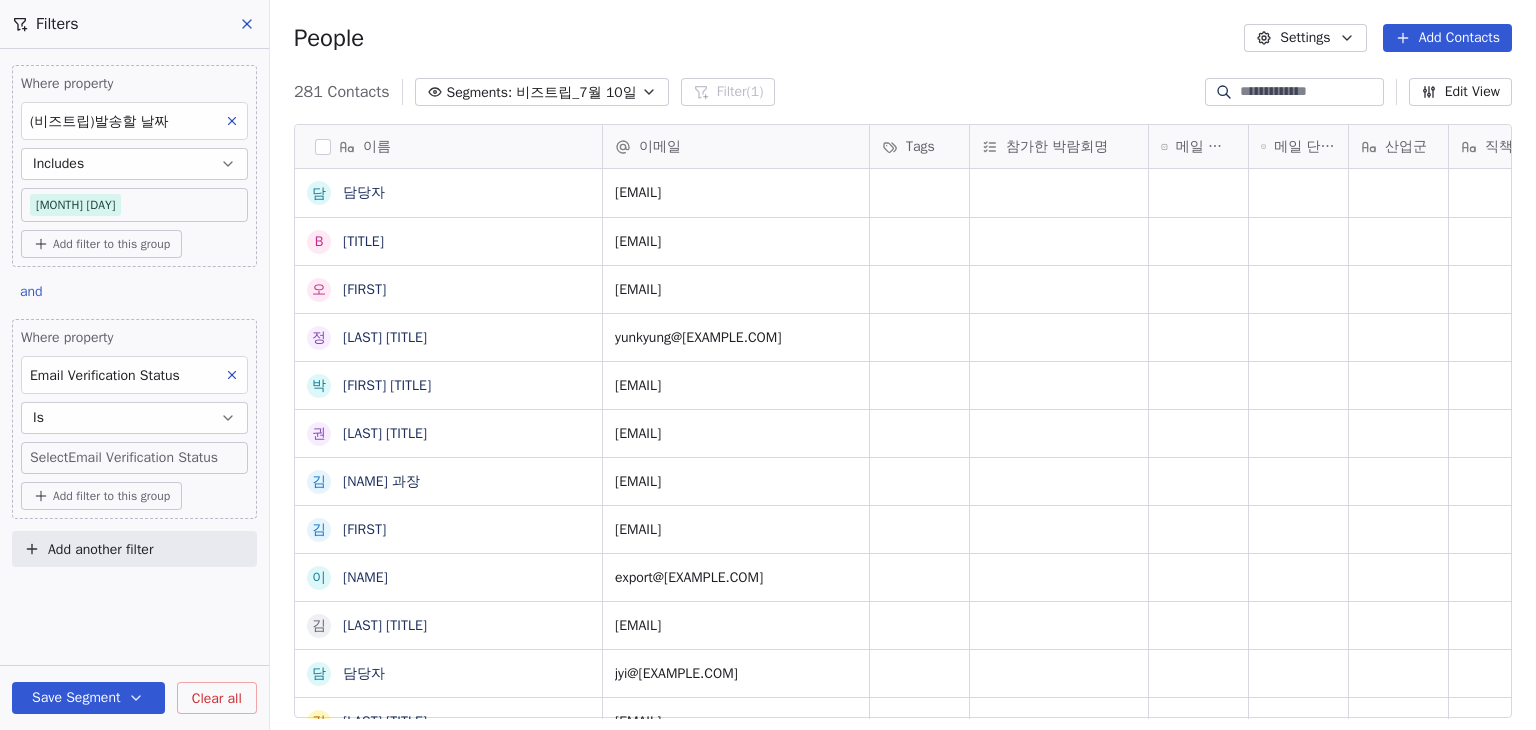 click on "MyFair Contacts People Marketing Workflows Campaigns Sales Pipelines Sequences Beta Tools Apps AI Agents Help & Support Filters Where property (비즈트립)발송할 날짜 Includes 7월 10일 Add filter to this group and Where property Email Verification Status Is Select Email Verification Status Add filter to this group Add another filter Save Segment Clear all People Settings Add Contacts 281 Contacts Segments: 비즈트립_7월 10일 Filter (1) Edit View Tag Add to Sequence Export 이름 담 담당자 b bbkg 대표 오 오예서 정 정윤경 선임매니저 박 박현지 실장 권 권병연 과장 김 김가희 과장 김 김민주 이 이광훈 김 김동우 대리 담 담당자 강 강동수 대리 이 이게비 담당자 김 김미라 이사 방 방상식 차장 태 태정민 주임 정 정선경 김 김익현 매니저 이 이민형 팀장 양 양정미 과장 김 김병국 장 장현정 선임연구원 김 김보라 선임연구원 여 여광용 박 박윤석 부사장 김 김연희" at bounding box center (768, 365) 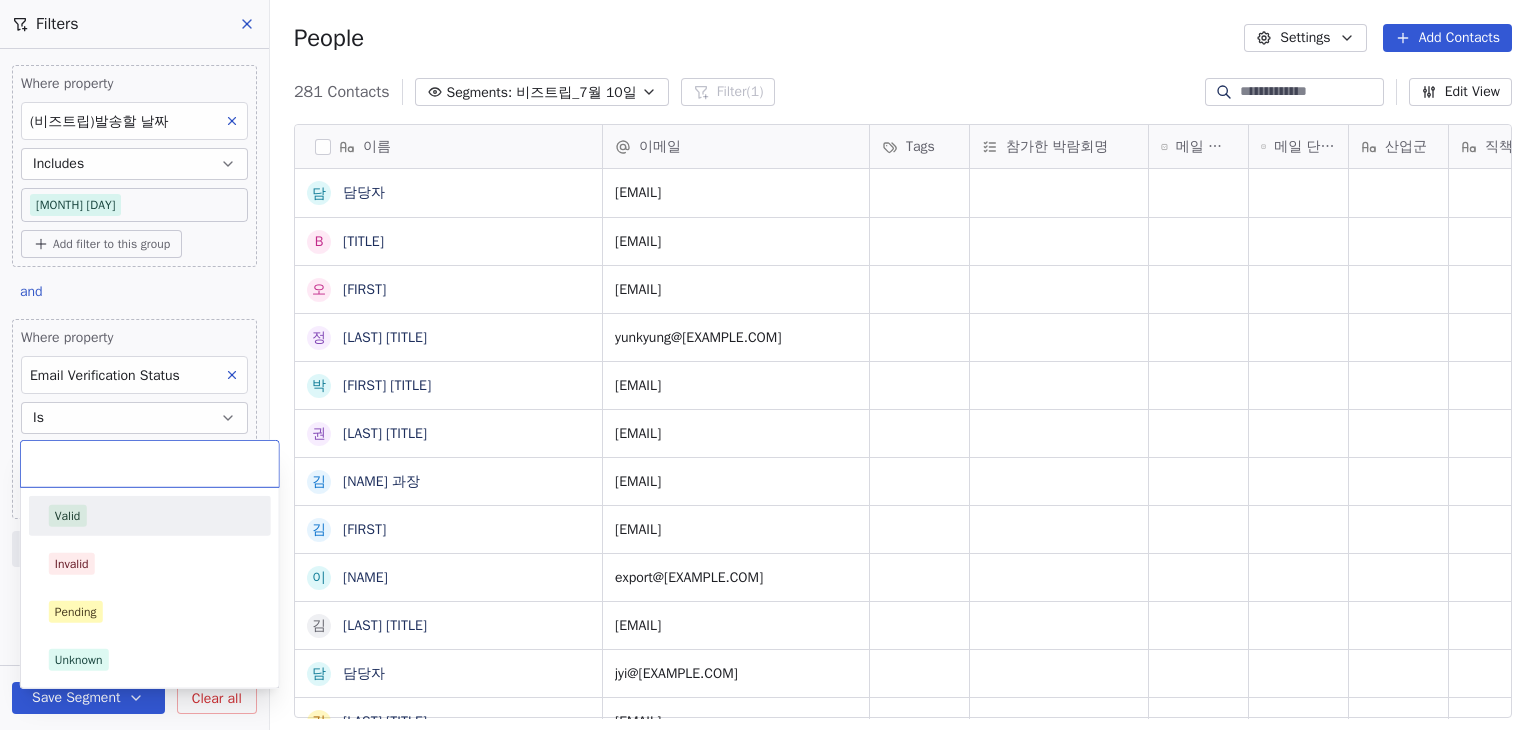 drag, startPoint x: 104, startPoint y: 457, endPoint x: 124, endPoint y: 531, distance: 76.655075 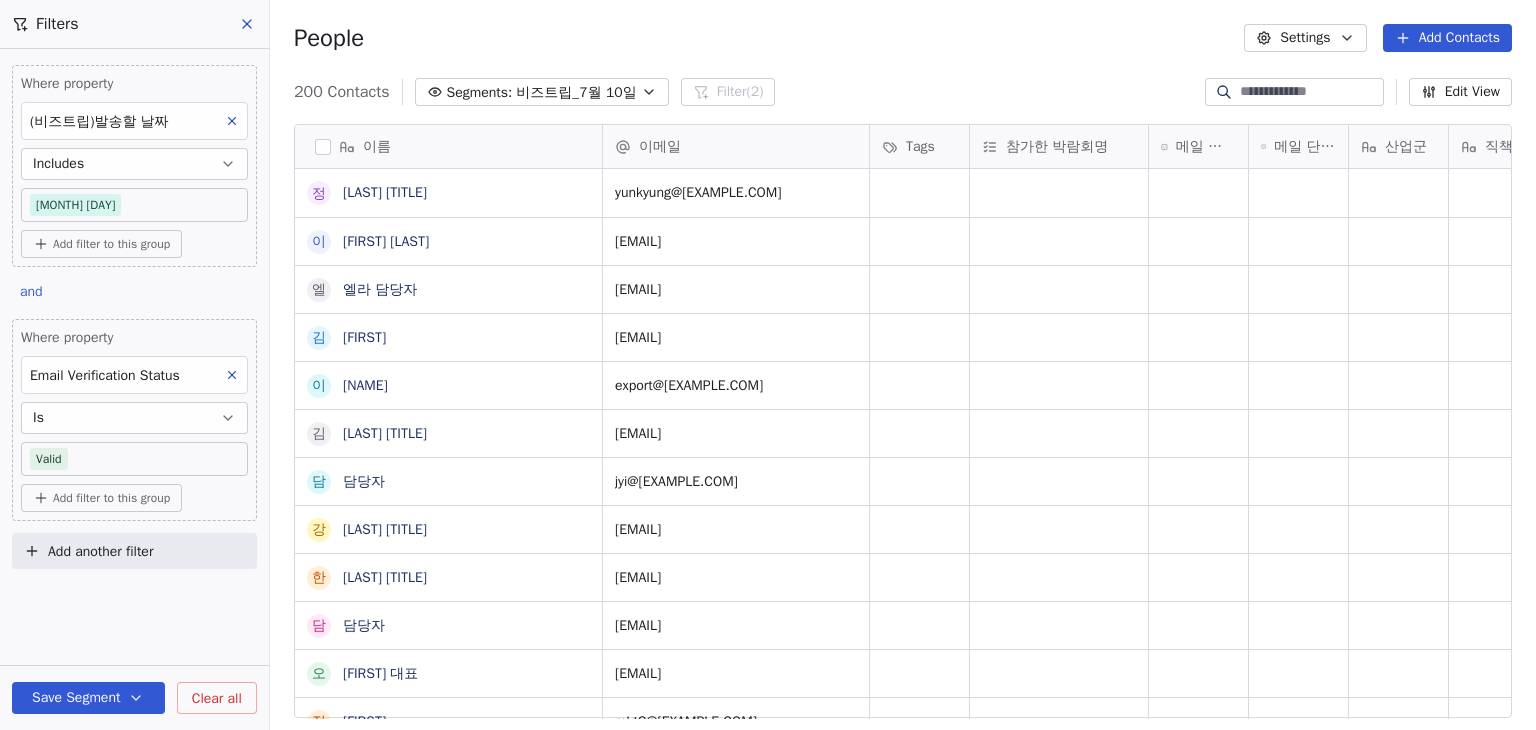 click on "Clear all" at bounding box center [217, 698] 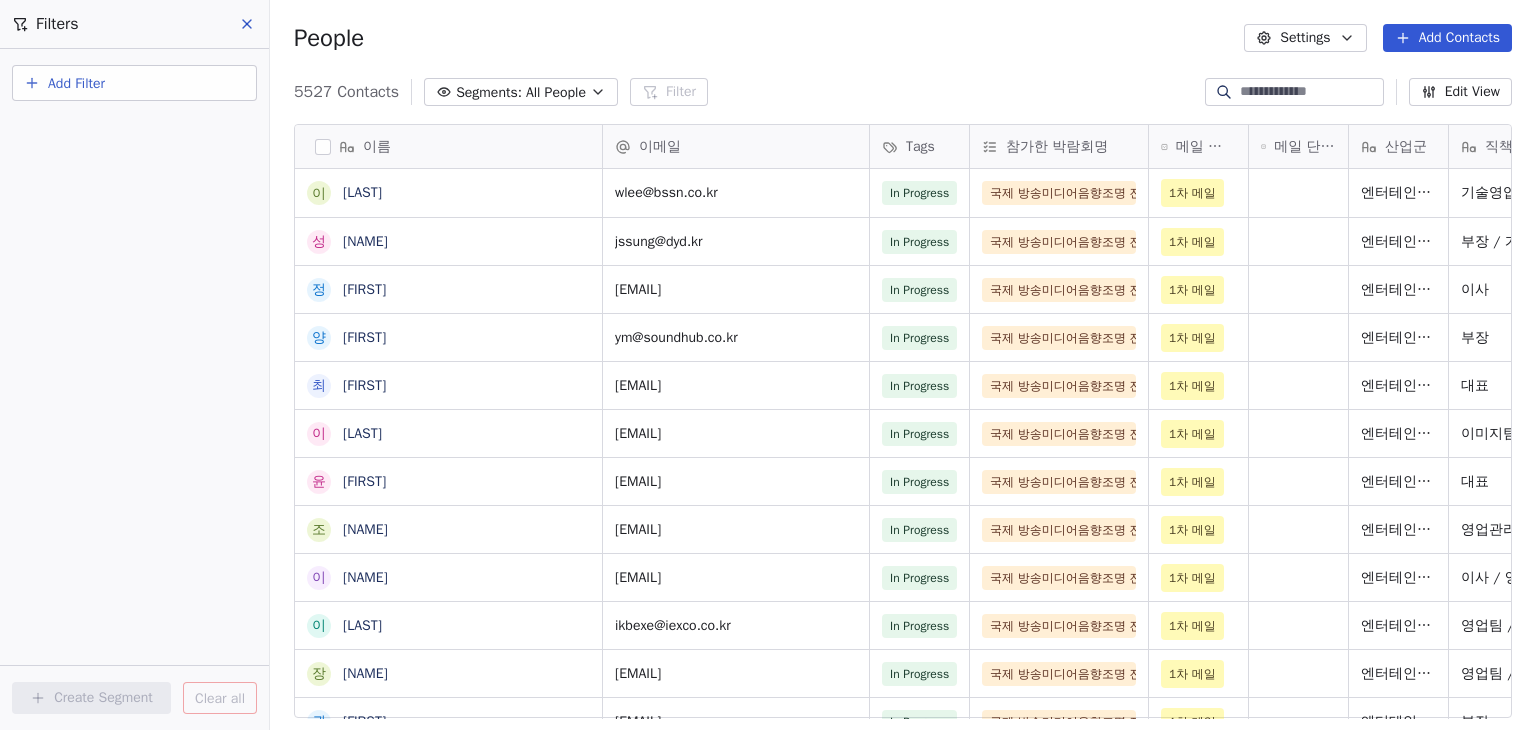 click 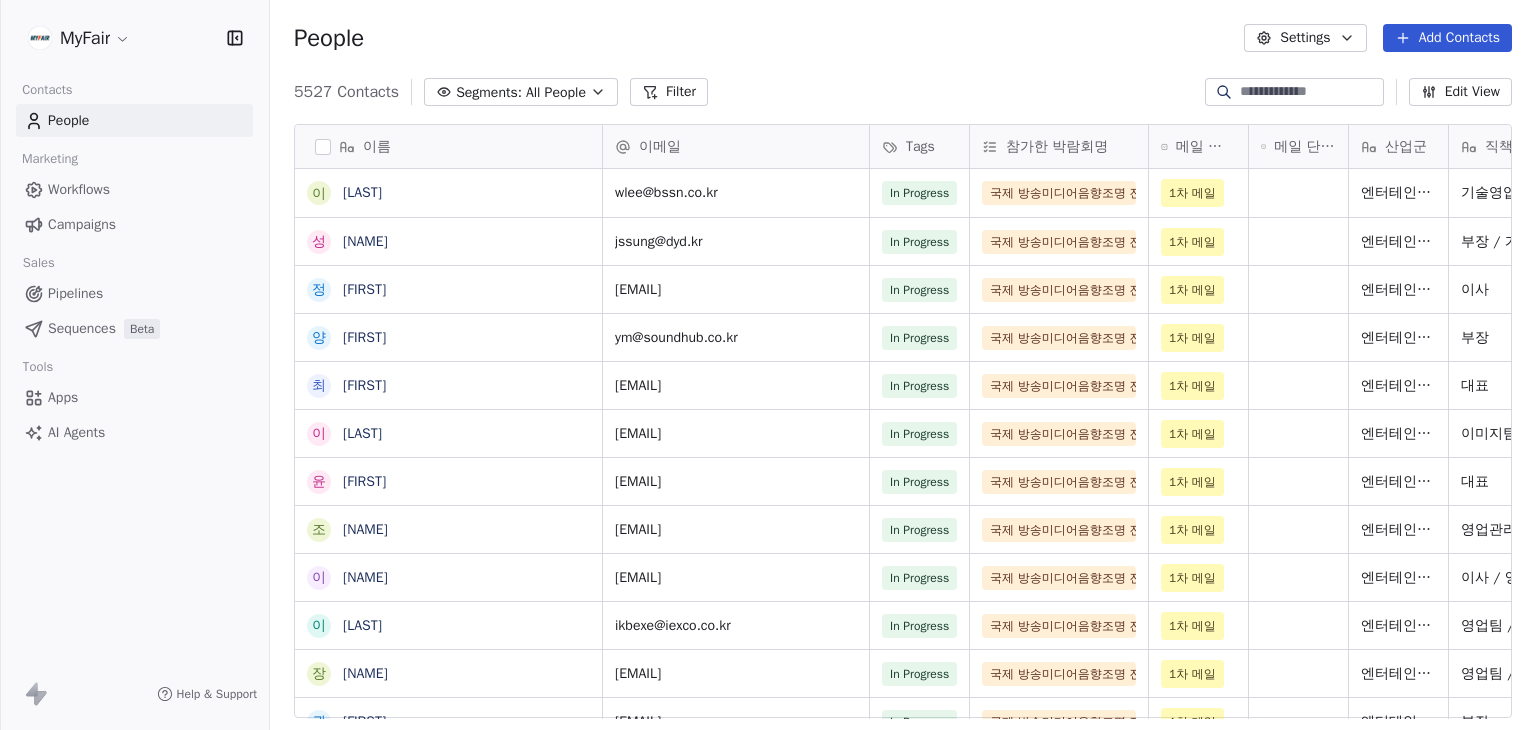 click on "이름 이 이종우 성 성진수 정 정웅문 양 양준모 최 최영민 이 이신영 윤 윤문종 조 조용운 이 이현훈 이 이경봉 장 장성욱 권 권영현 김 김동일 용 용주헌 황 황주연 이 이병주 홍 홍호선 김 김상진 배 배세린 최 최병훈 김 김나연 김 김태진 이 이종우 담 담당자 이 이민경 유 유희진 매니저 방 방기정 CEO 김 김주현 CEO 김 김광자 조 조용석 류 류지만 정 정복실 이메일 Tags 참가한 박람회명 메일 단계_코엑스 획득 메일 단계_전시장 방문 세일즈 산업군 직책 기업명 전화번호 유입 경로 wlee@example.com In Progress 국제 방송미디어음향조명 전시회 2025 1차 메일 엔터테인먼트 기술영업팀 / 팀장 (주)비에스솔루션스 [PHONE] 코엑스 jssung@example.com In Progress 국제 방송미디어음향조명 전시회 2025 1차 메일 엔터테인먼트 부장 / 기술영업 동양디지털 [PHONE] 코엑스 jassjung@example.com In Progress" at bounding box center (903, 429) 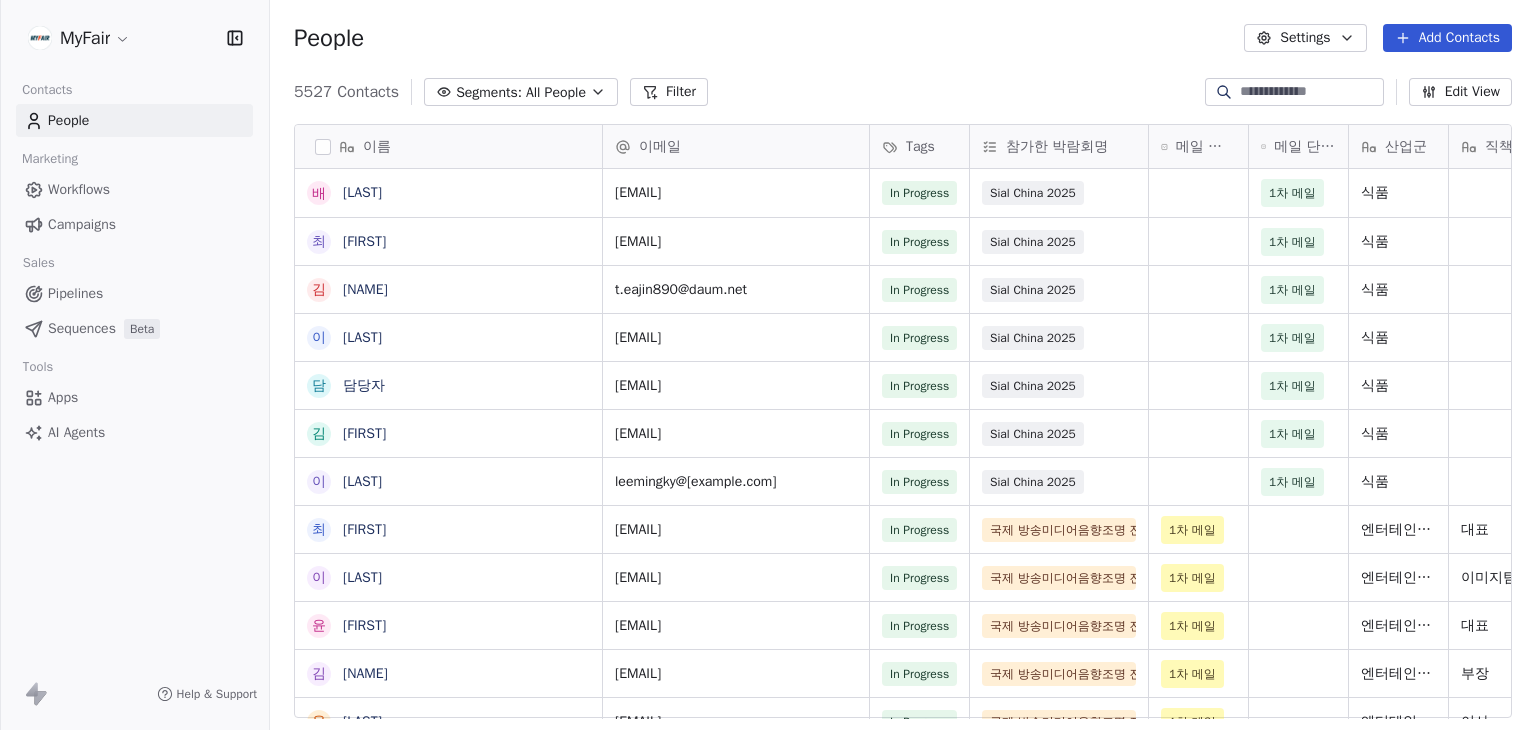 click on "People Settings  Add Contacts" at bounding box center [903, 38] 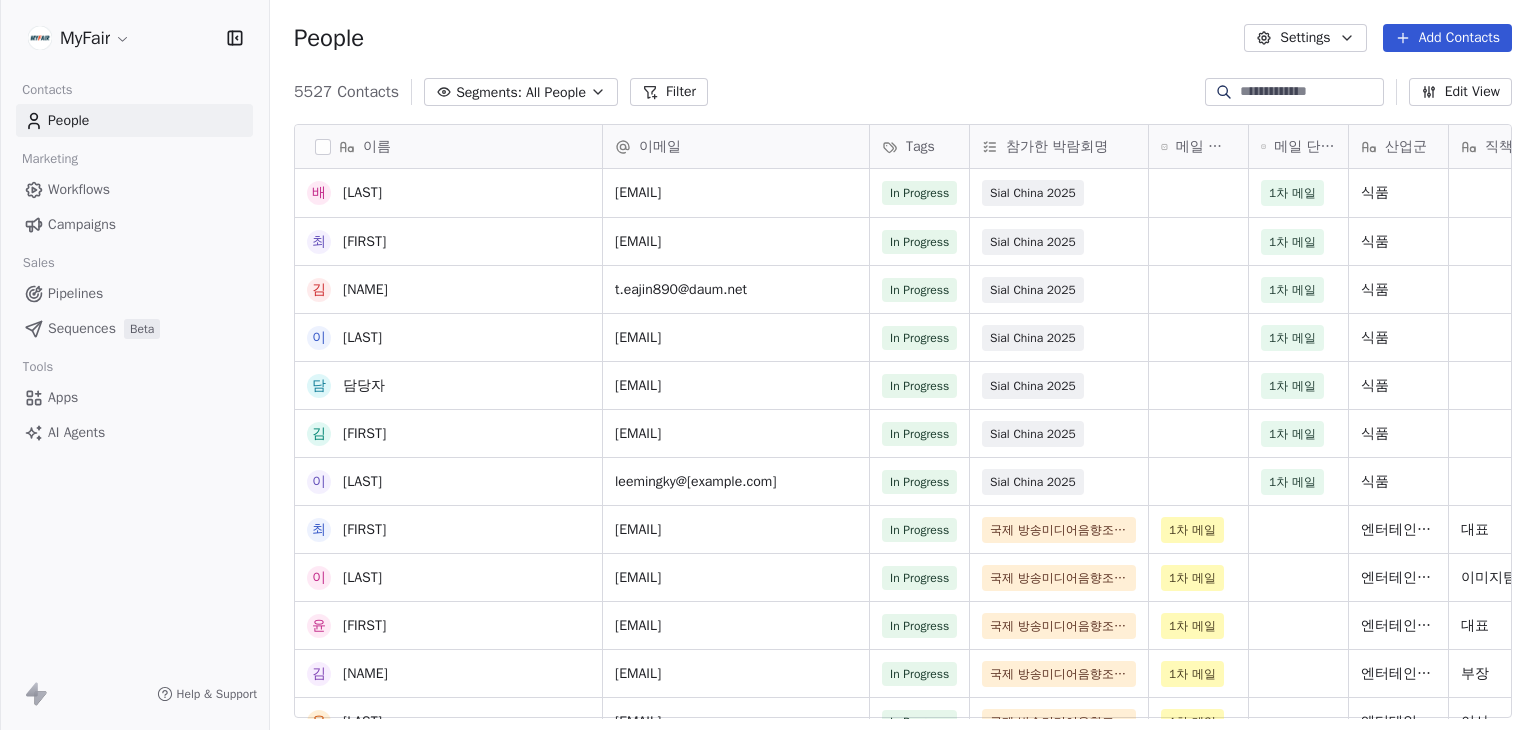 scroll, scrollTop: 500, scrollLeft: 0, axis: vertical 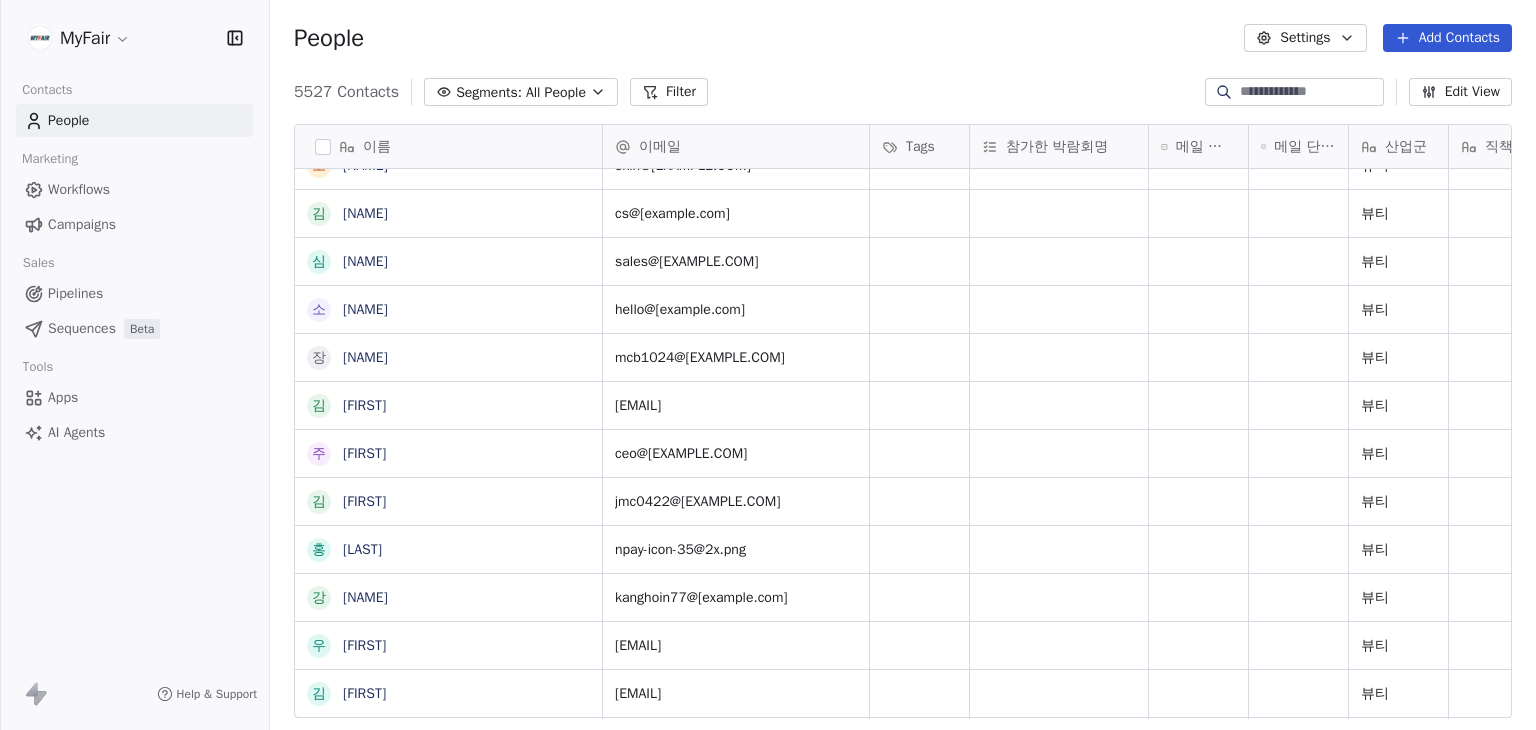 click on "Filter" at bounding box center (669, 92) 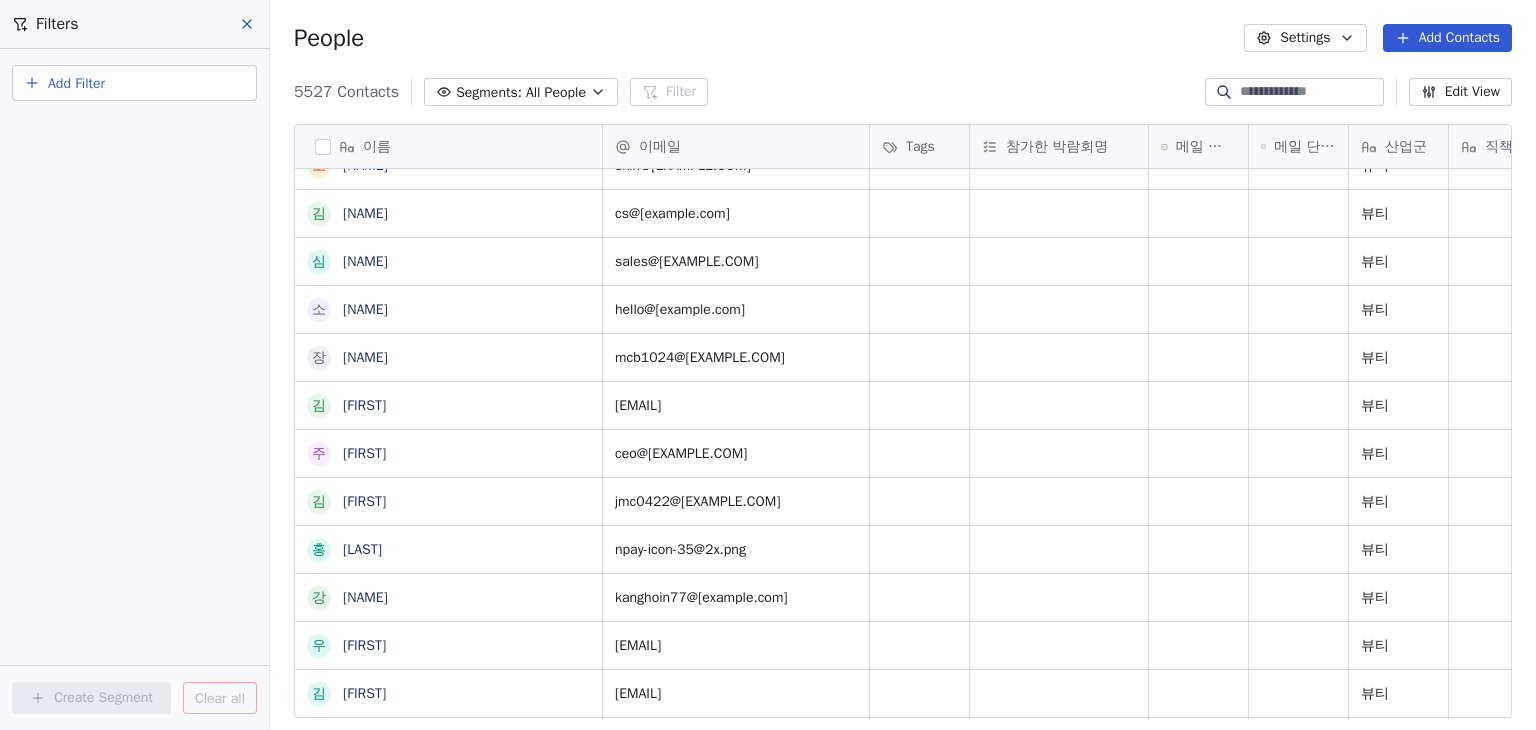 click on "All People" at bounding box center [556, 92] 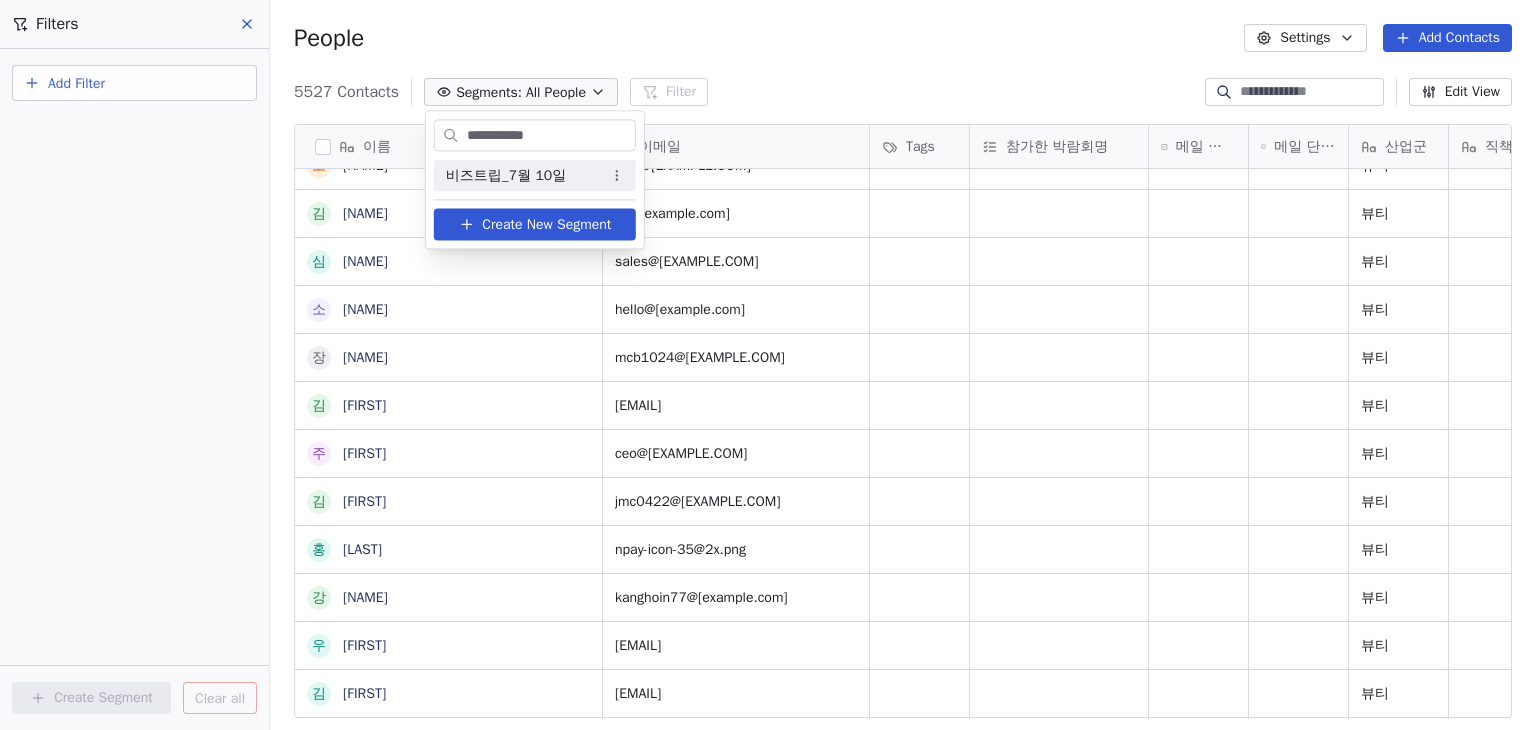 click on "비즈트립_7월 10일" at bounding box center [535, 175] 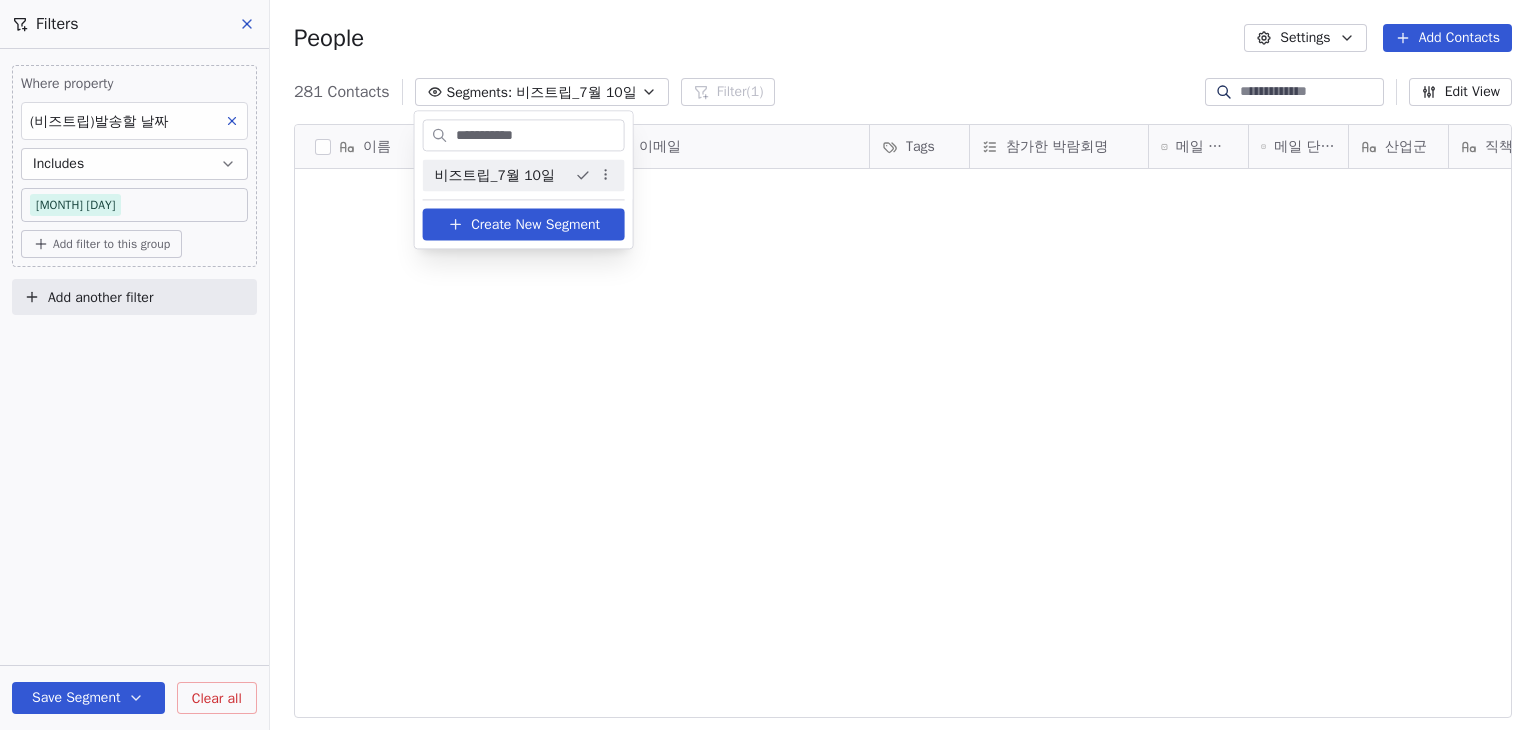 scroll, scrollTop: 0, scrollLeft: 0, axis: both 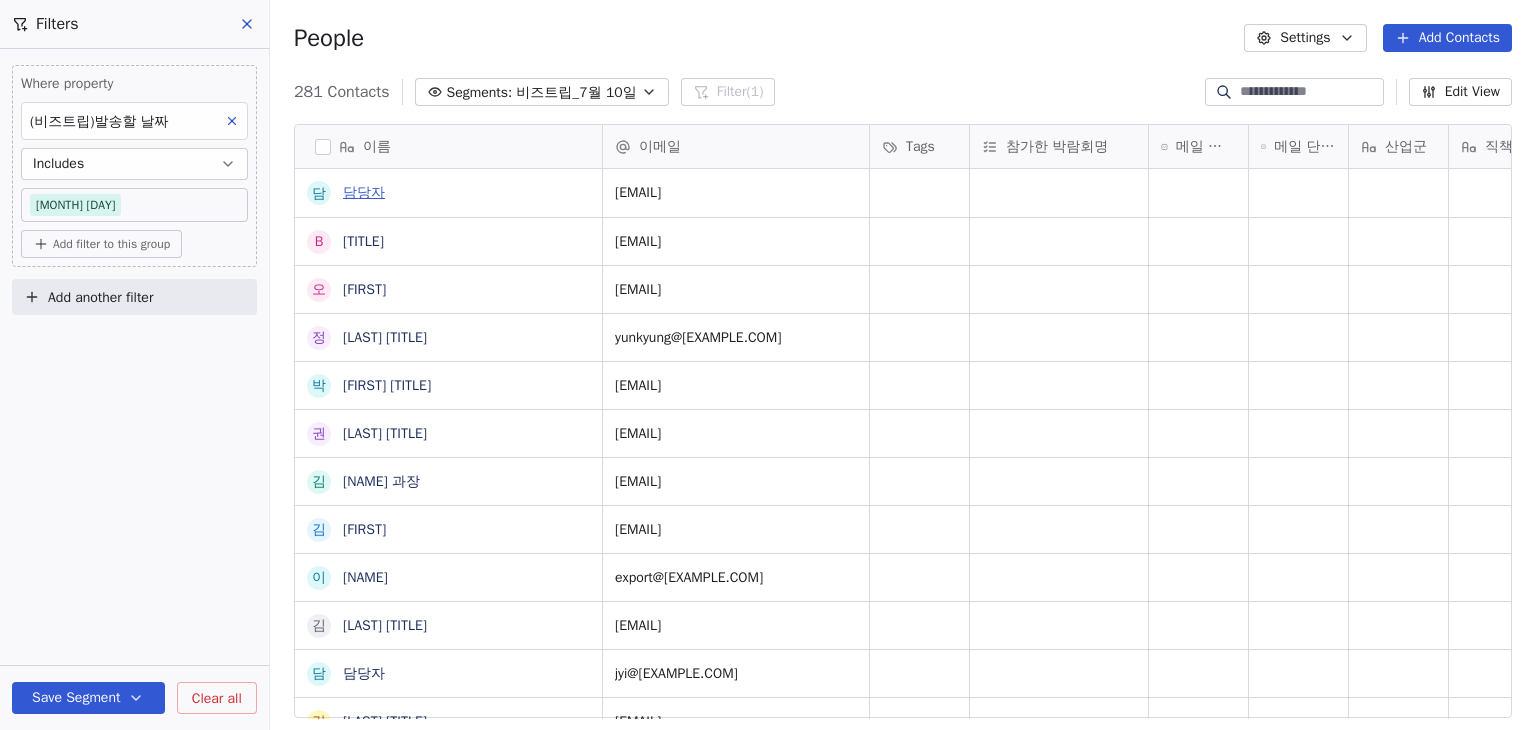 click on "담당자" at bounding box center (364, 192) 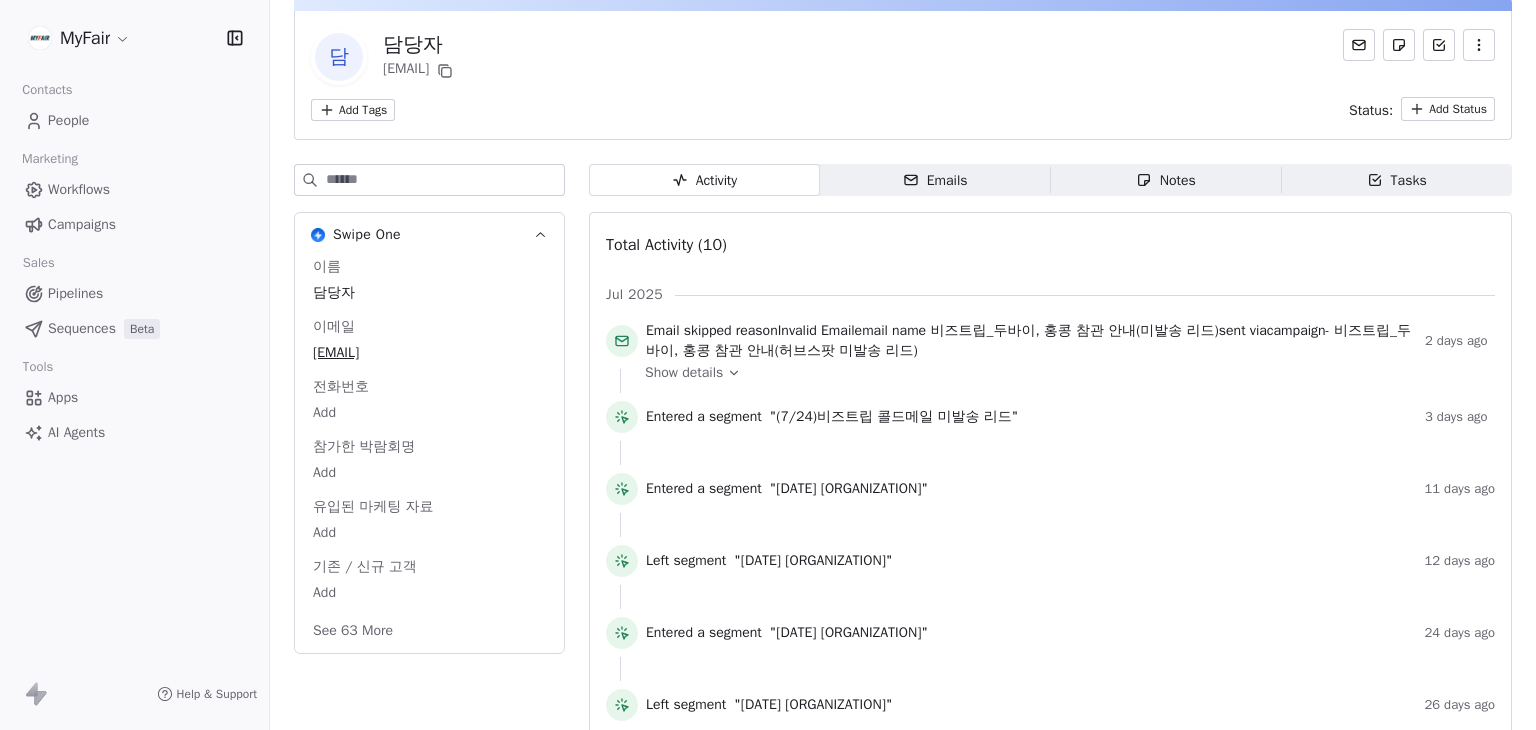 scroll, scrollTop: 13, scrollLeft: 0, axis: vertical 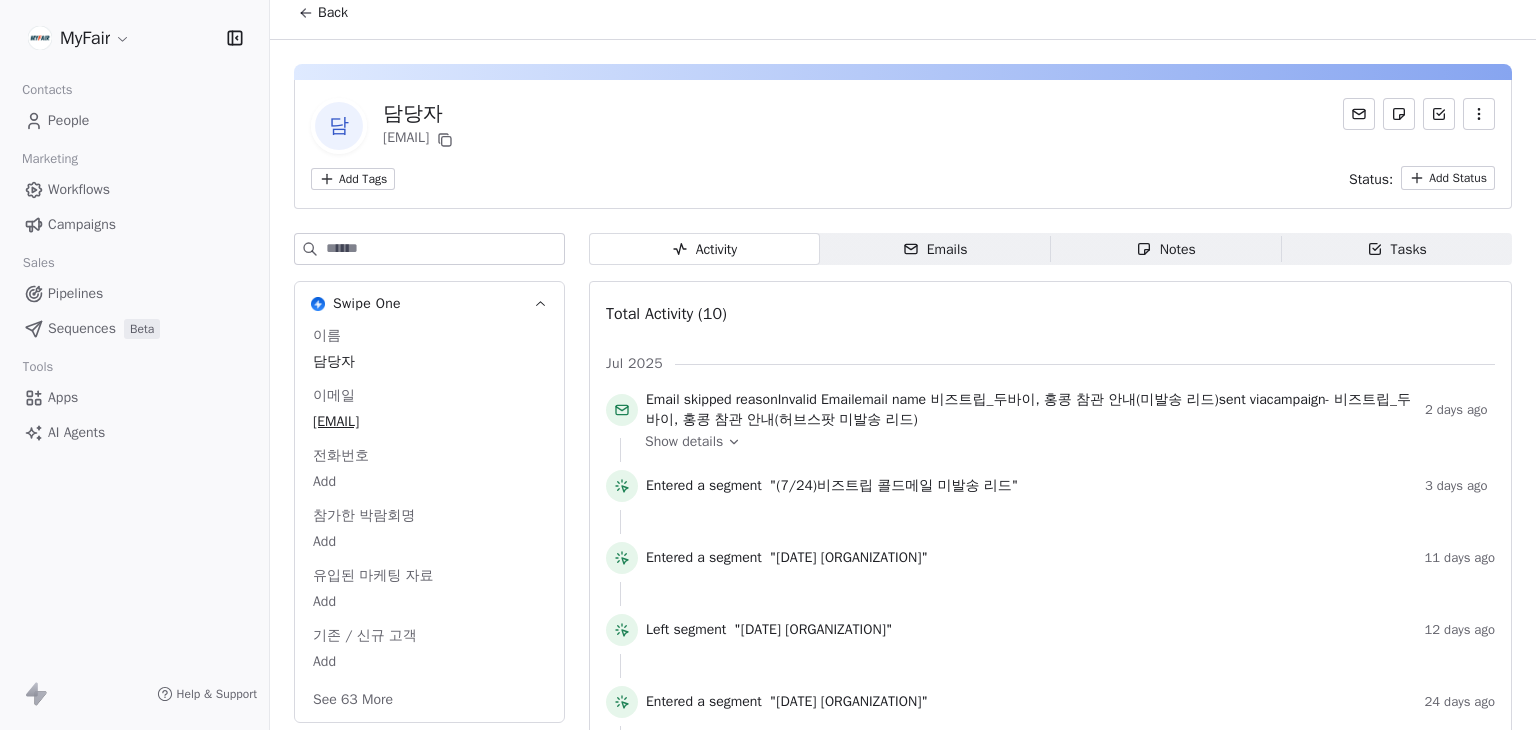 click on "Show details" at bounding box center (684, 442) 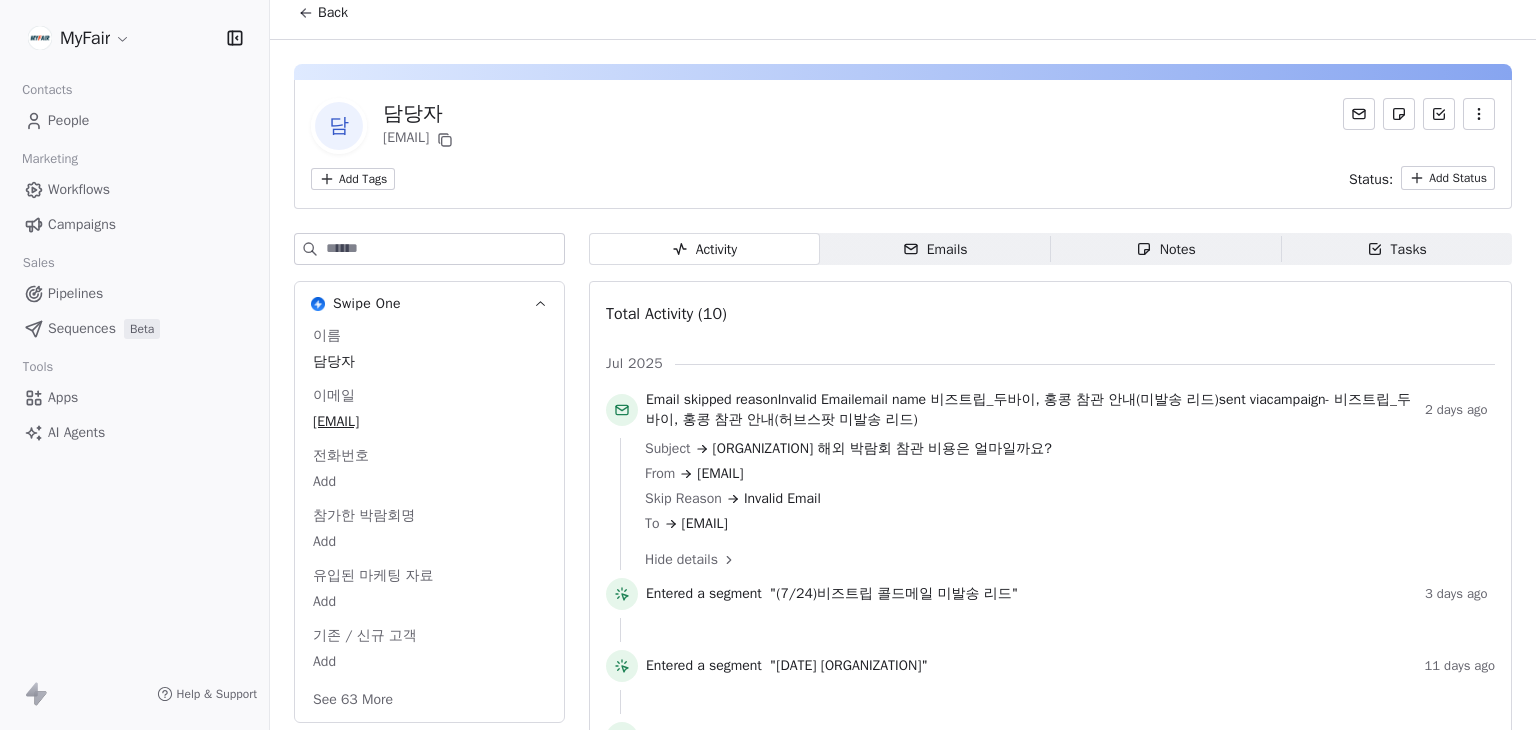 click on "Back" at bounding box center [323, 13] 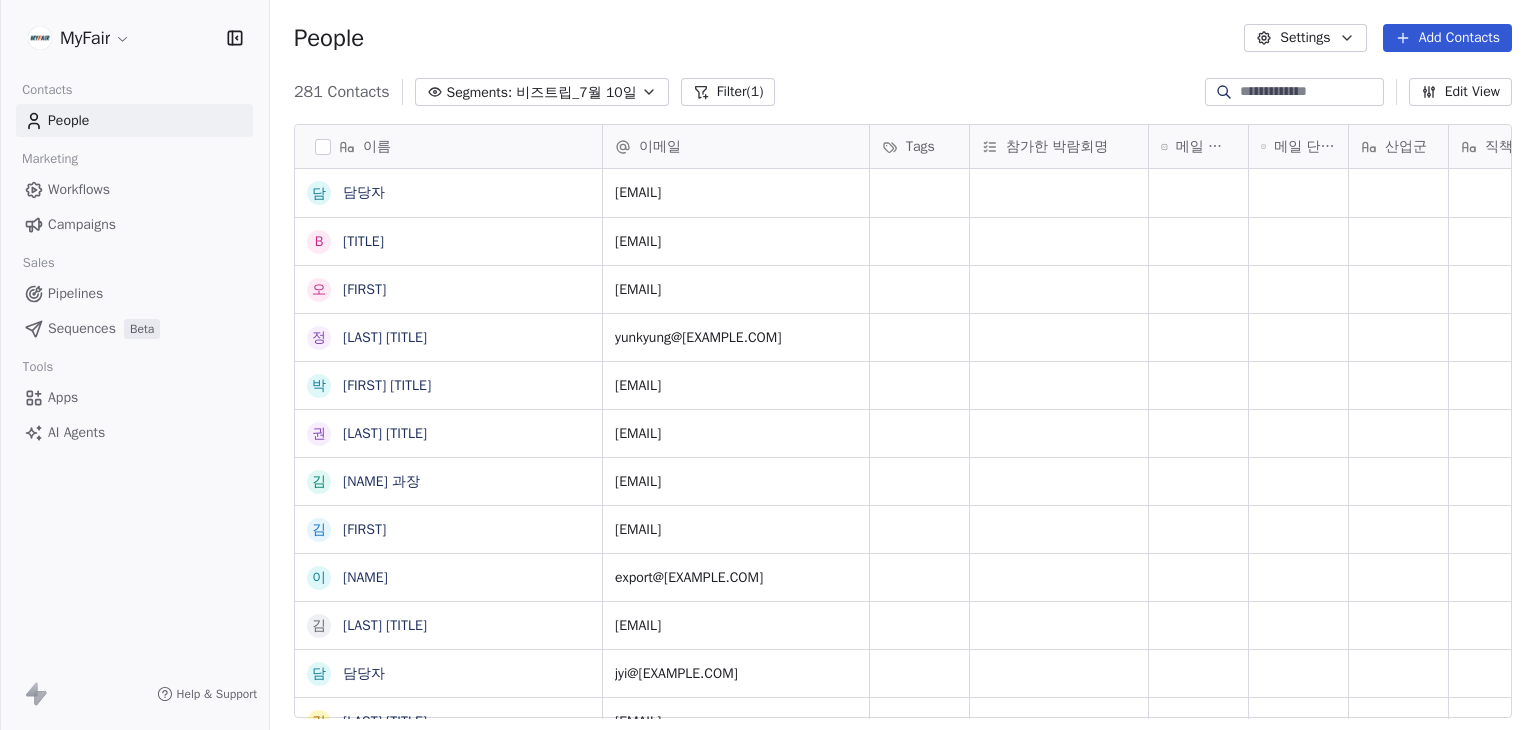 scroll, scrollTop: 0, scrollLeft: 0, axis: both 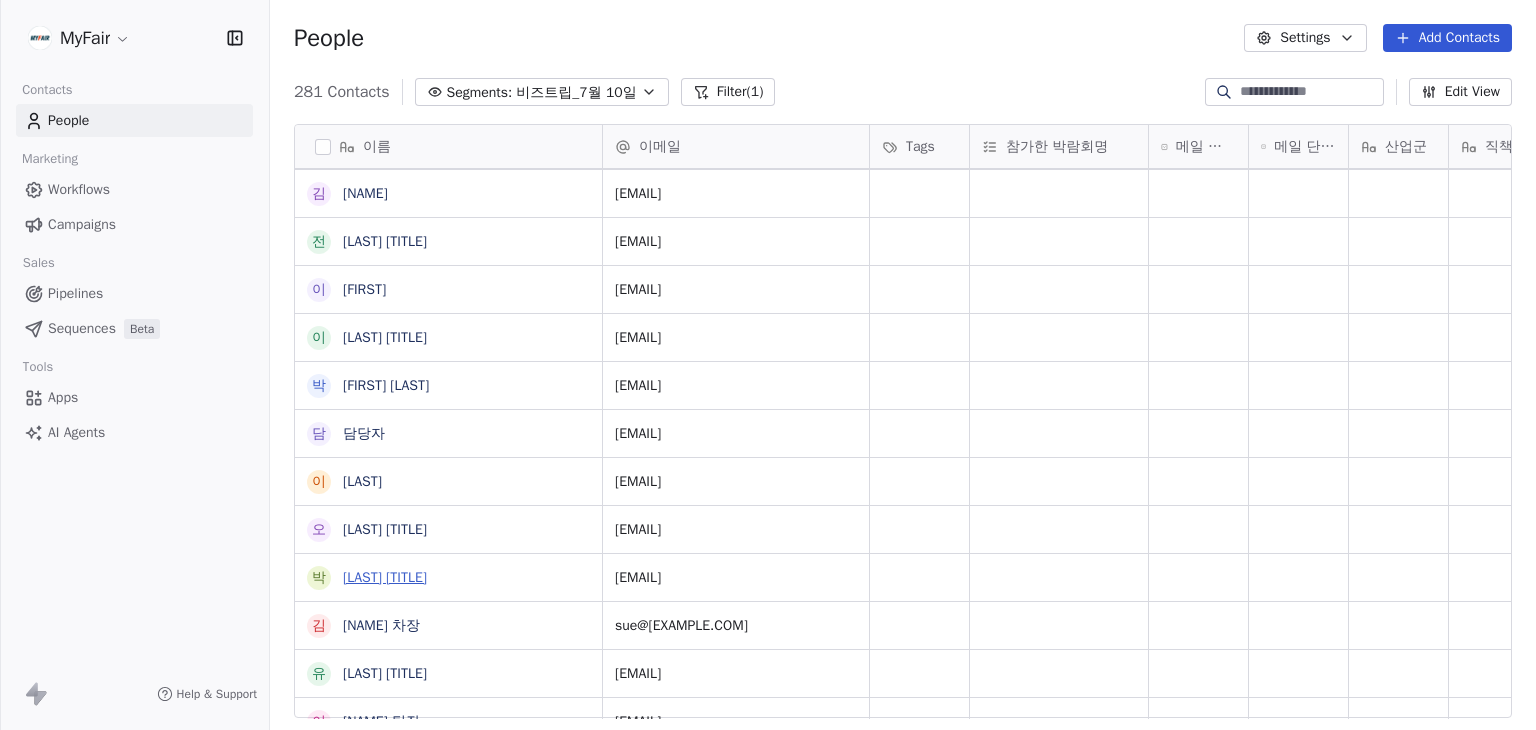 click on "[LAST] [TITLE]" at bounding box center (385, 577) 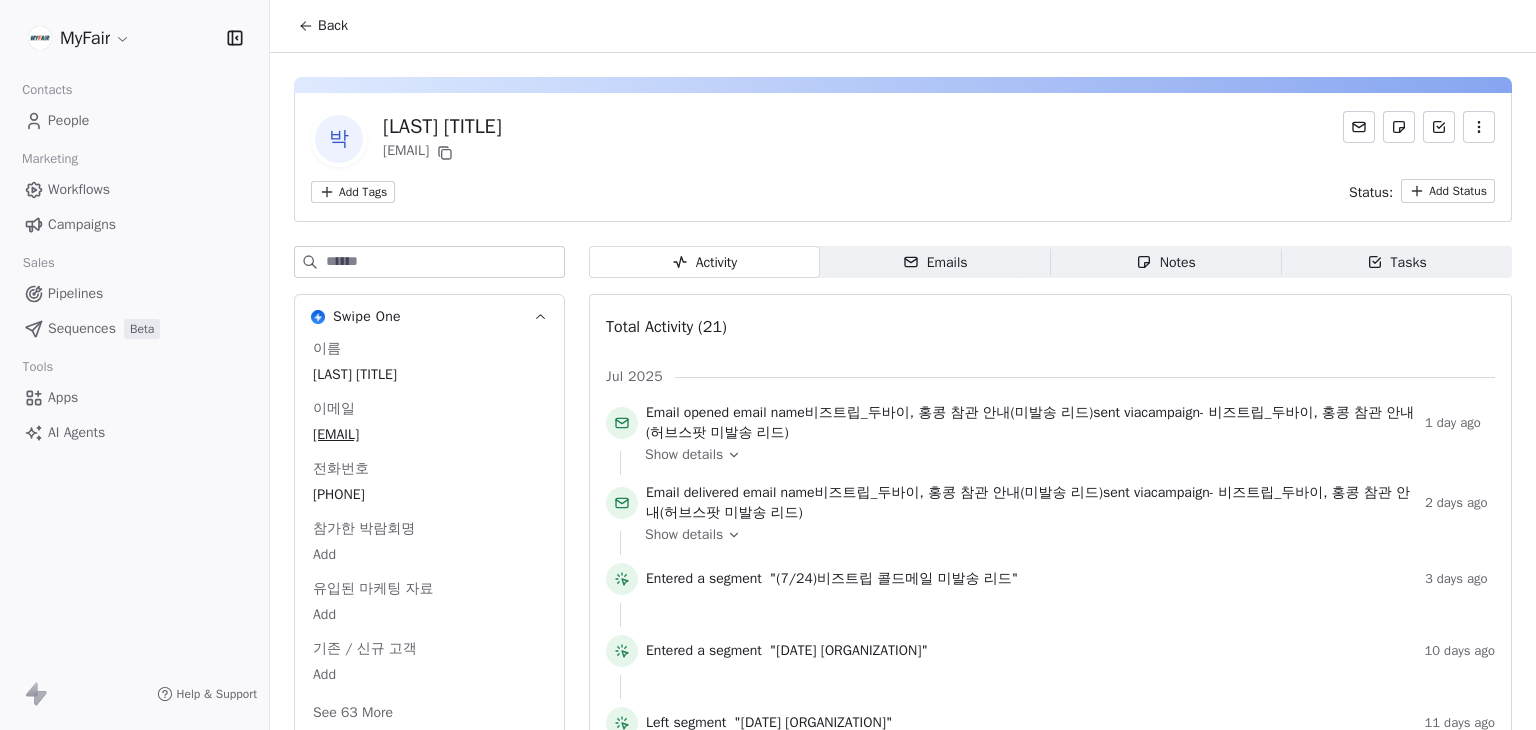 click on "Email opened email name 비즈트립_두바이, 홍콩 참관 안내(미발송 리드) sent via campaign - 비즈트립_두바이, 홍콩 참관 안내(허브스팟 미발송 리드) 1 day ago" at bounding box center (1050, 427) 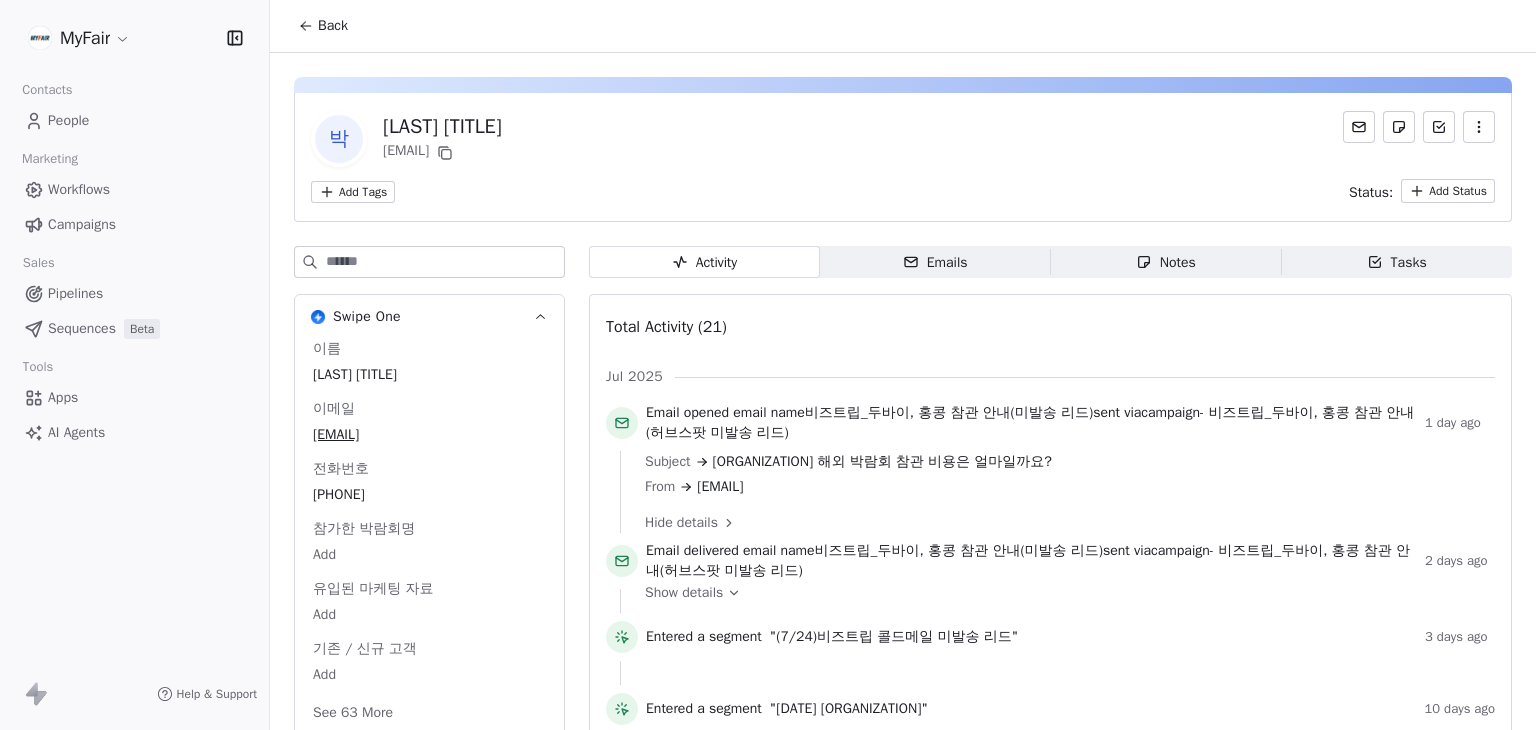 click on "Show details" at bounding box center [684, 593] 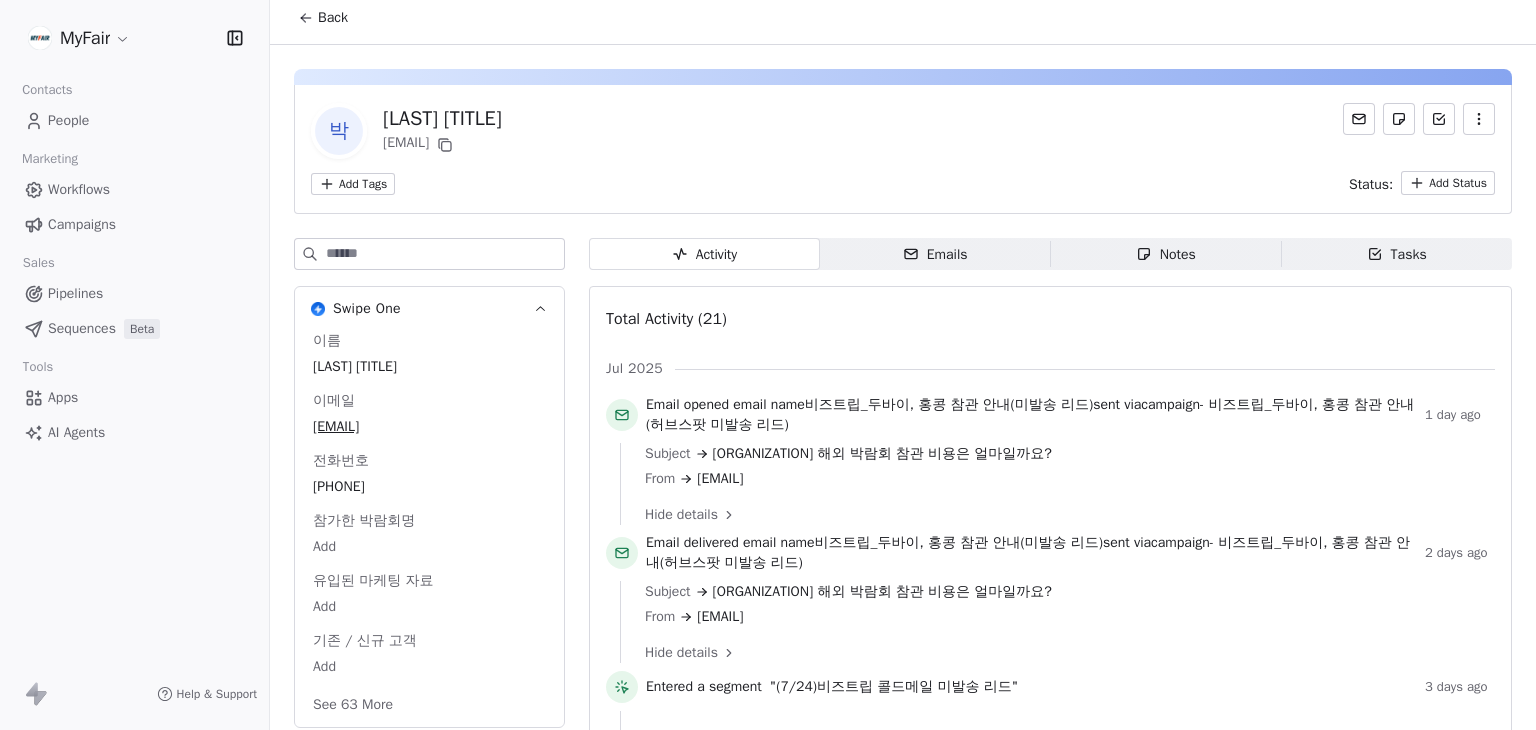 scroll, scrollTop: 0, scrollLeft: 0, axis: both 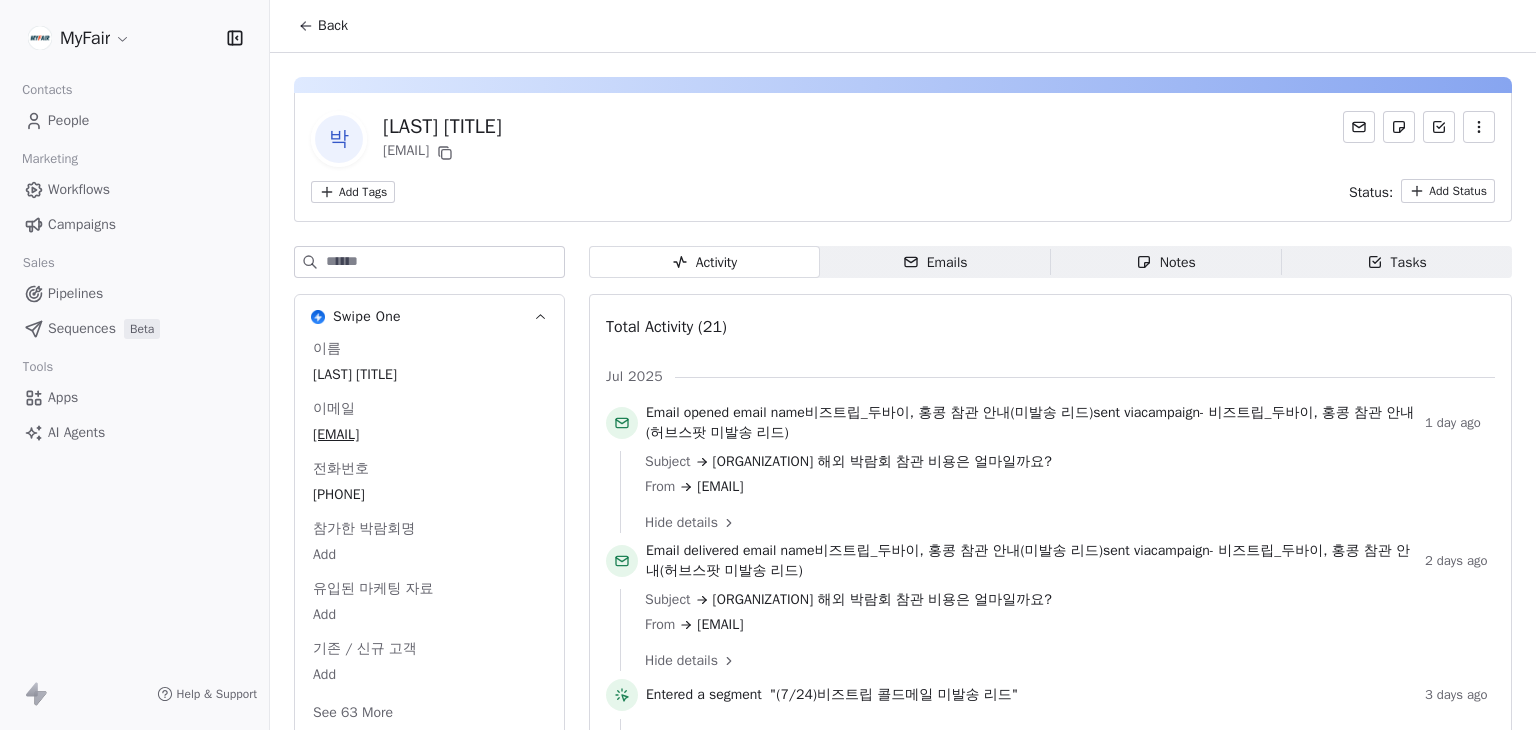 click on "Back" at bounding box center [323, 26] 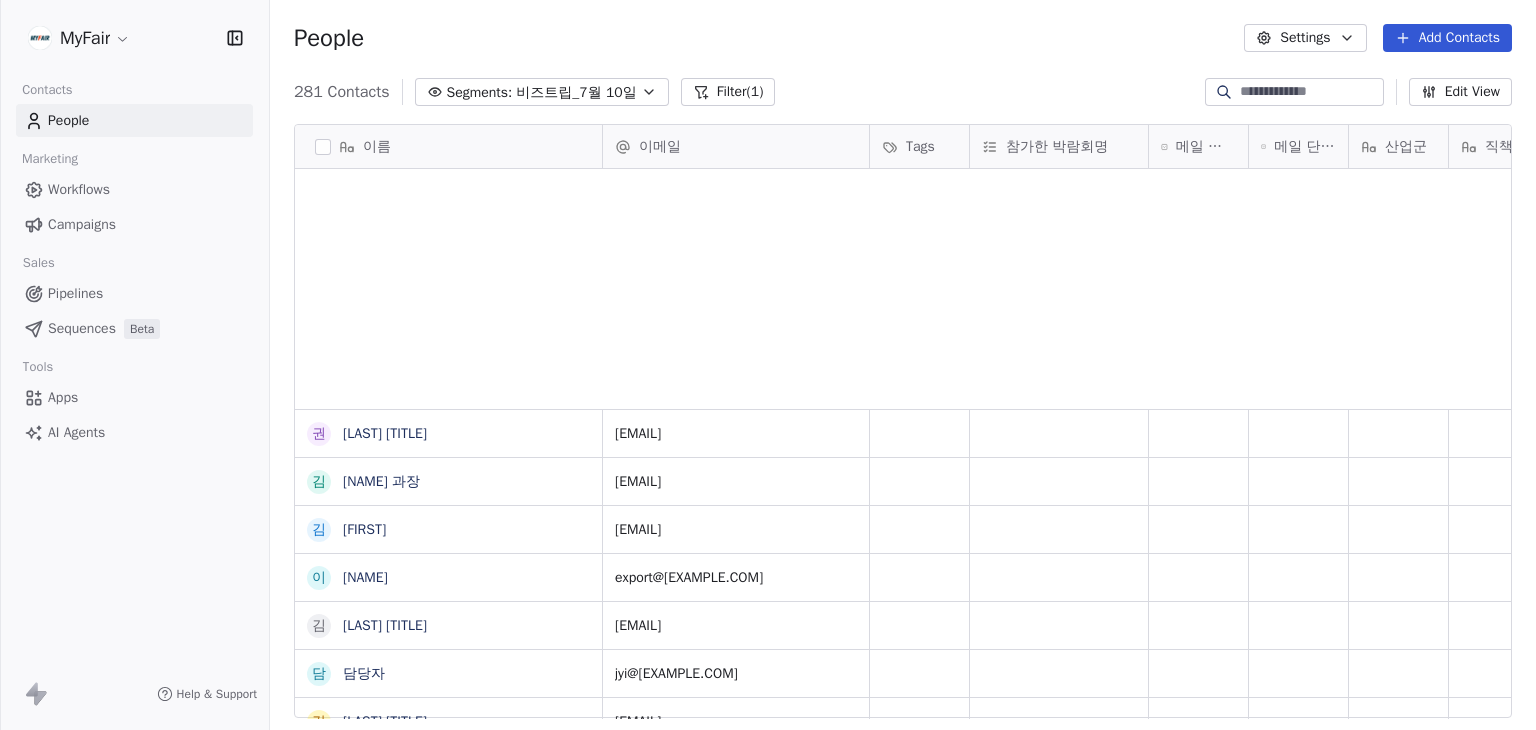 scroll, scrollTop: 1200, scrollLeft: 0, axis: vertical 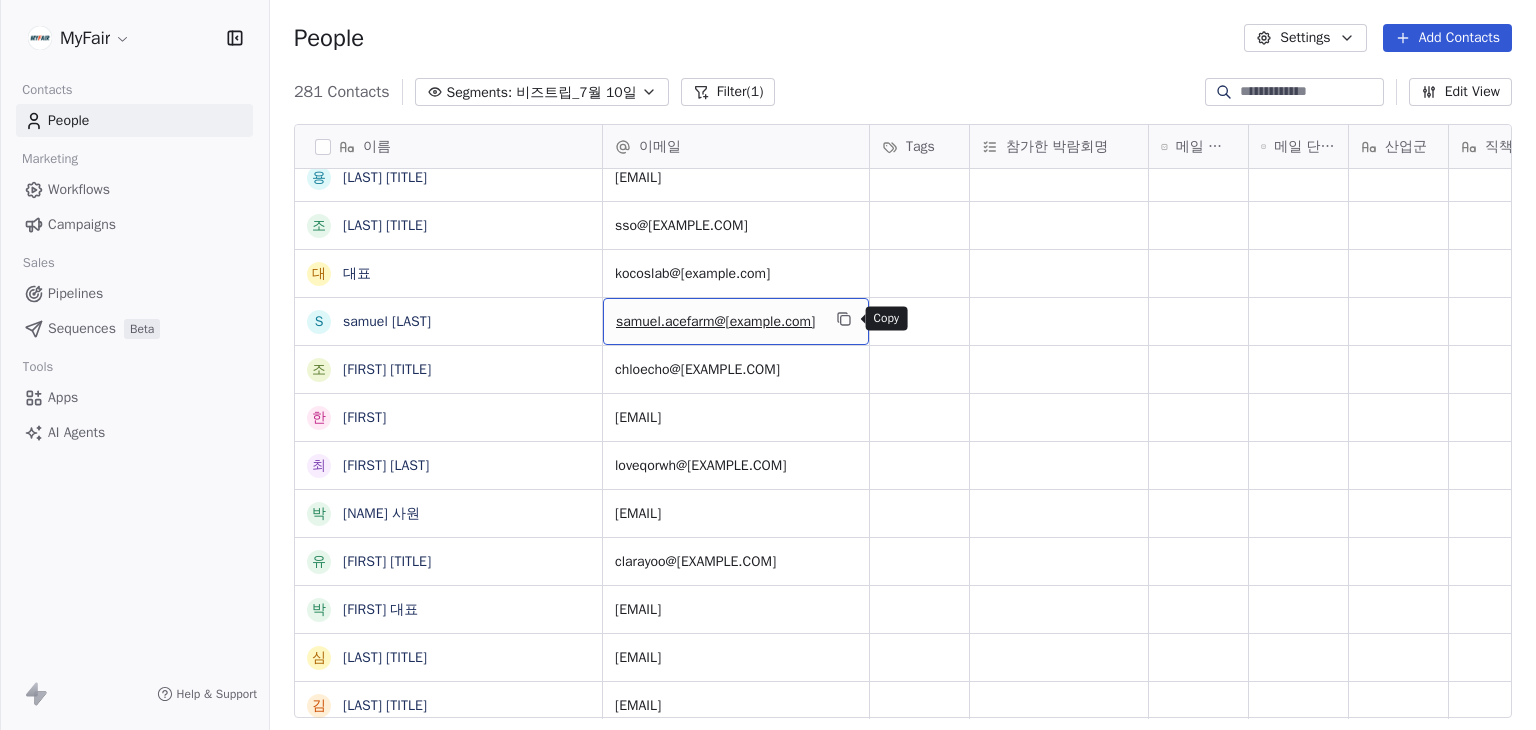 click 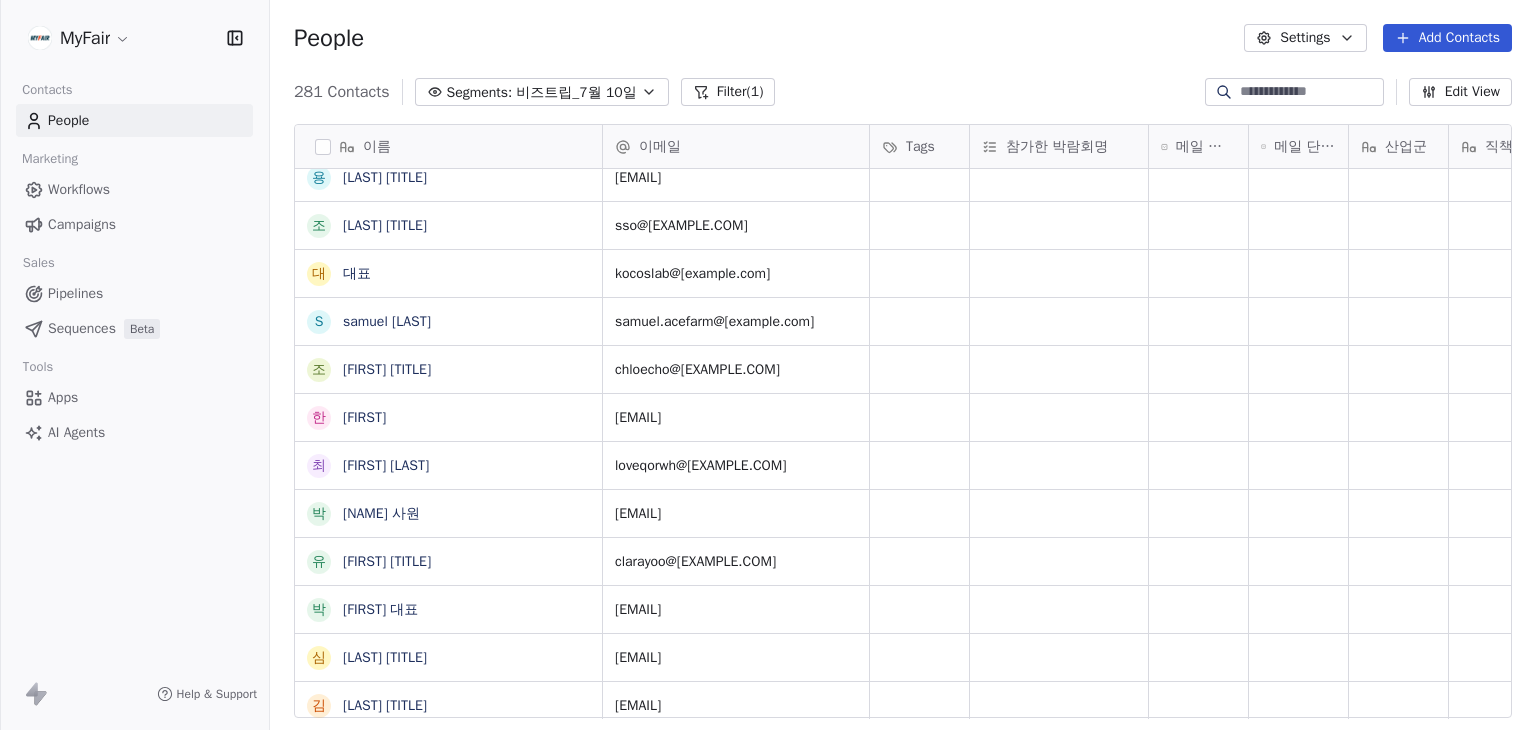 click at bounding box center [1310, 92] 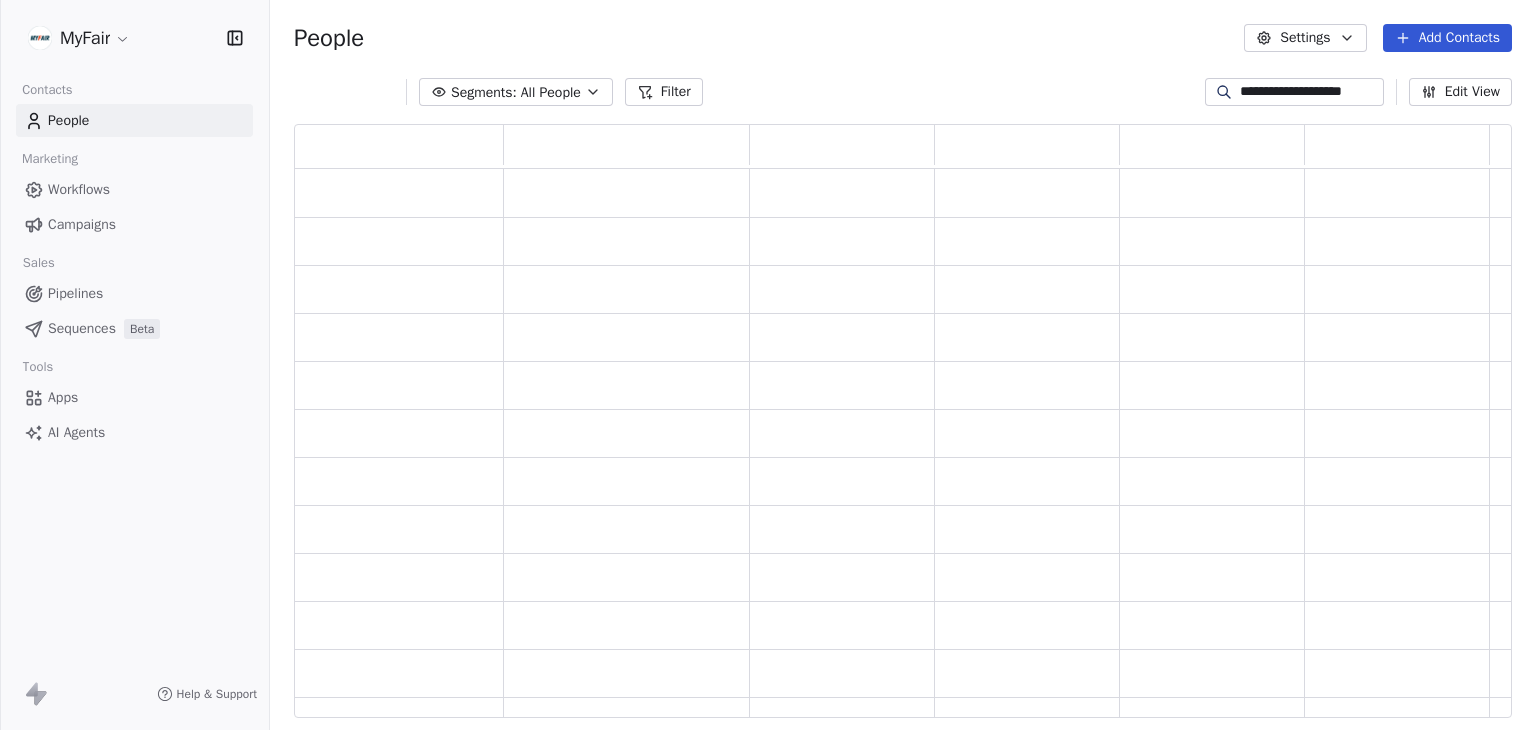 scroll, scrollTop: 16, scrollLeft: 16, axis: both 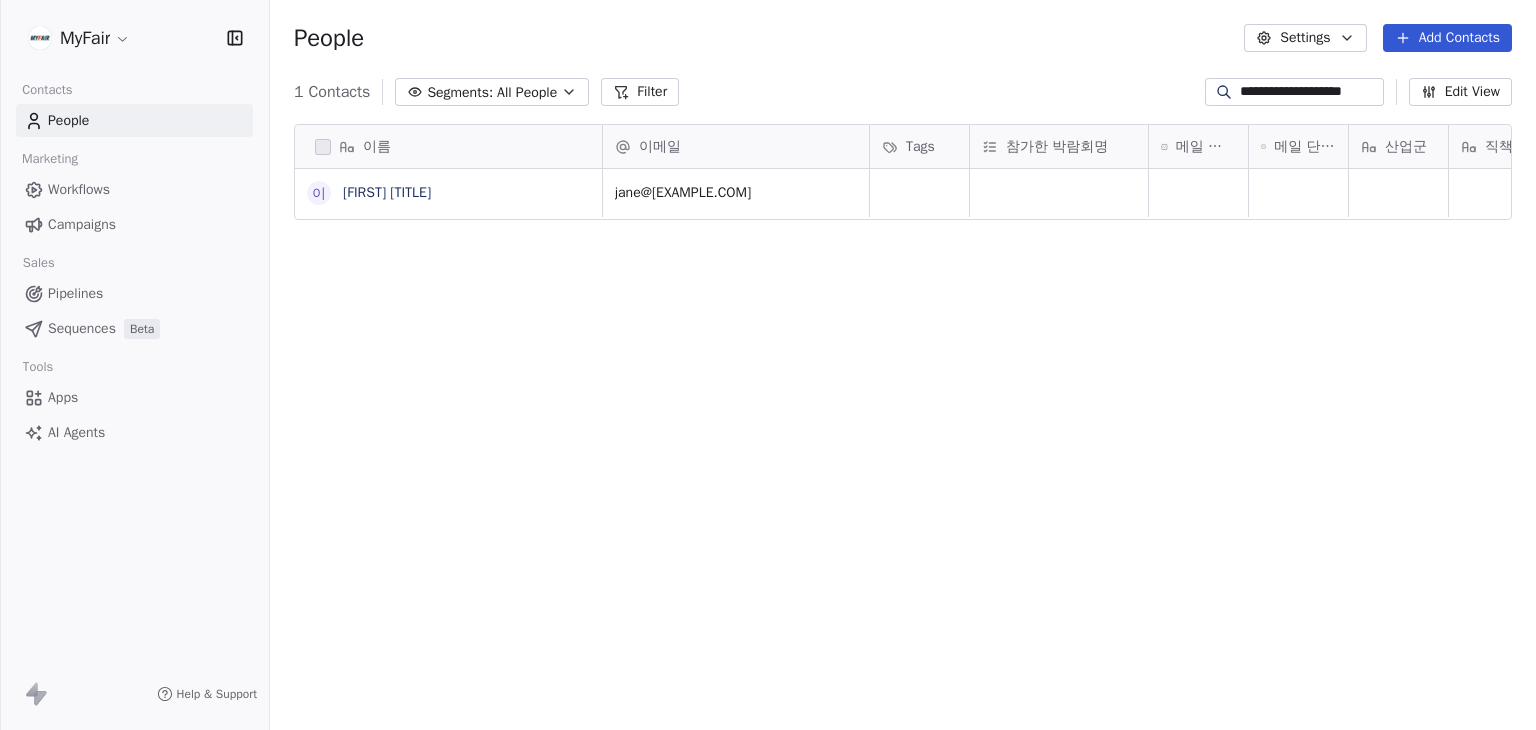 type on "**********" 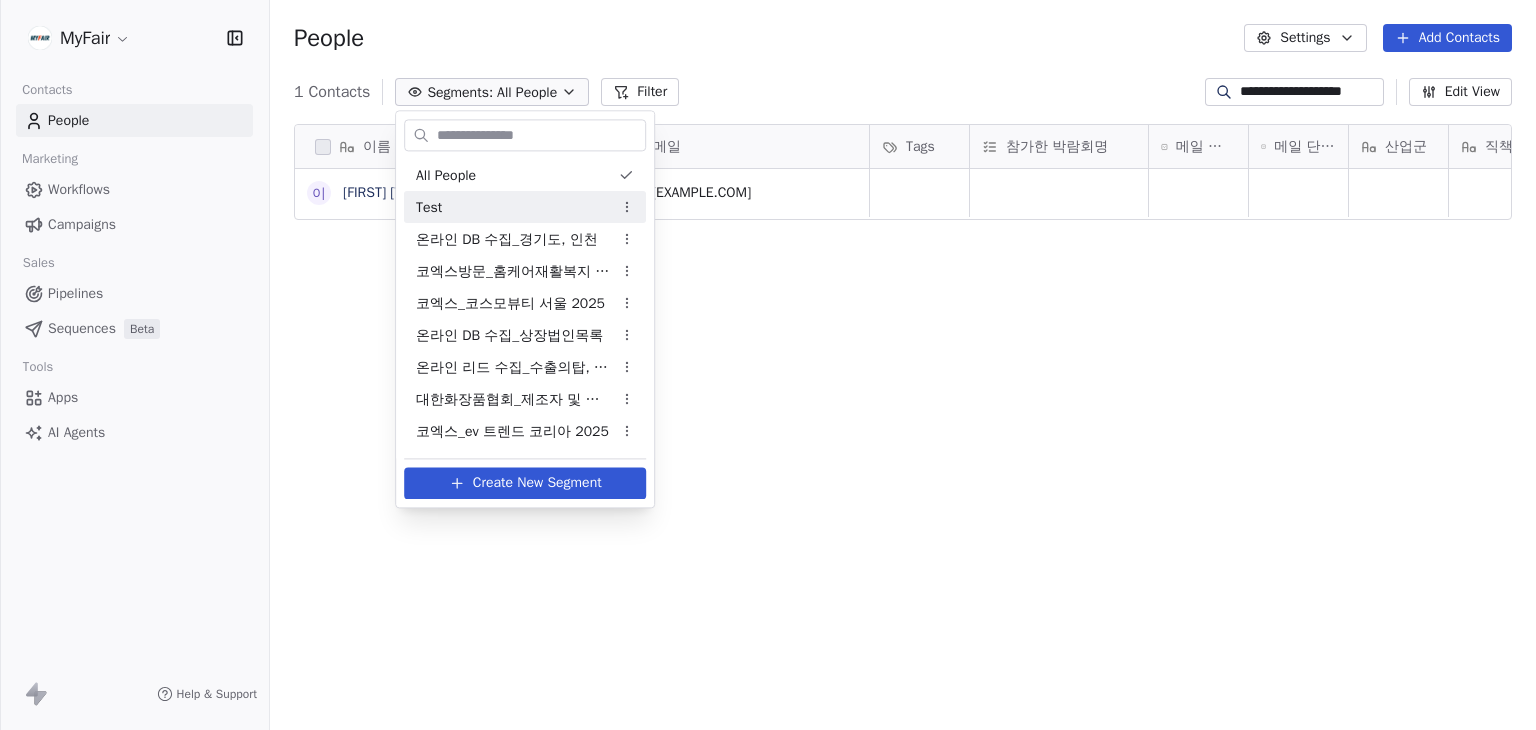 click on "**********" at bounding box center (768, 365) 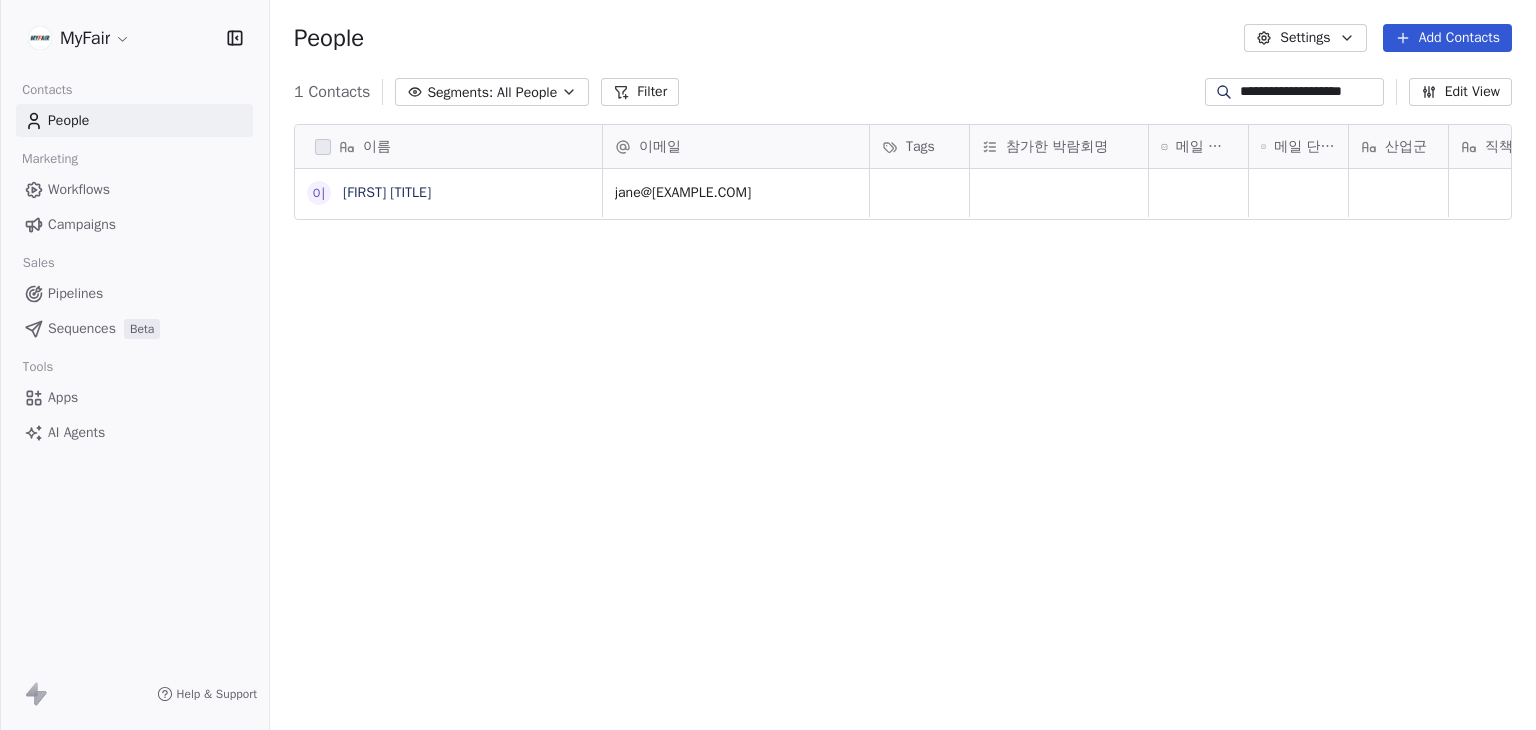 click on "Filter" at bounding box center [640, 92] 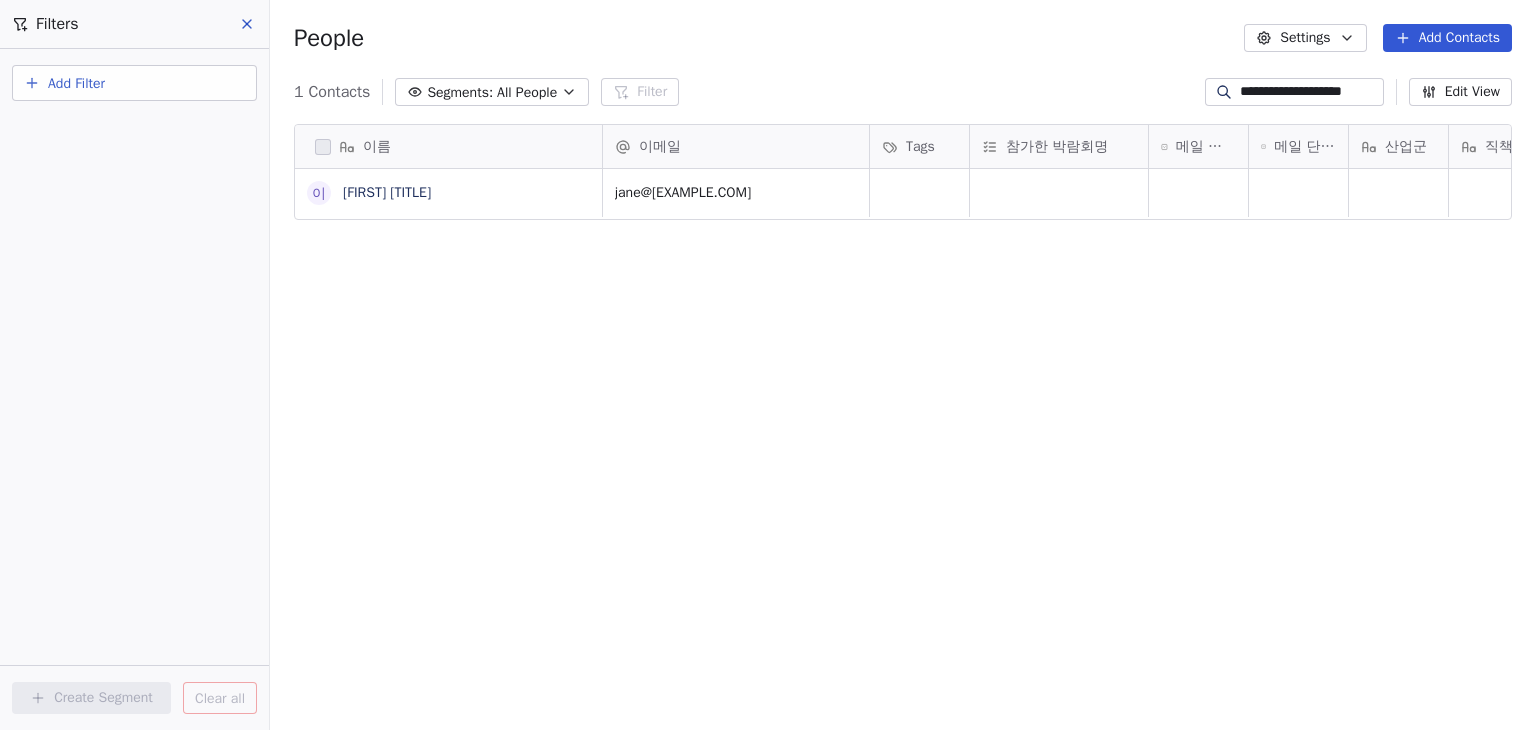 click at bounding box center (248, 24) 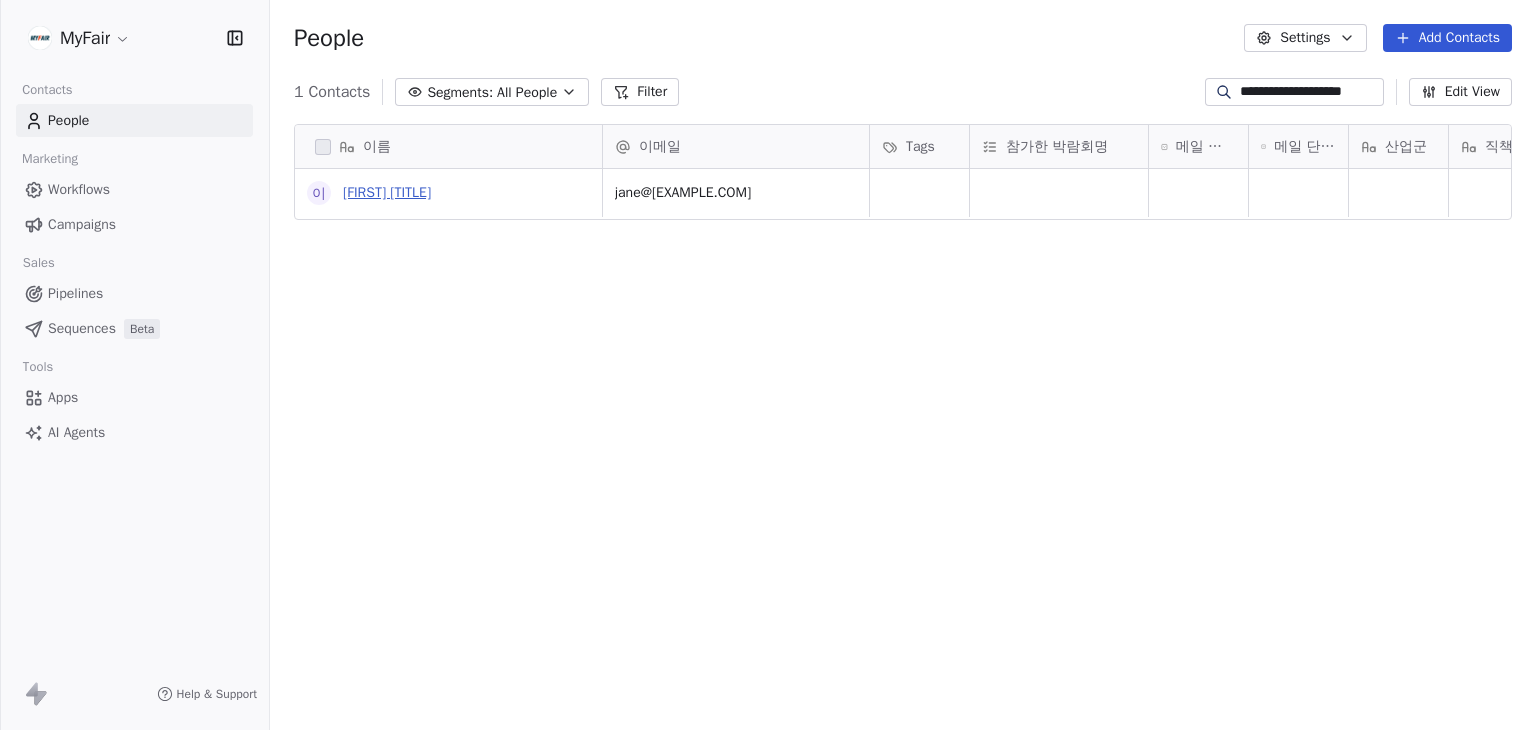 click on "[FIRST] [TITLE]" at bounding box center [387, 192] 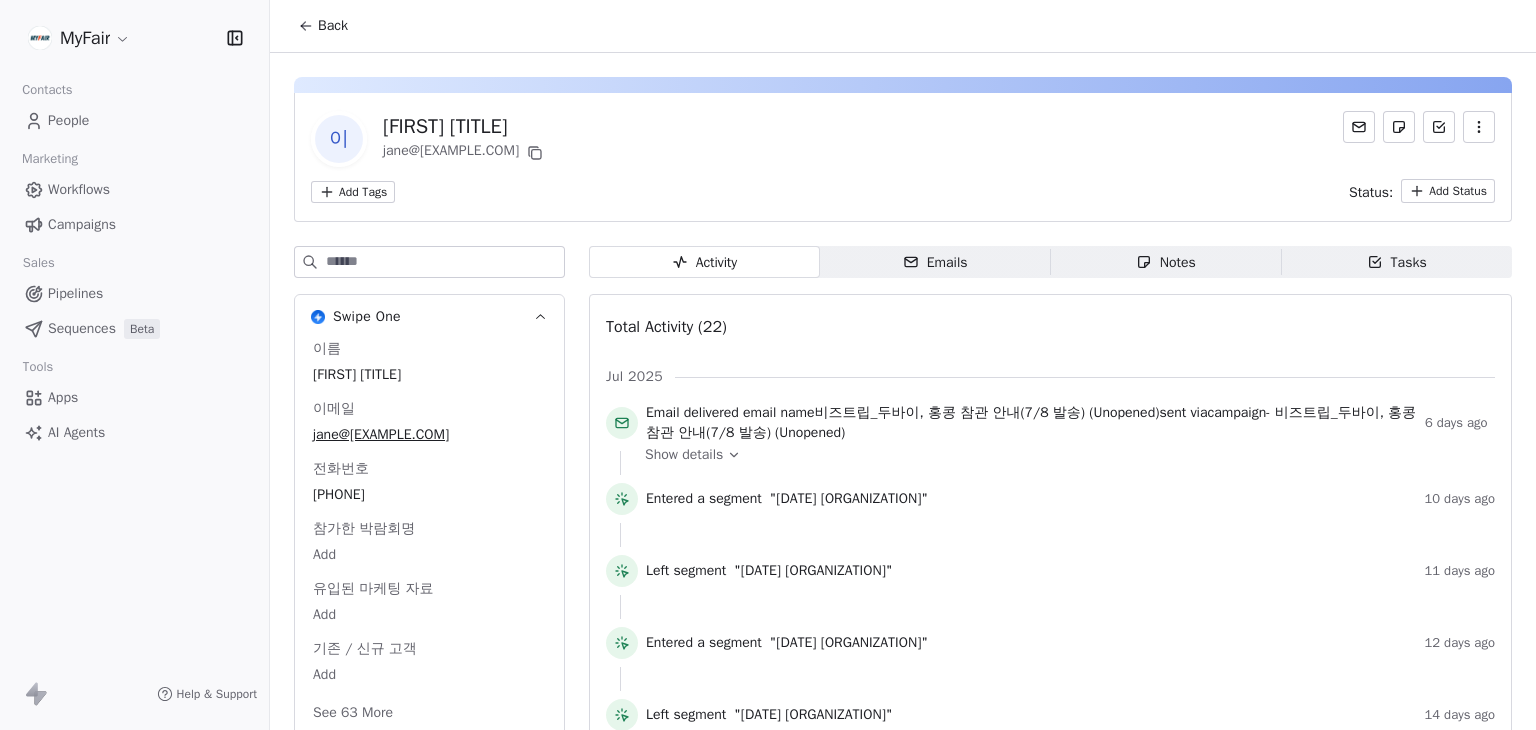 click on "Back" at bounding box center [323, 26] 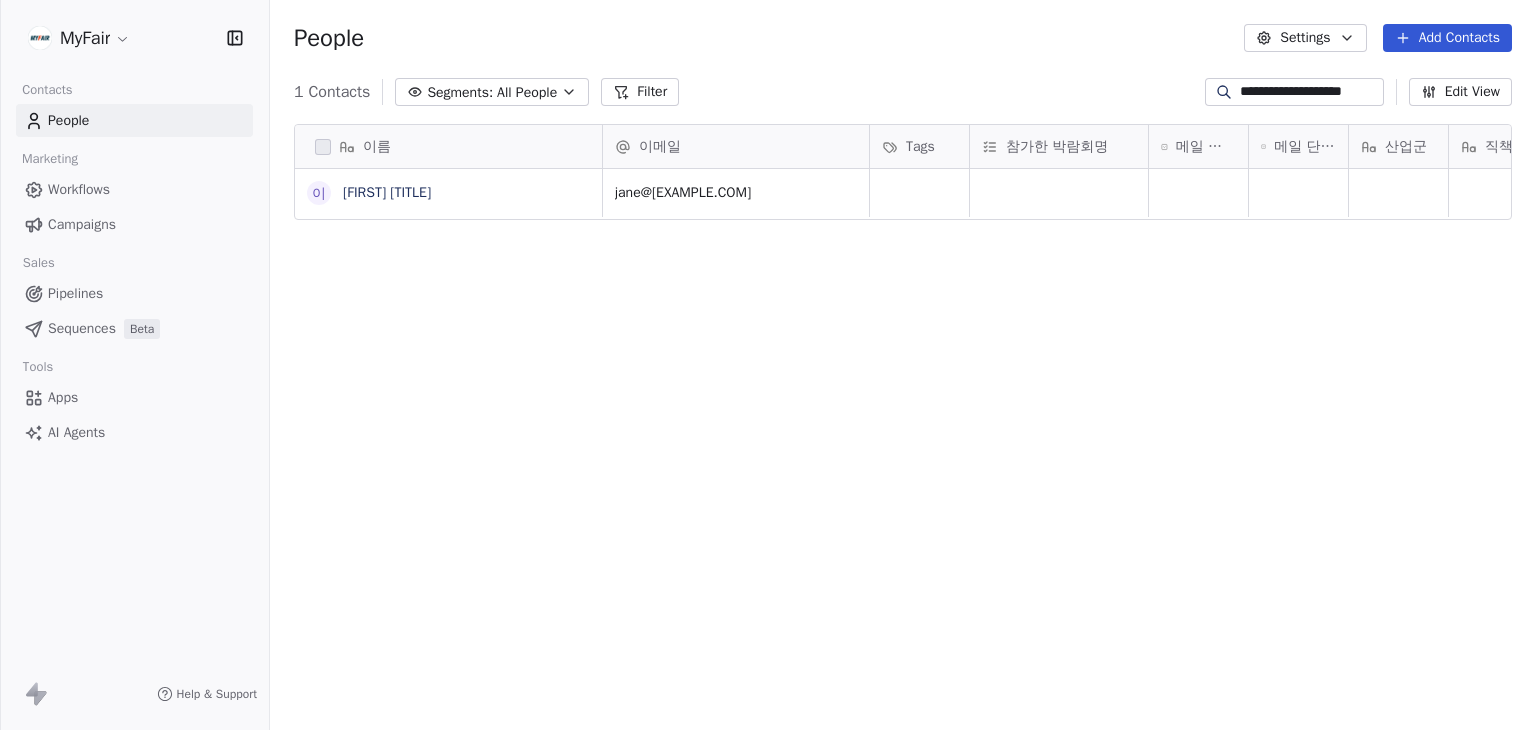 scroll, scrollTop: 16, scrollLeft: 16, axis: both 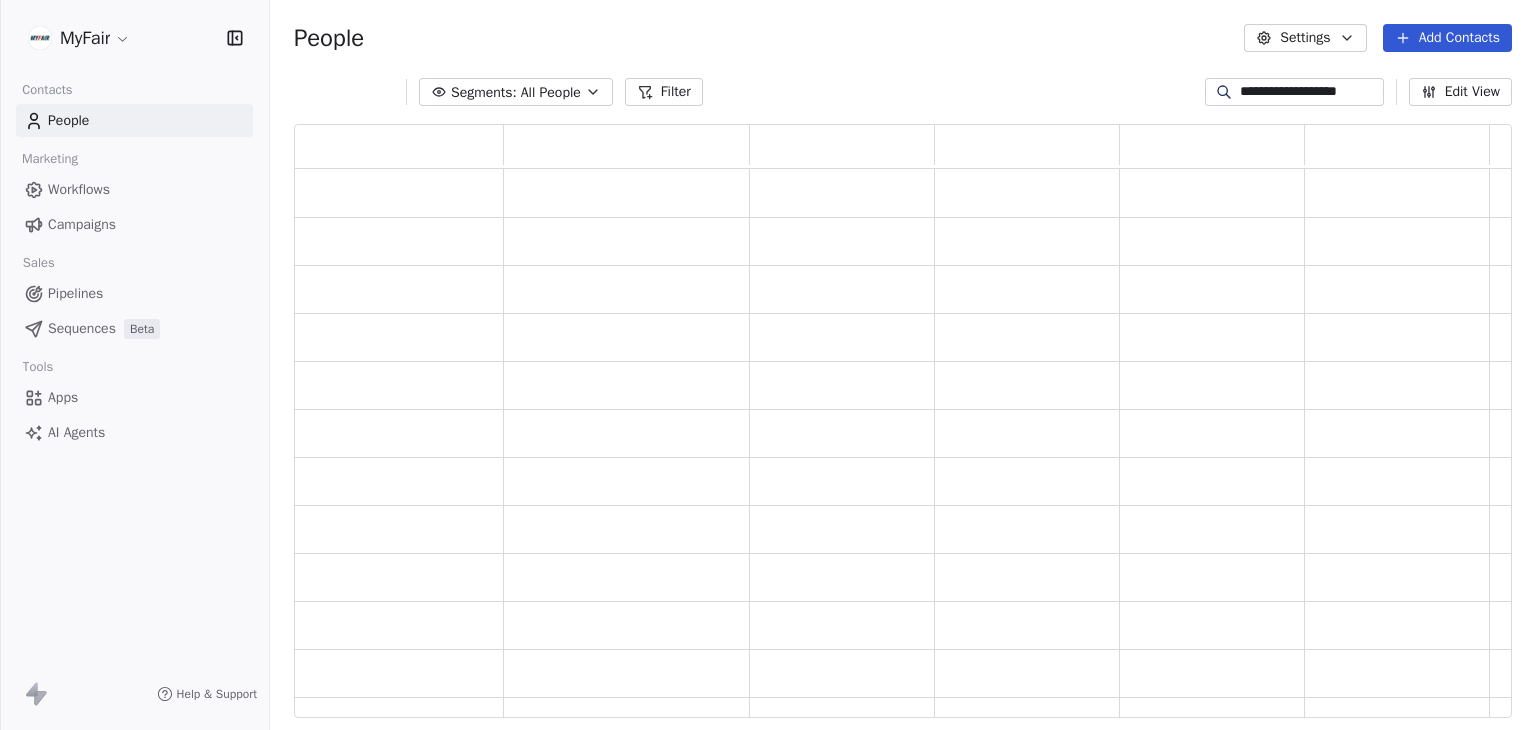 type on "**********" 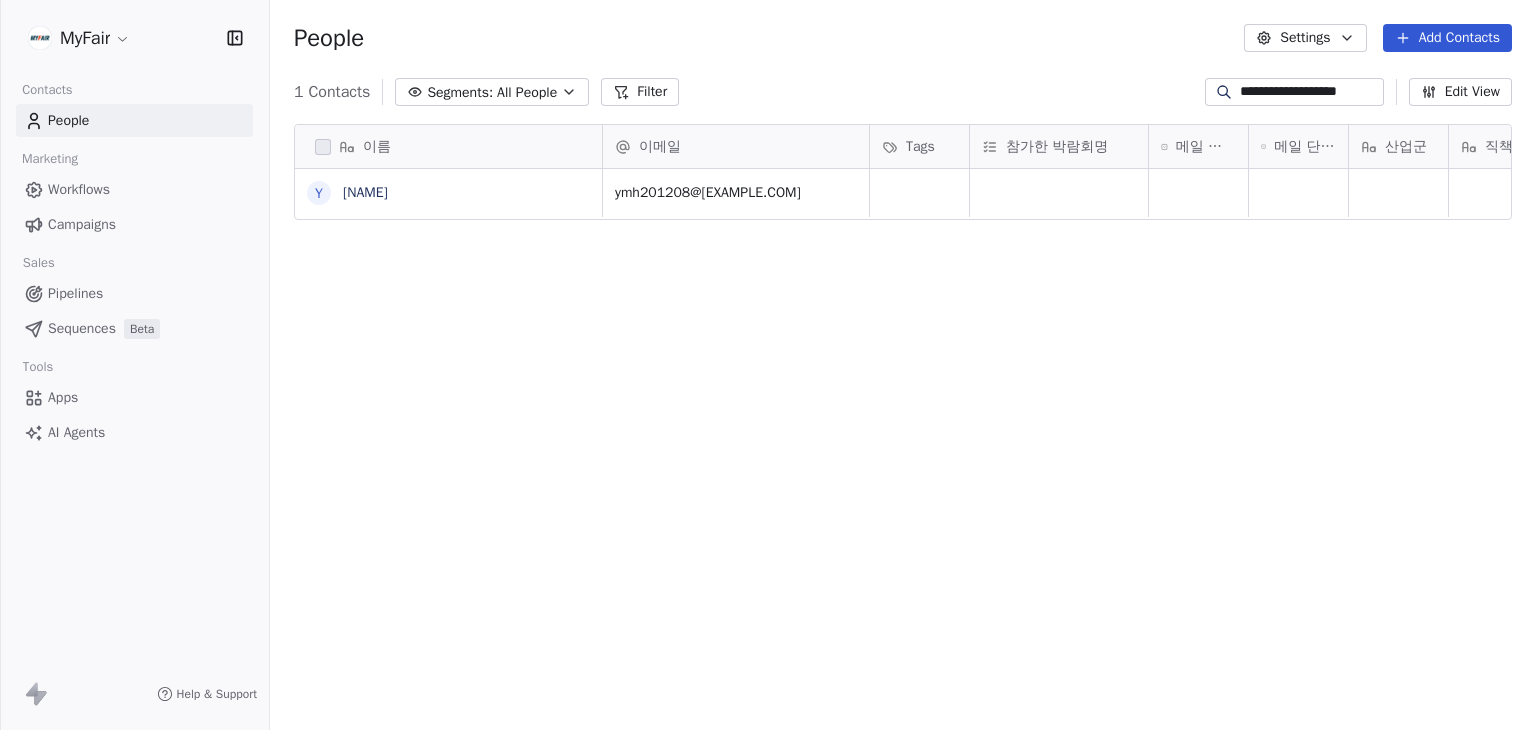 scroll, scrollTop: 16, scrollLeft: 16, axis: both 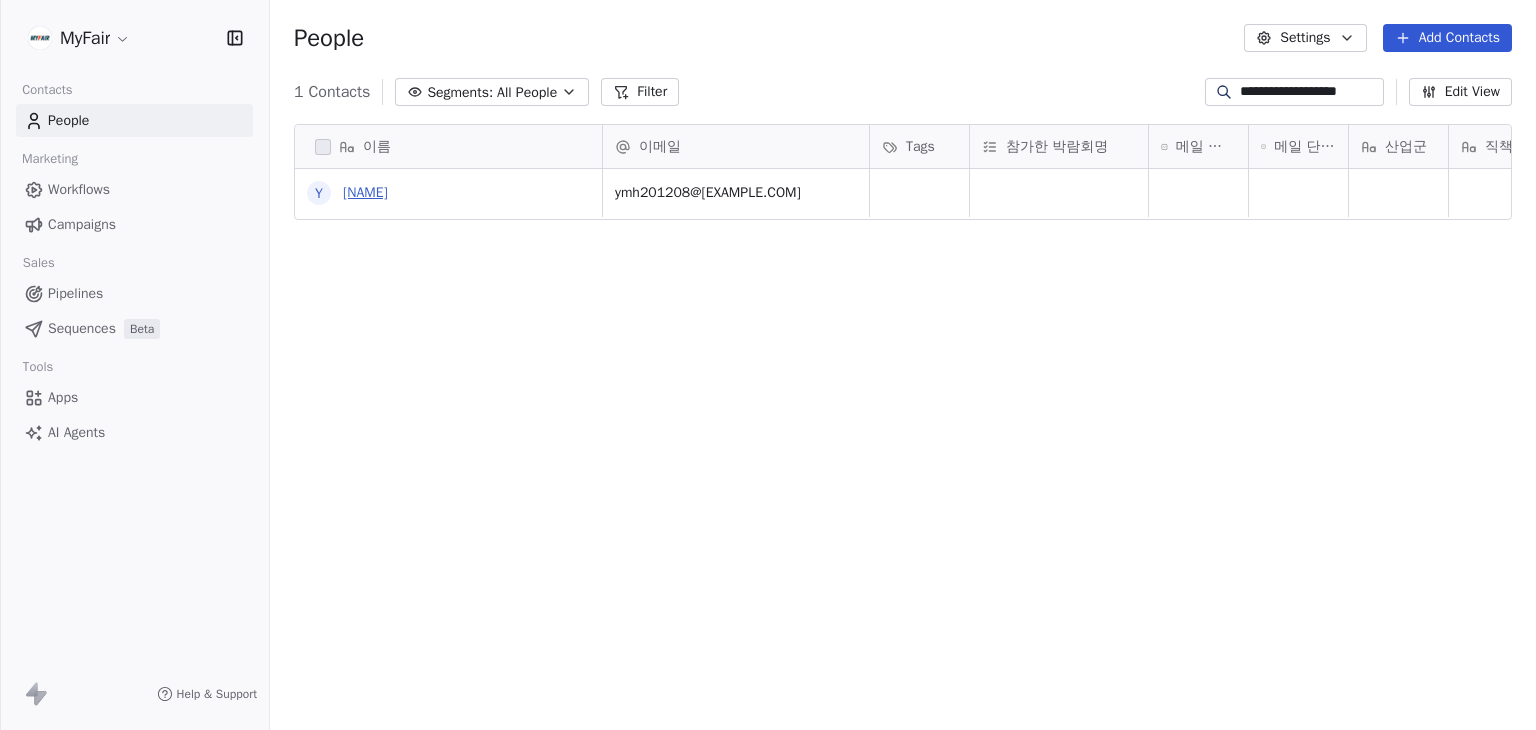 click on "[NAME]" at bounding box center (365, 192) 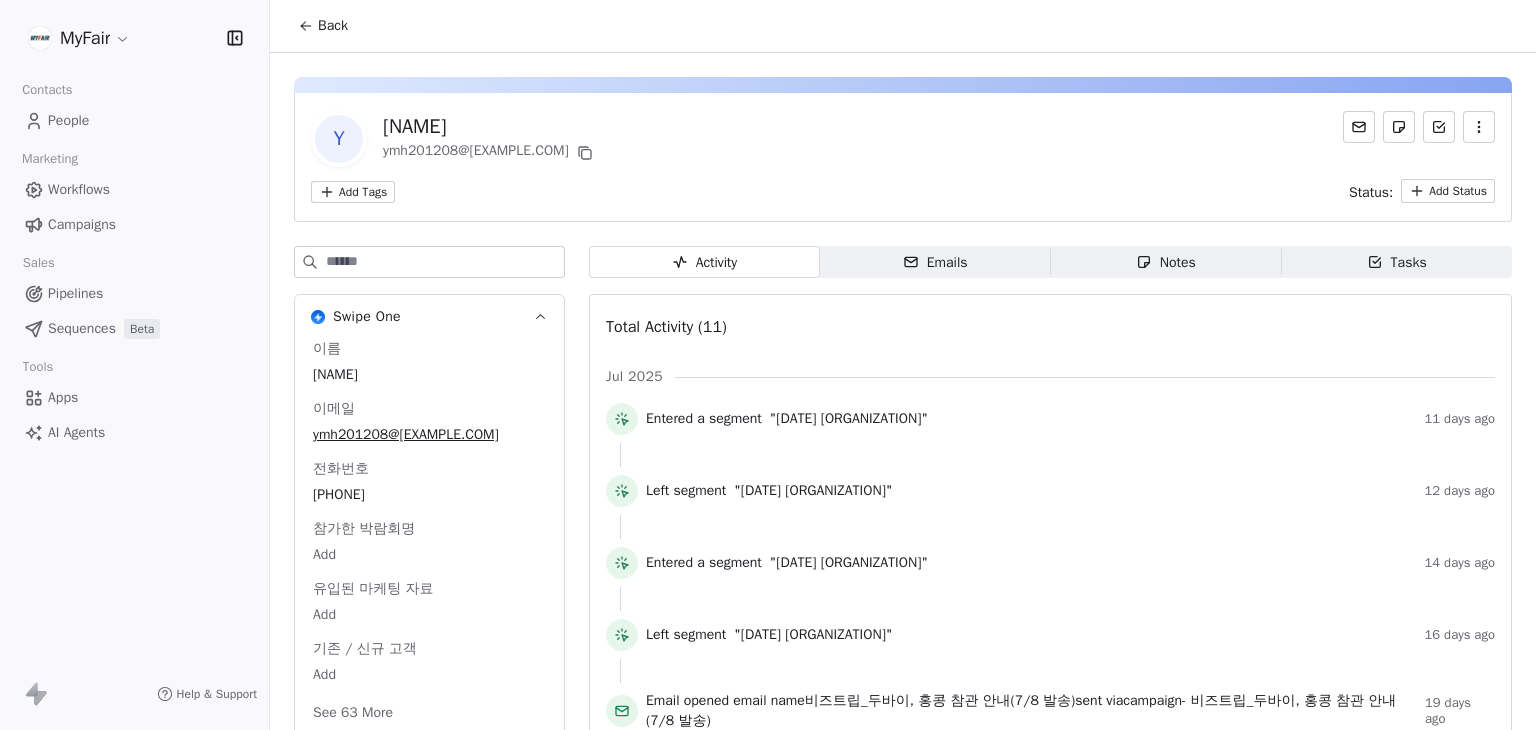 scroll, scrollTop: 0, scrollLeft: 0, axis: both 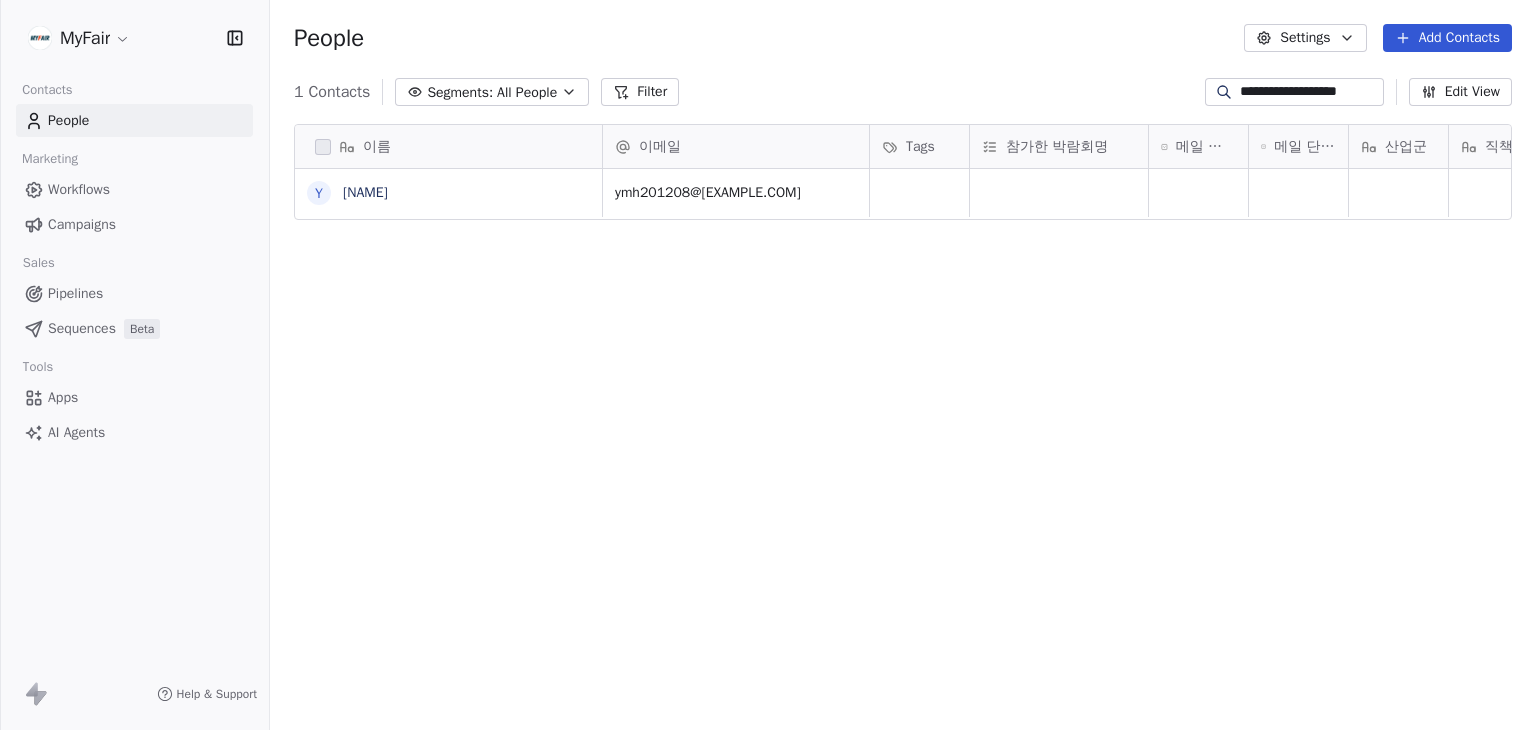 click on "Segments: All People" at bounding box center [492, 92] 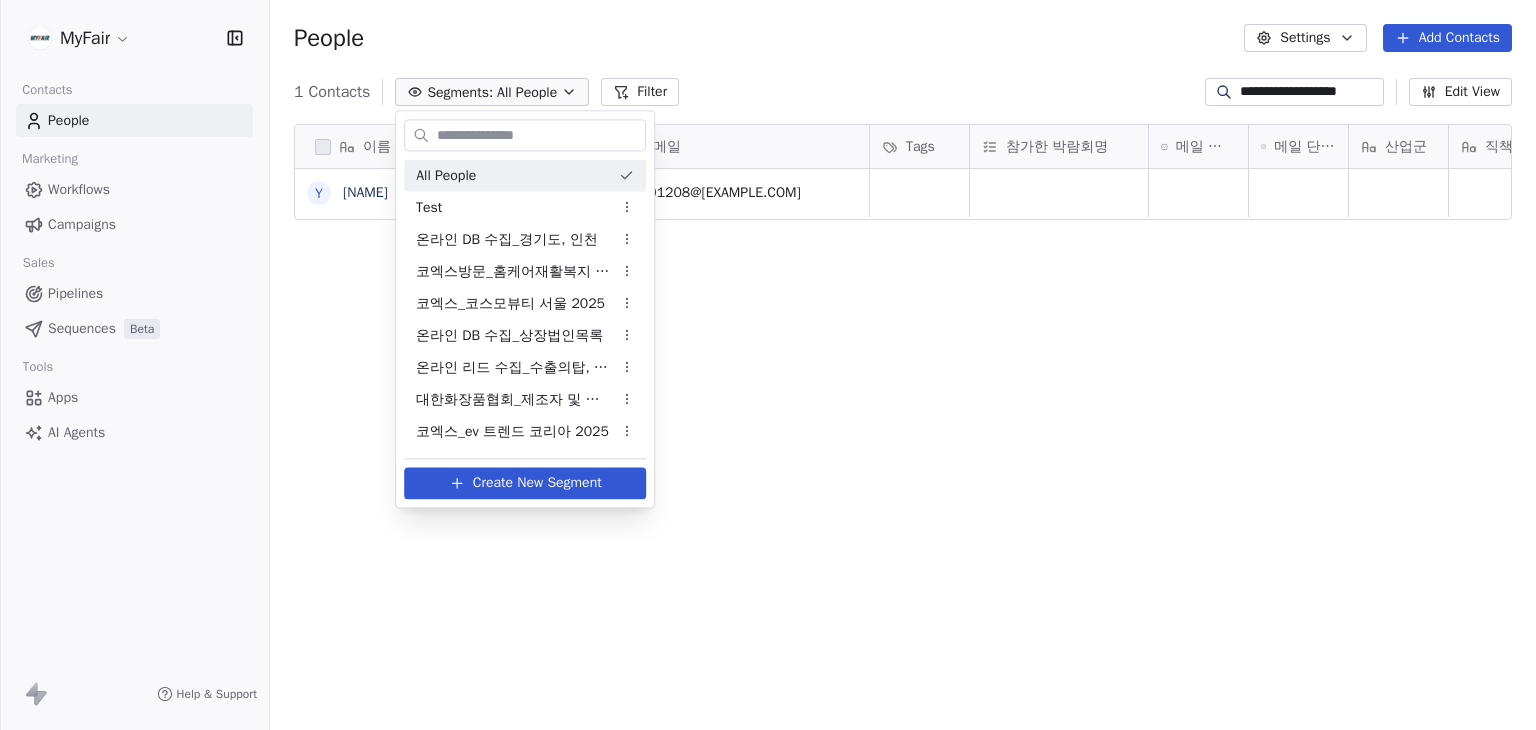 click at bounding box center [539, 135] 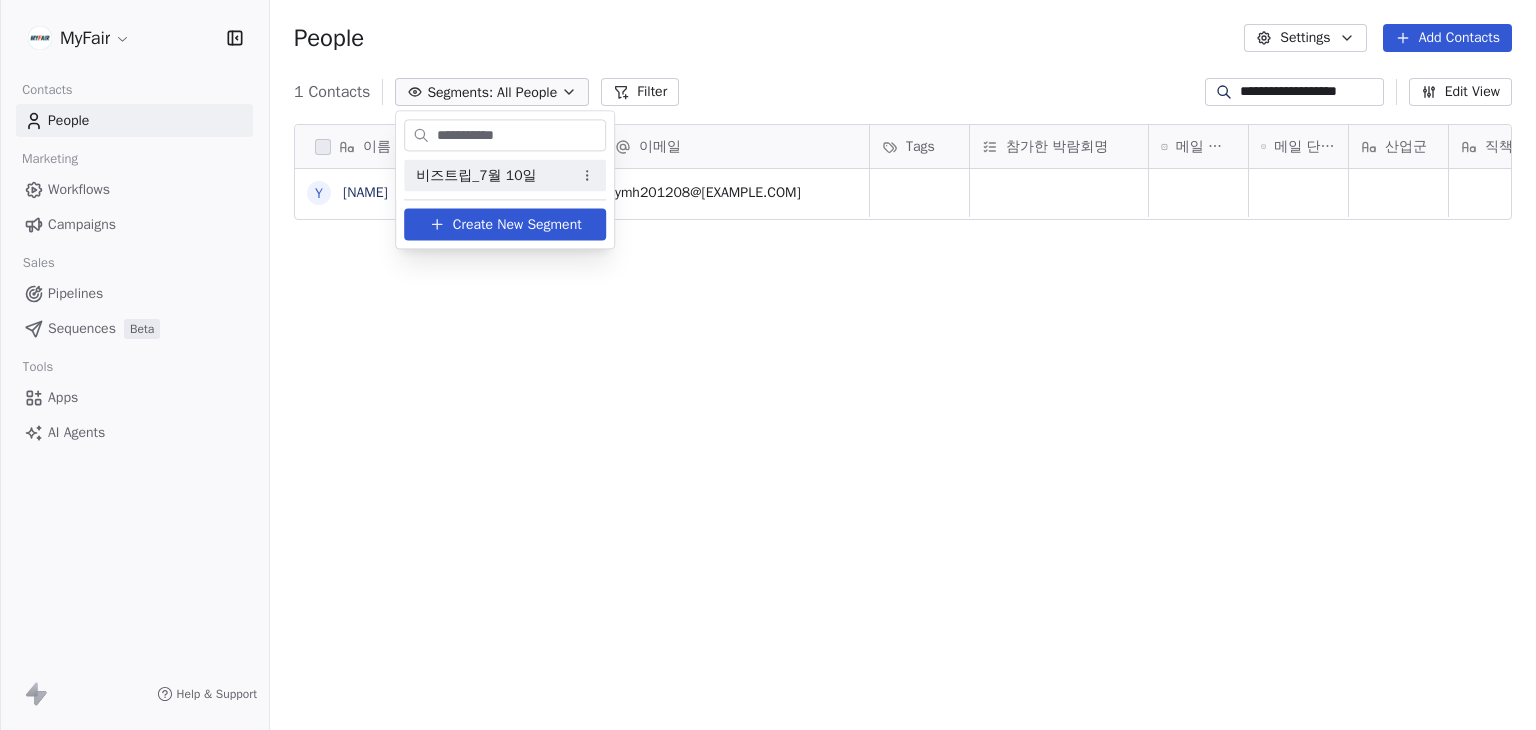 type on "**********" 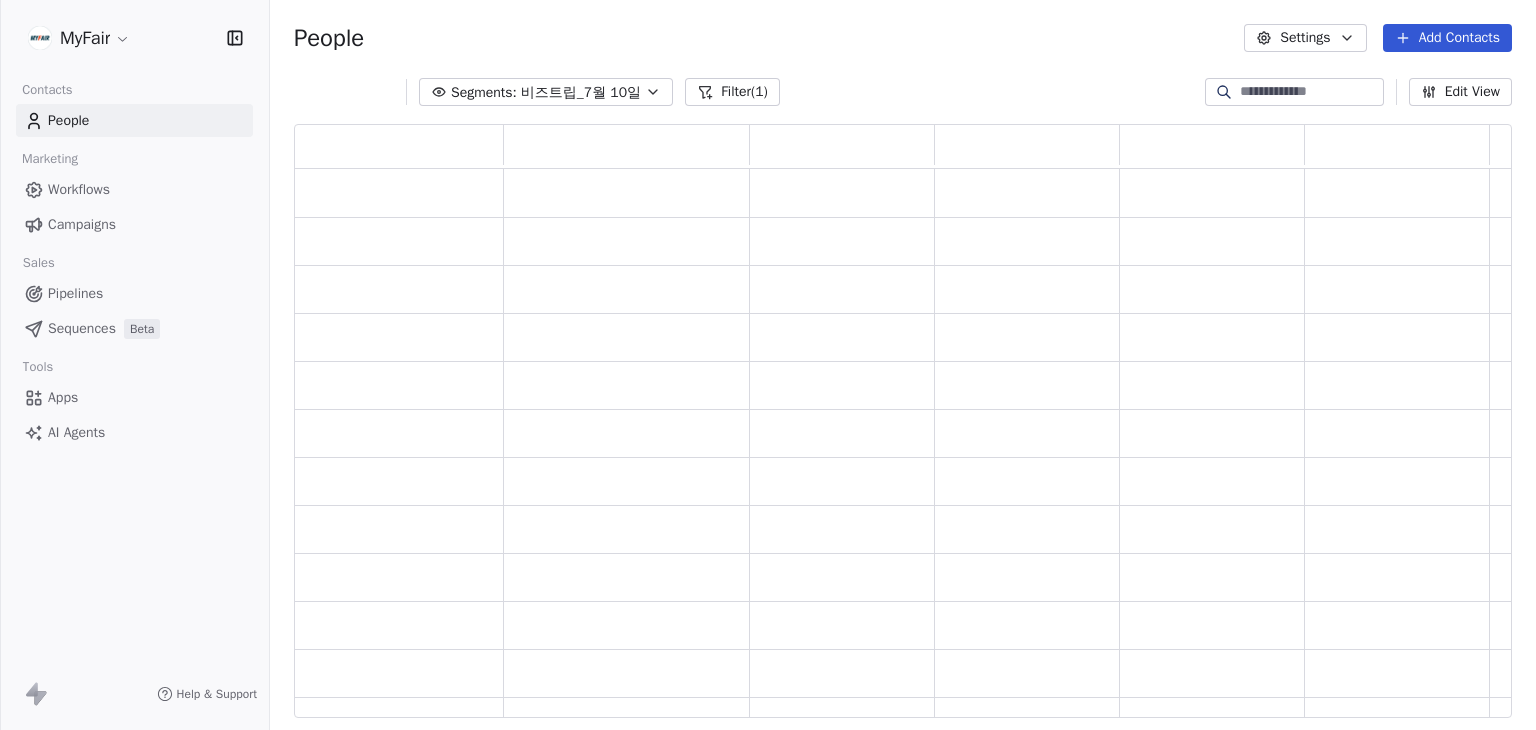 scroll, scrollTop: 16, scrollLeft: 16, axis: both 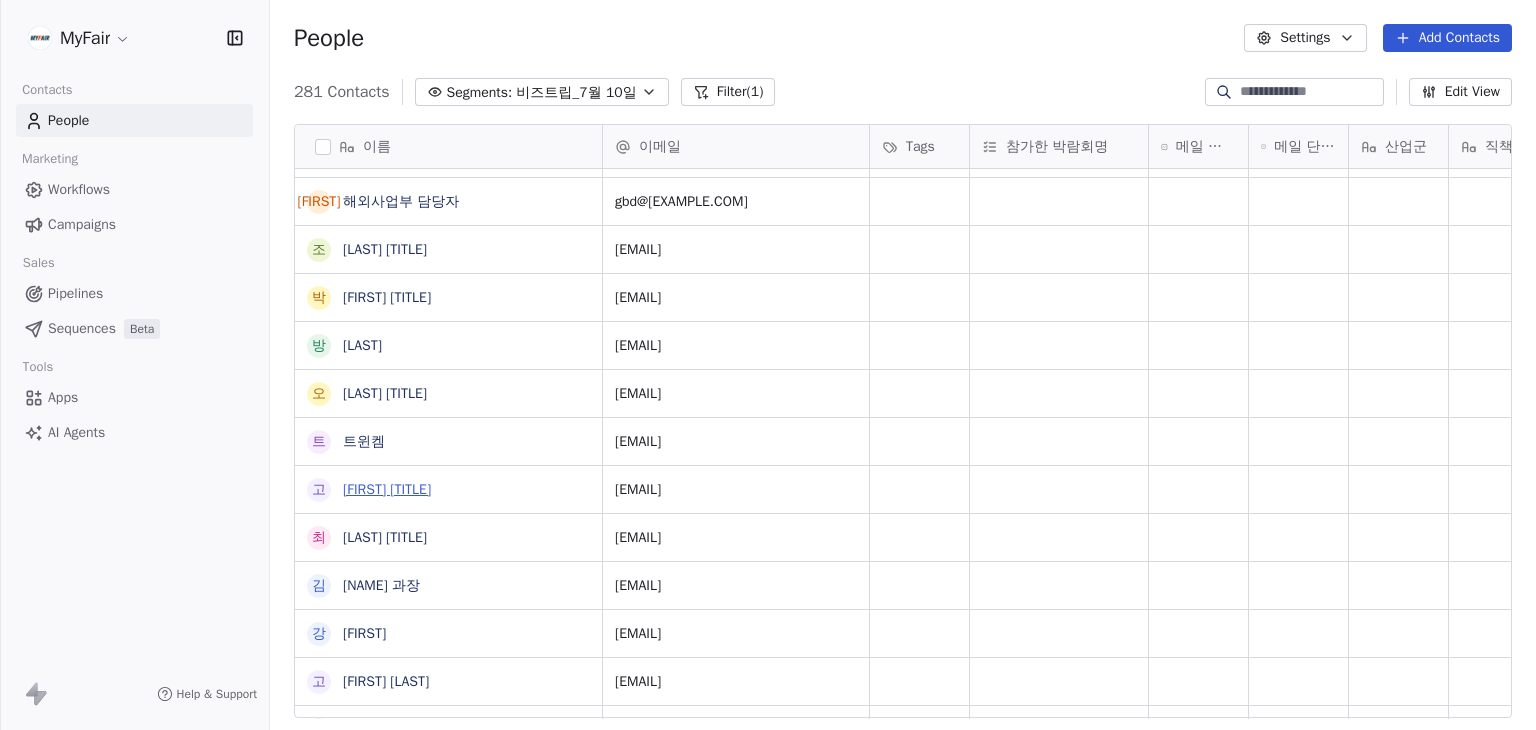 click on "[FIRST] [TITLE]" at bounding box center [387, 489] 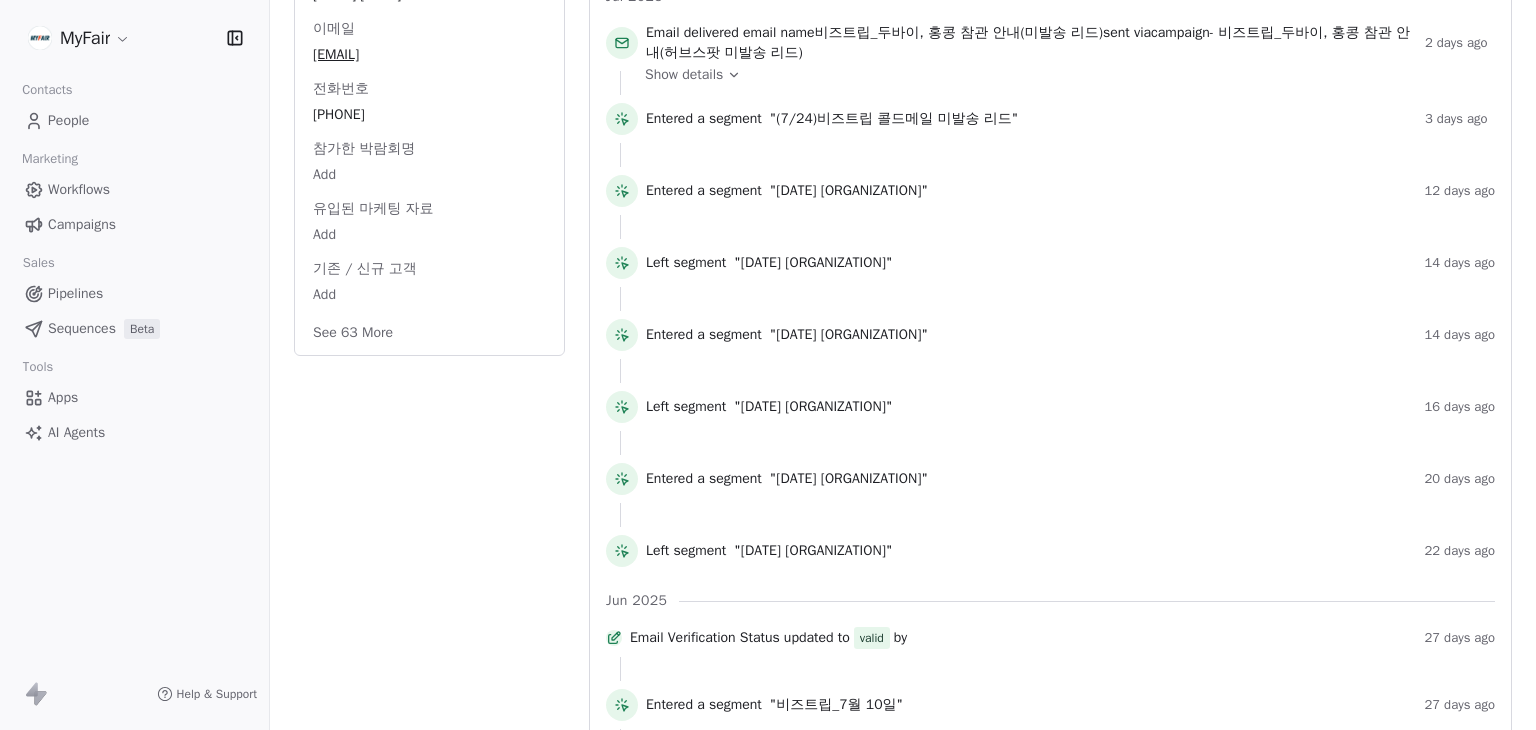 scroll, scrollTop: 0, scrollLeft: 0, axis: both 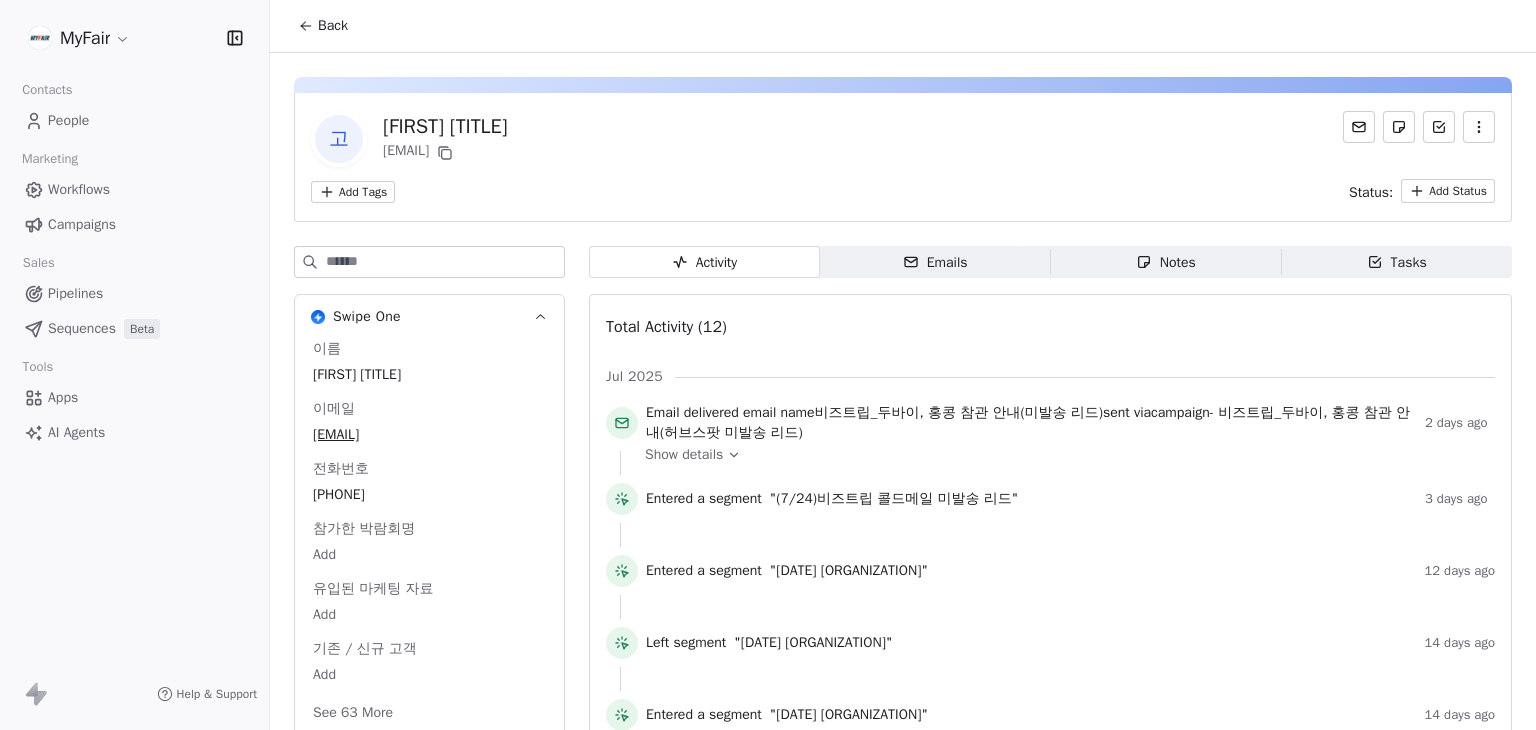 click on "Back" at bounding box center [323, 26] 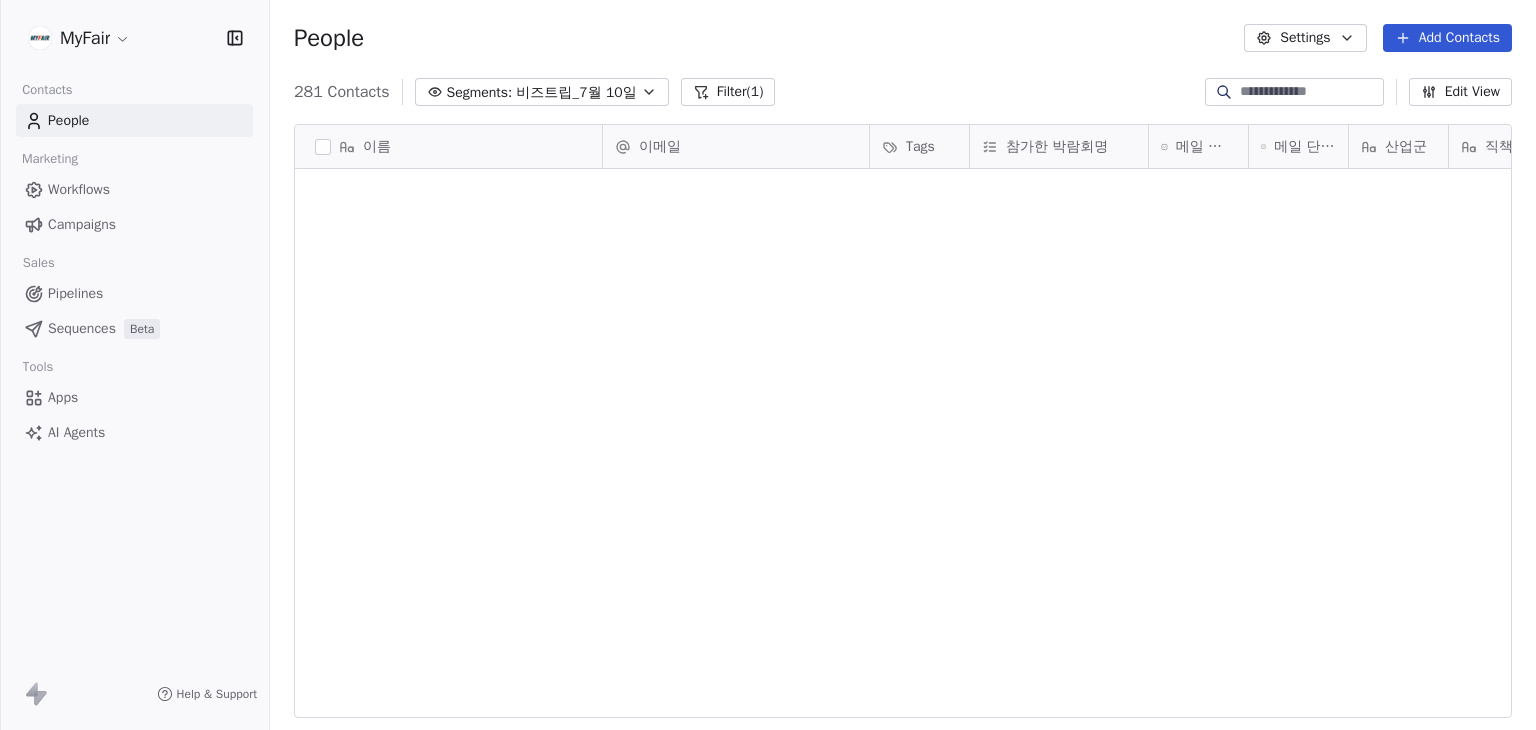 scroll, scrollTop: 5800, scrollLeft: 0, axis: vertical 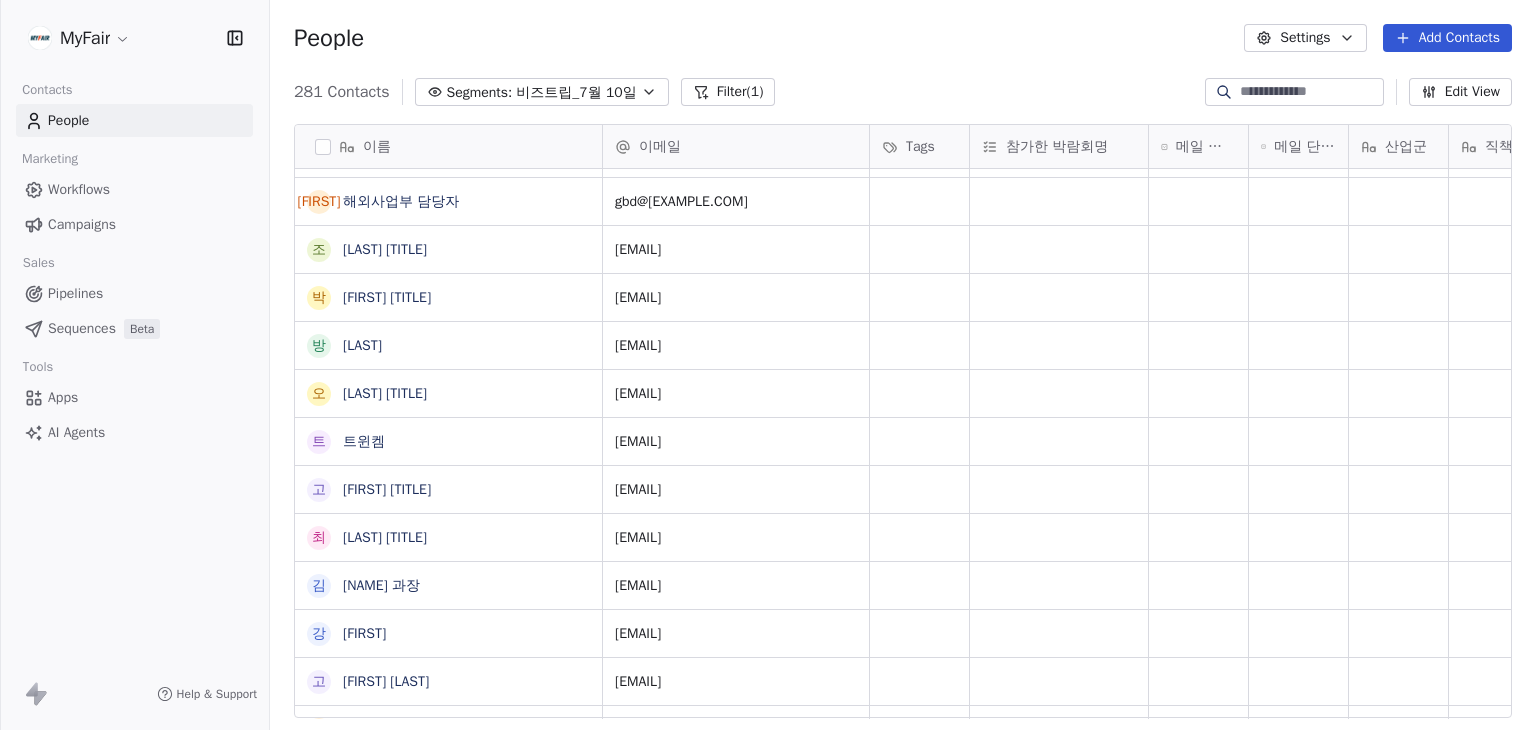 click 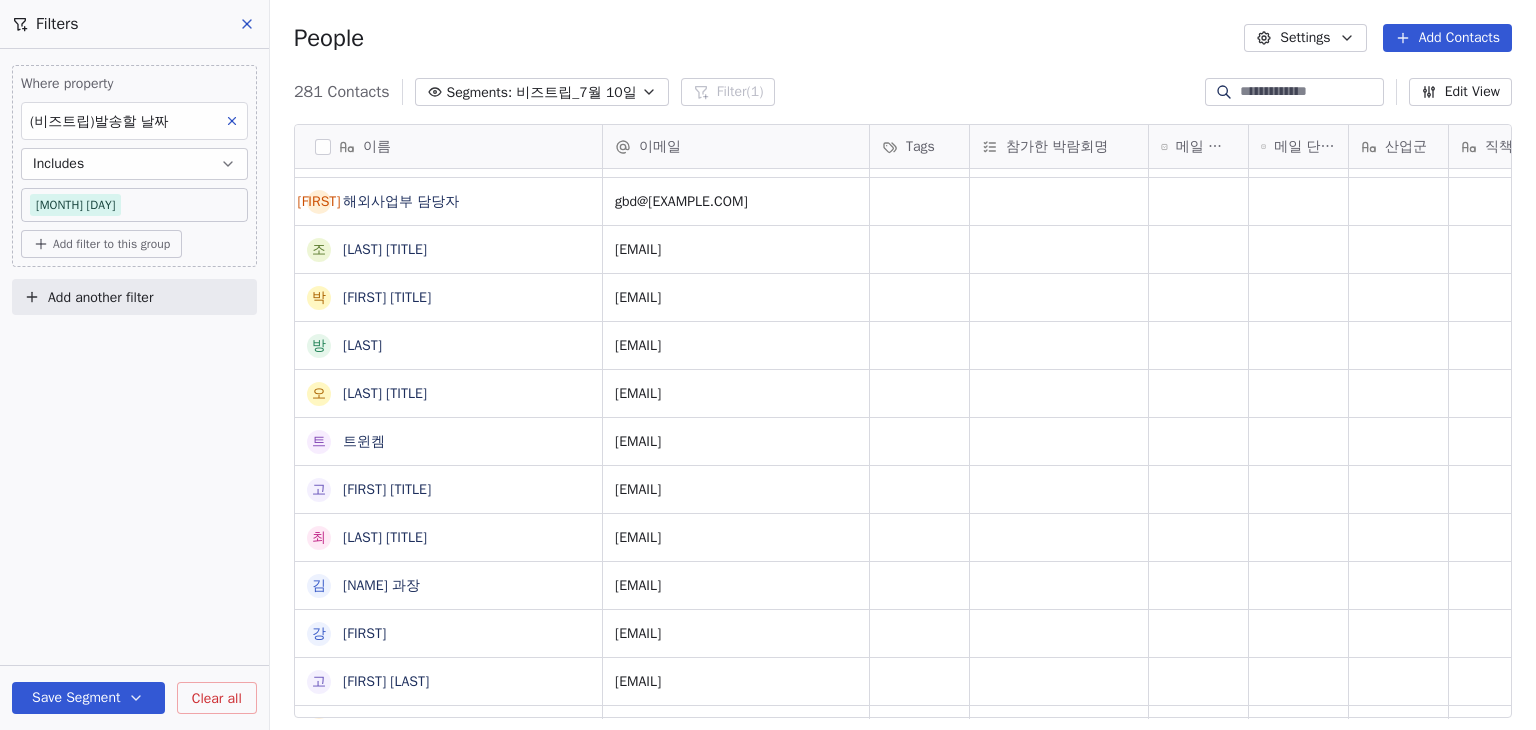 click on "Add another filter" at bounding box center (100, 297) 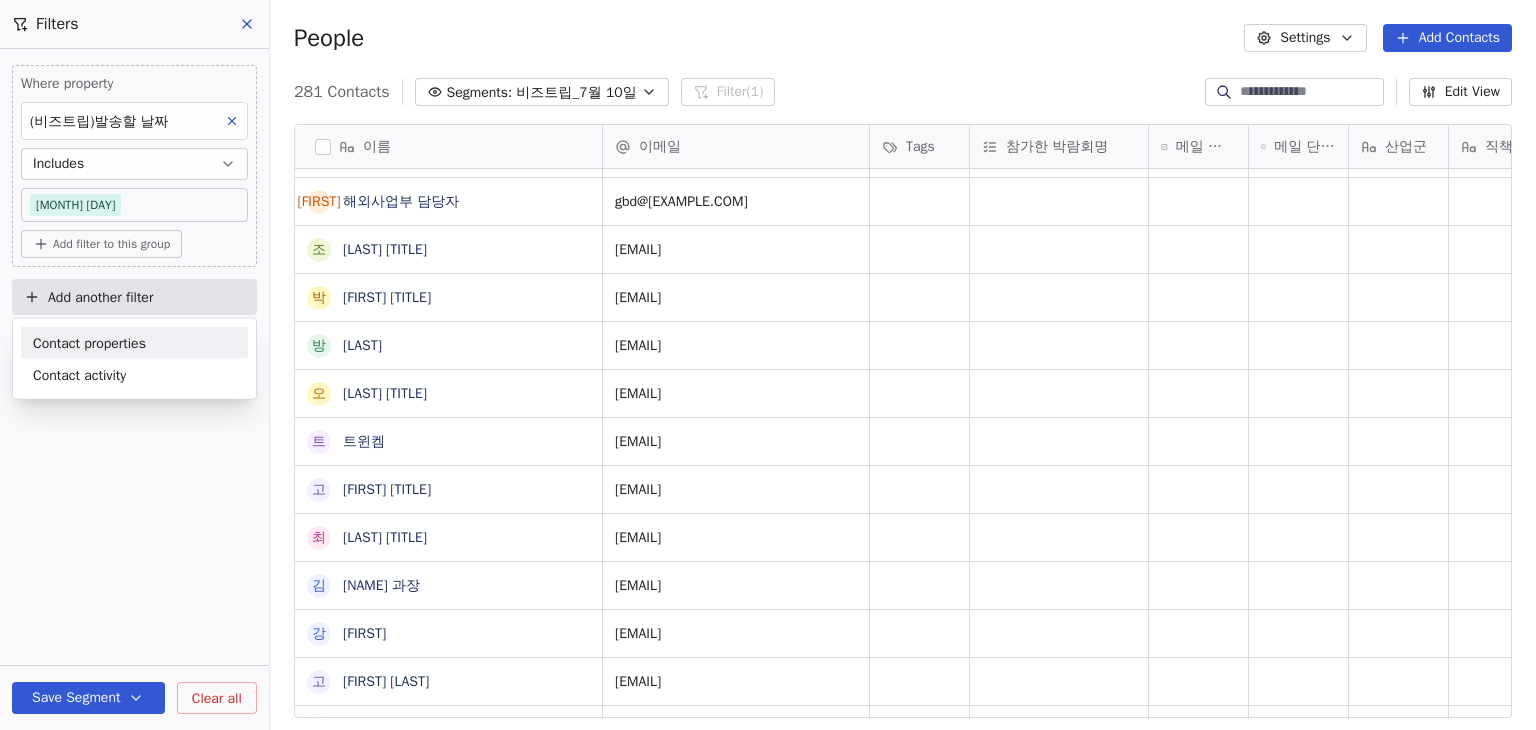 click on "Contact properties" at bounding box center (89, 342) 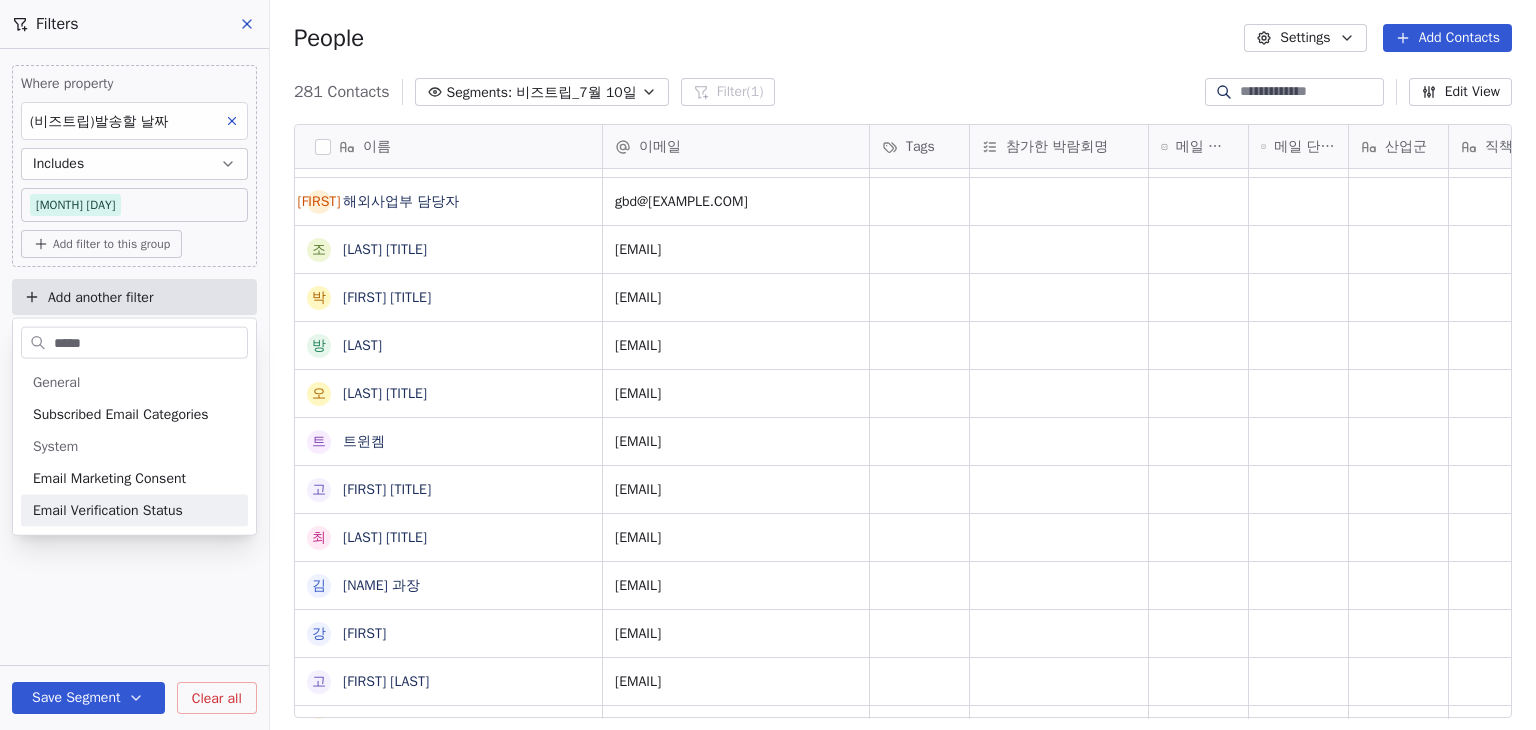 type on "*****" 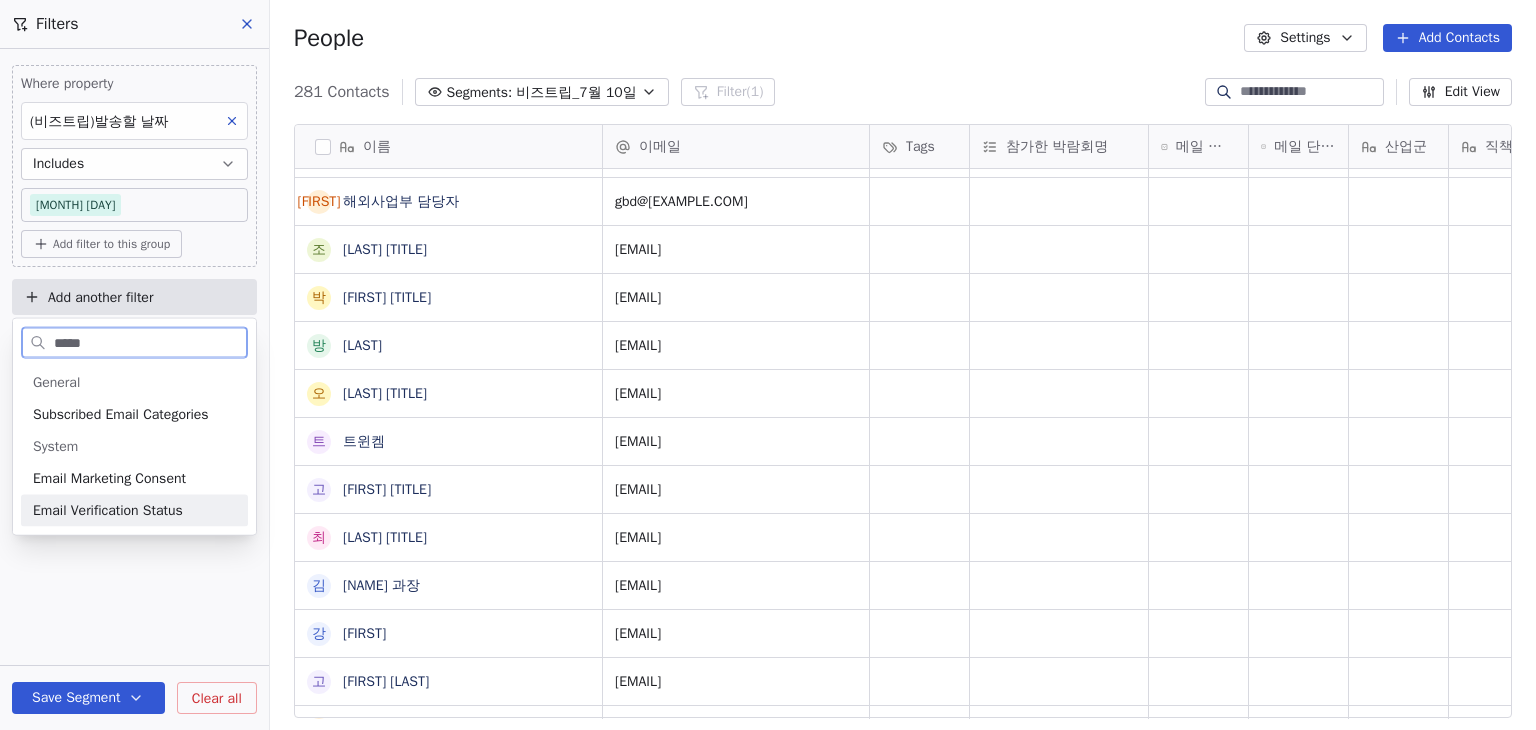 click on "Email Verification Status" at bounding box center (108, 511) 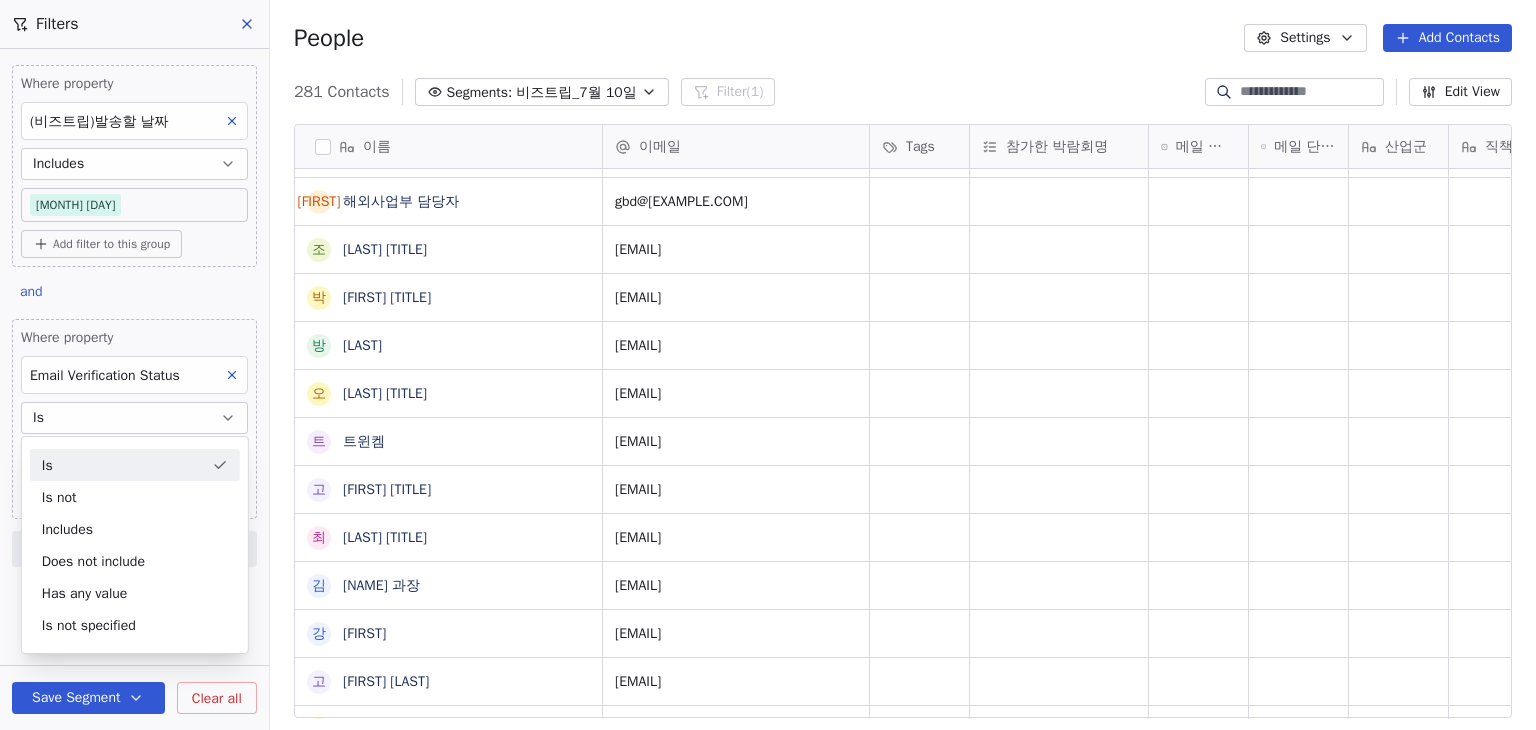 click on "Is" at bounding box center (135, 465) 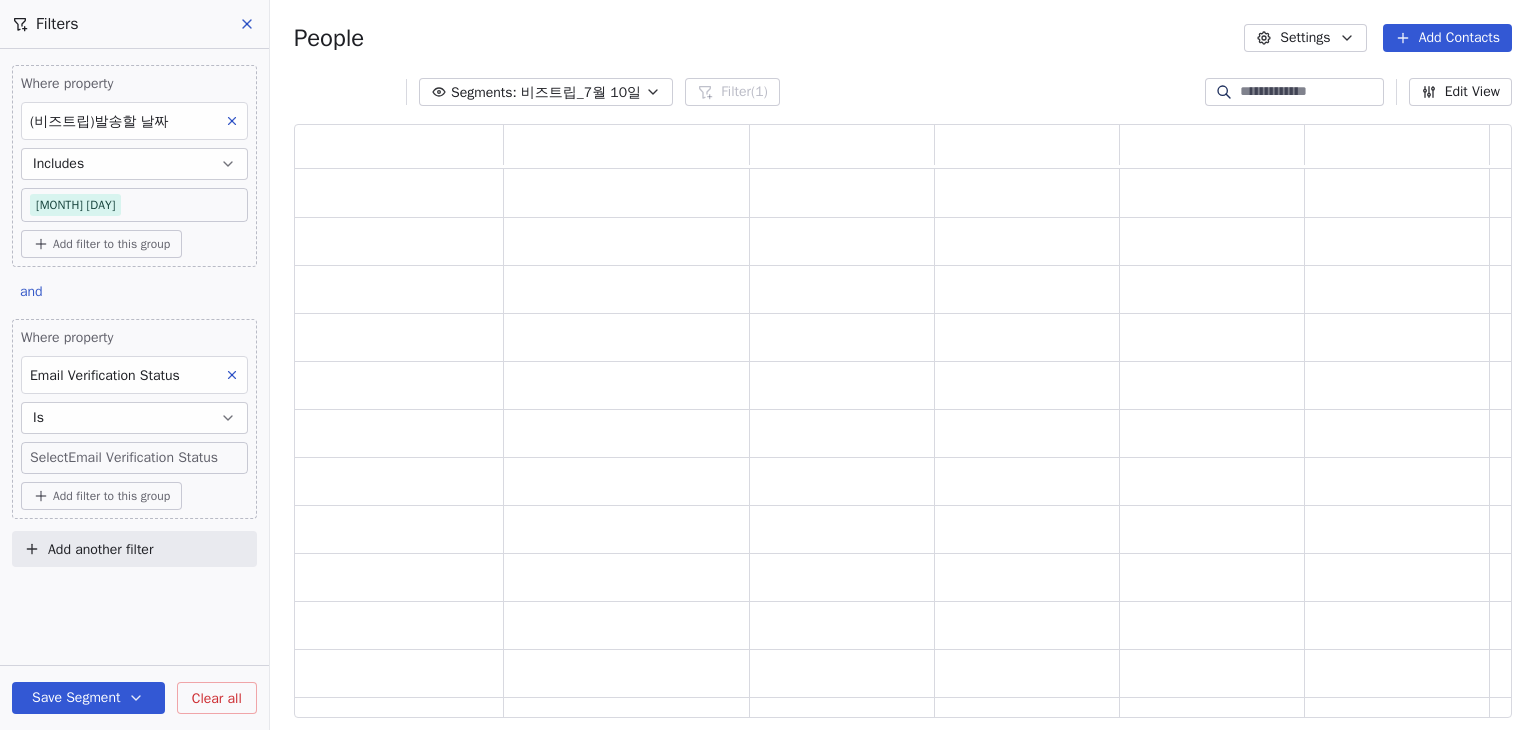 scroll, scrollTop: 16, scrollLeft: 16, axis: both 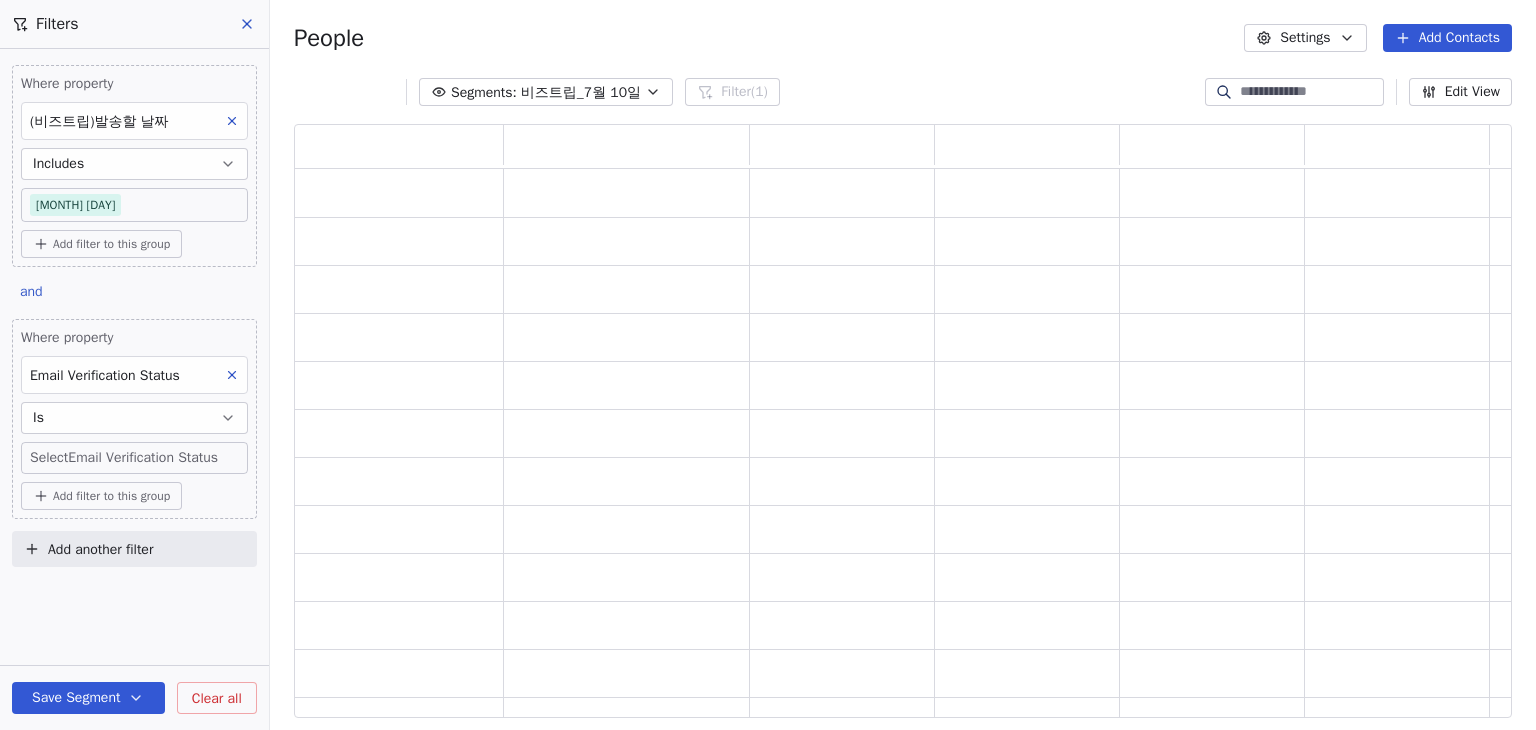 click on "MyFair Contacts People Marketing Workflows Campaigns Sales Pipelines Sequences Beta Tools Apps AI Agents Help & Support Filters Where property (비즈트립)발송할 날짜 Includes 7월 10일 Add filter to this group and Where property Email Verification Status Is Select Email Verification Status Add filter to this group Add another filter Save Segment Clear all People Settings Add Contacts Segments: 비즈트립_7월 10일 Filter (1) Edit View Tag Add to Sequence Export" at bounding box center [768, 365] 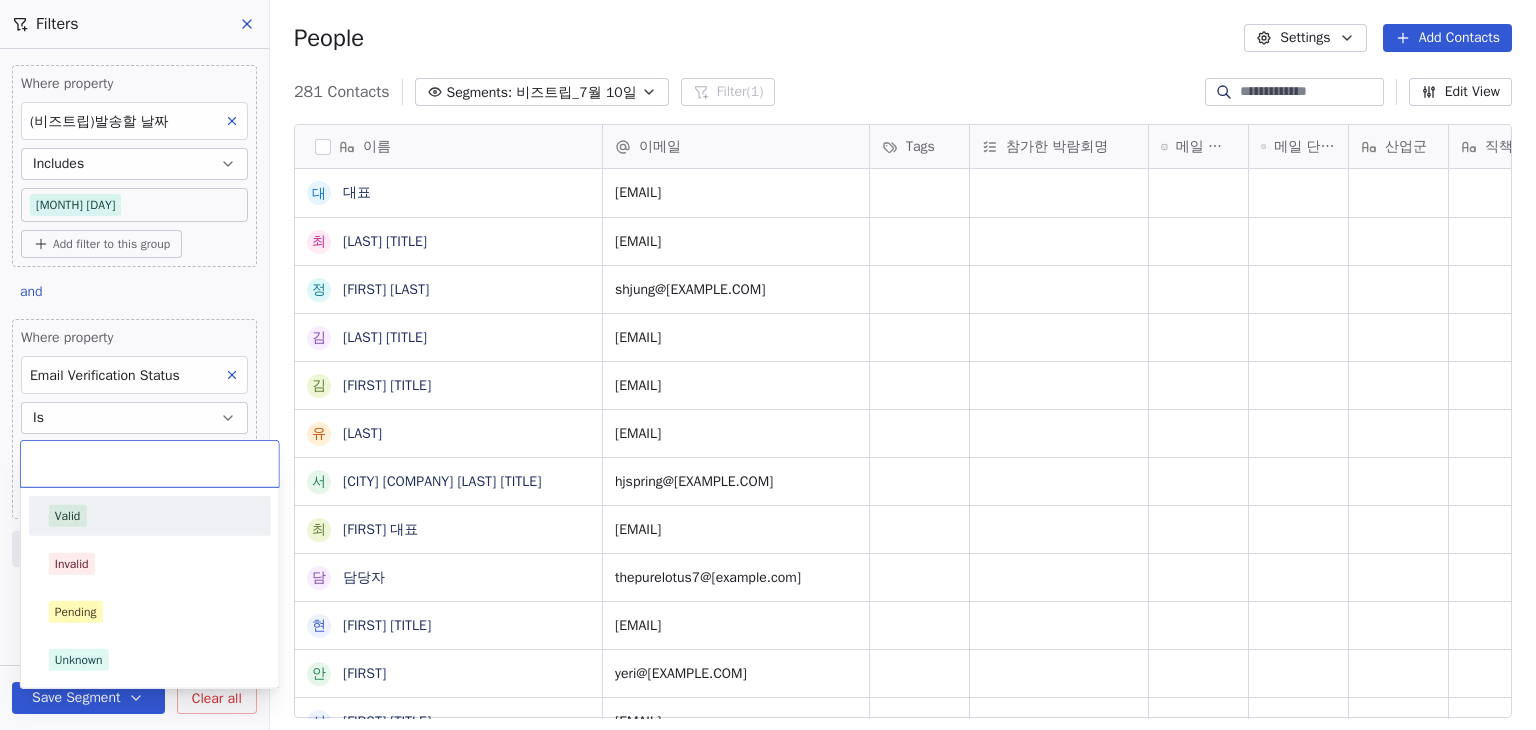 scroll, scrollTop: 16, scrollLeft: 16, axis: both 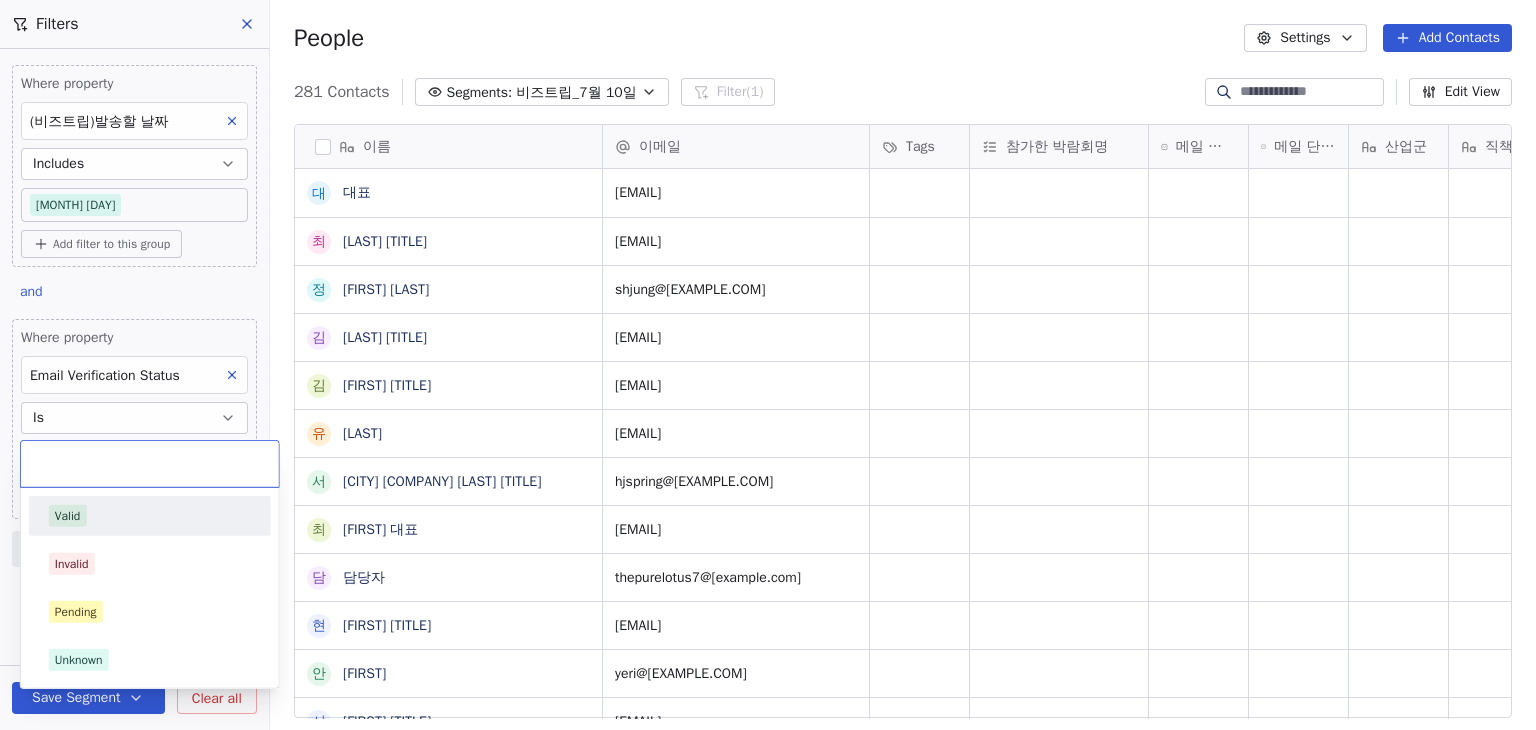 click on "Valid" at bounding box center [150, 516] 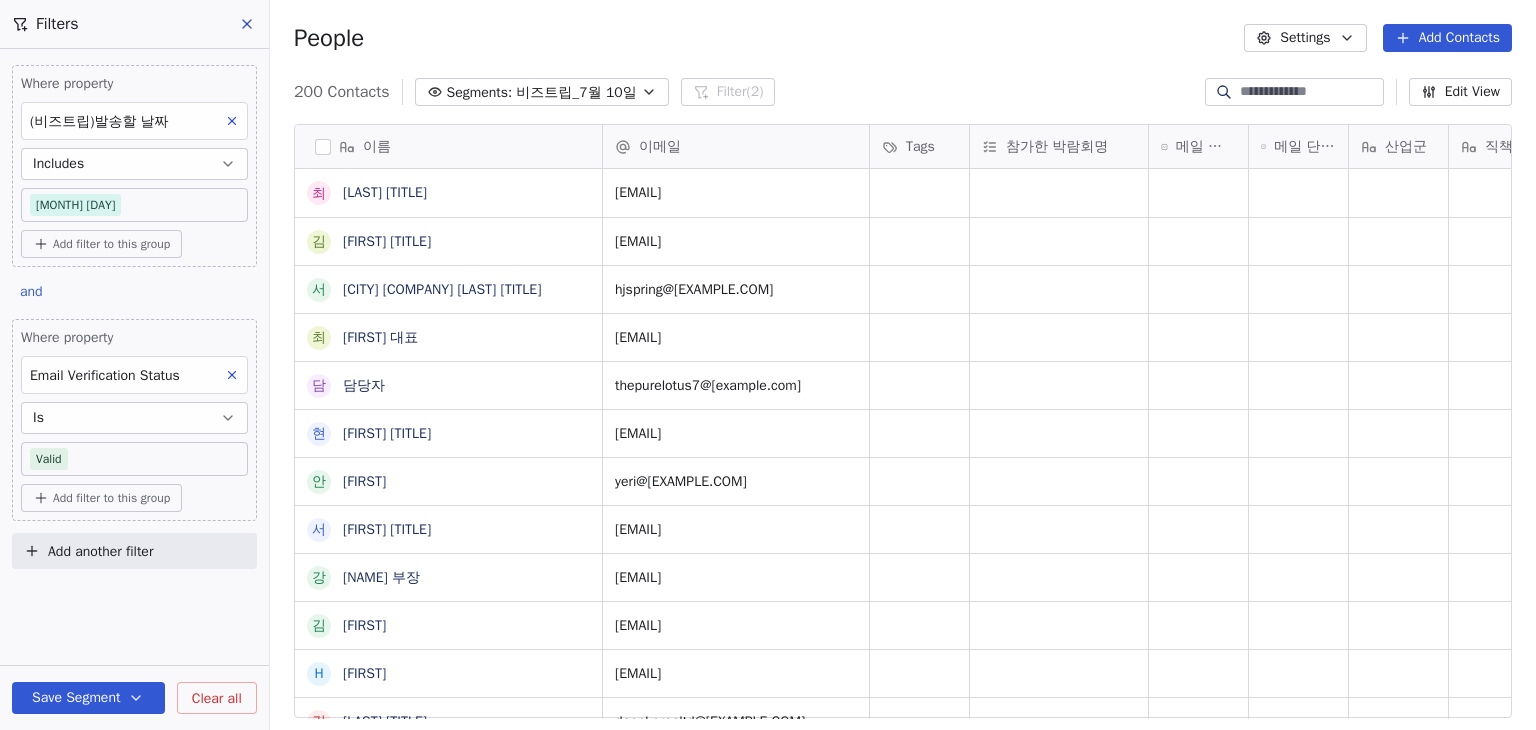 click on "Add another filter" at bounding box center [100, 551] 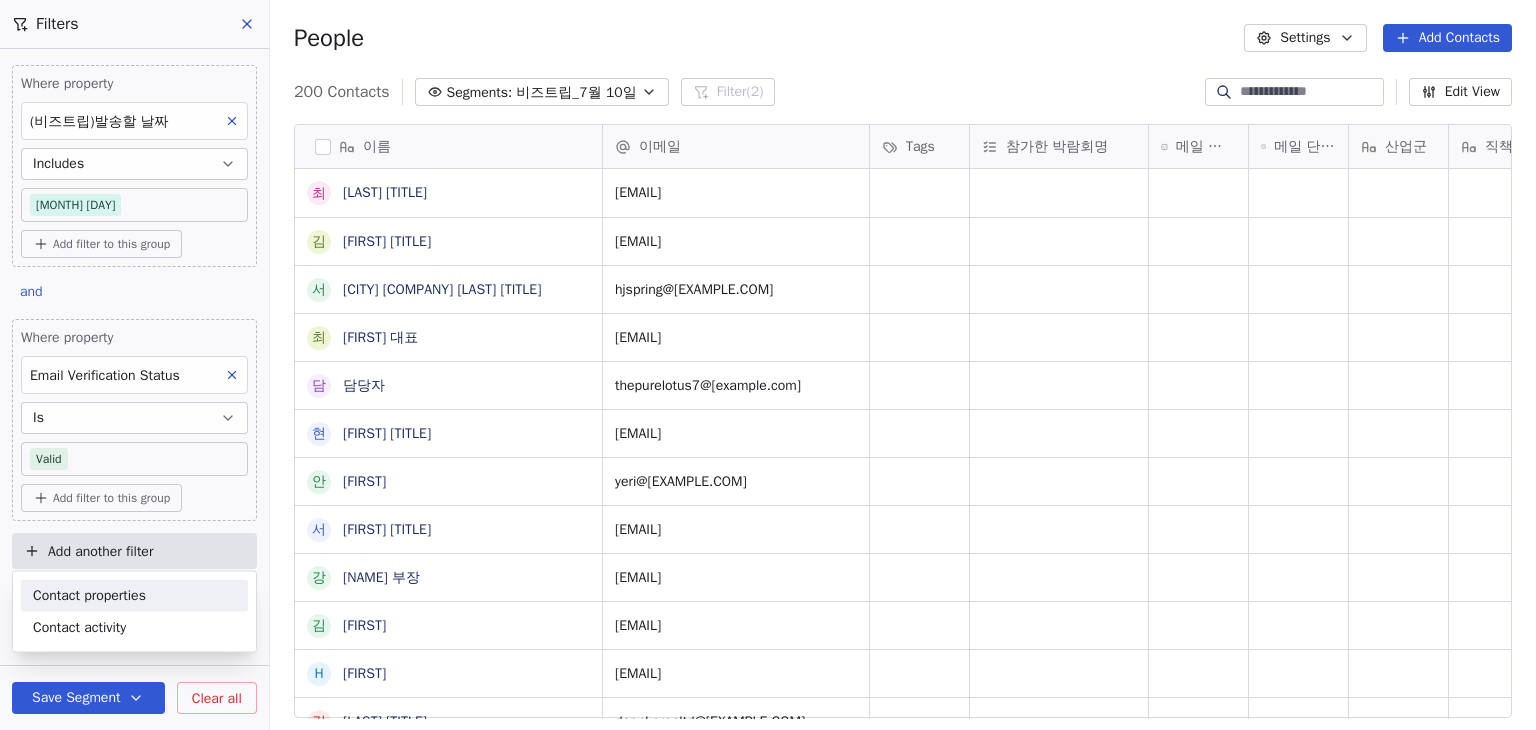 click on "Contact properties" at bounding box center (89, 595) 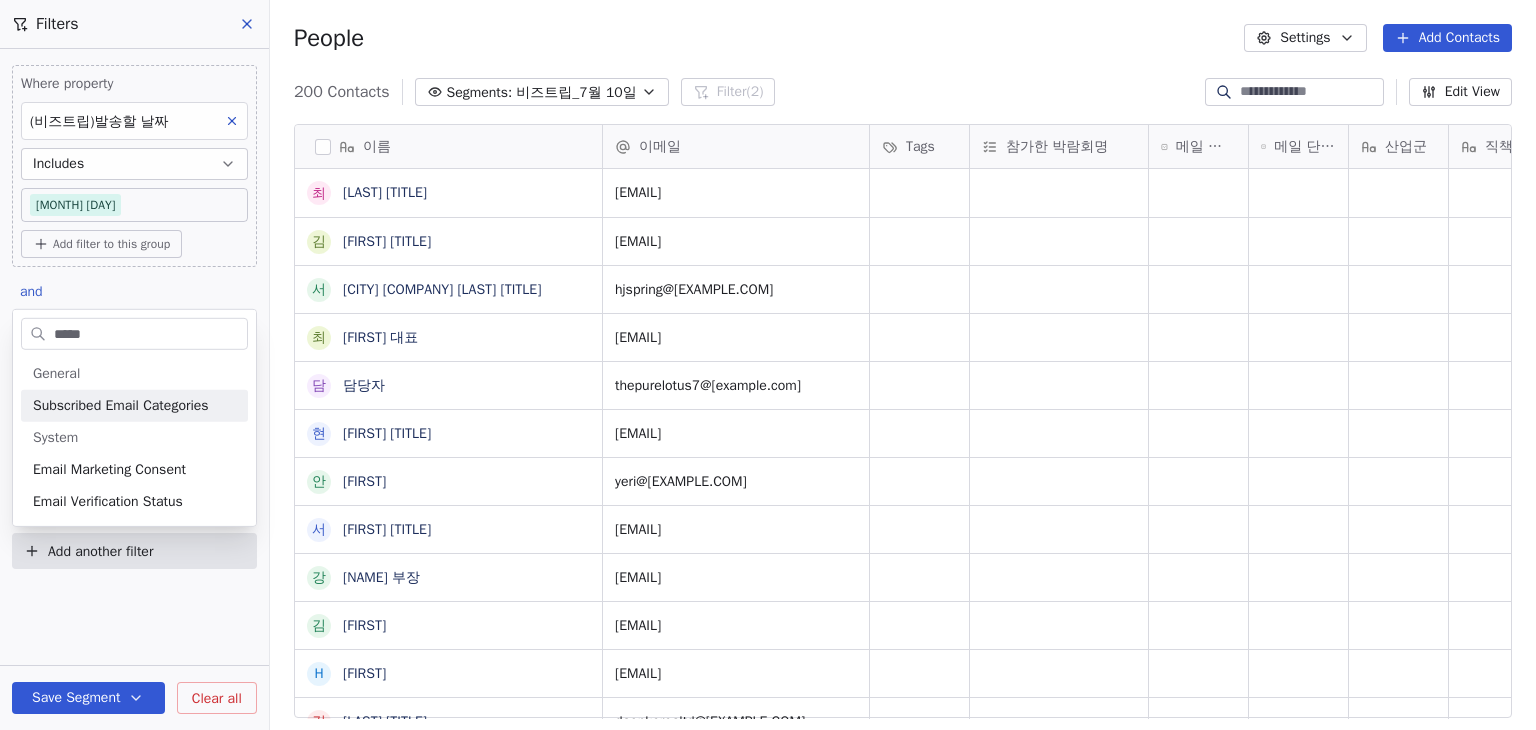 type on "*****" 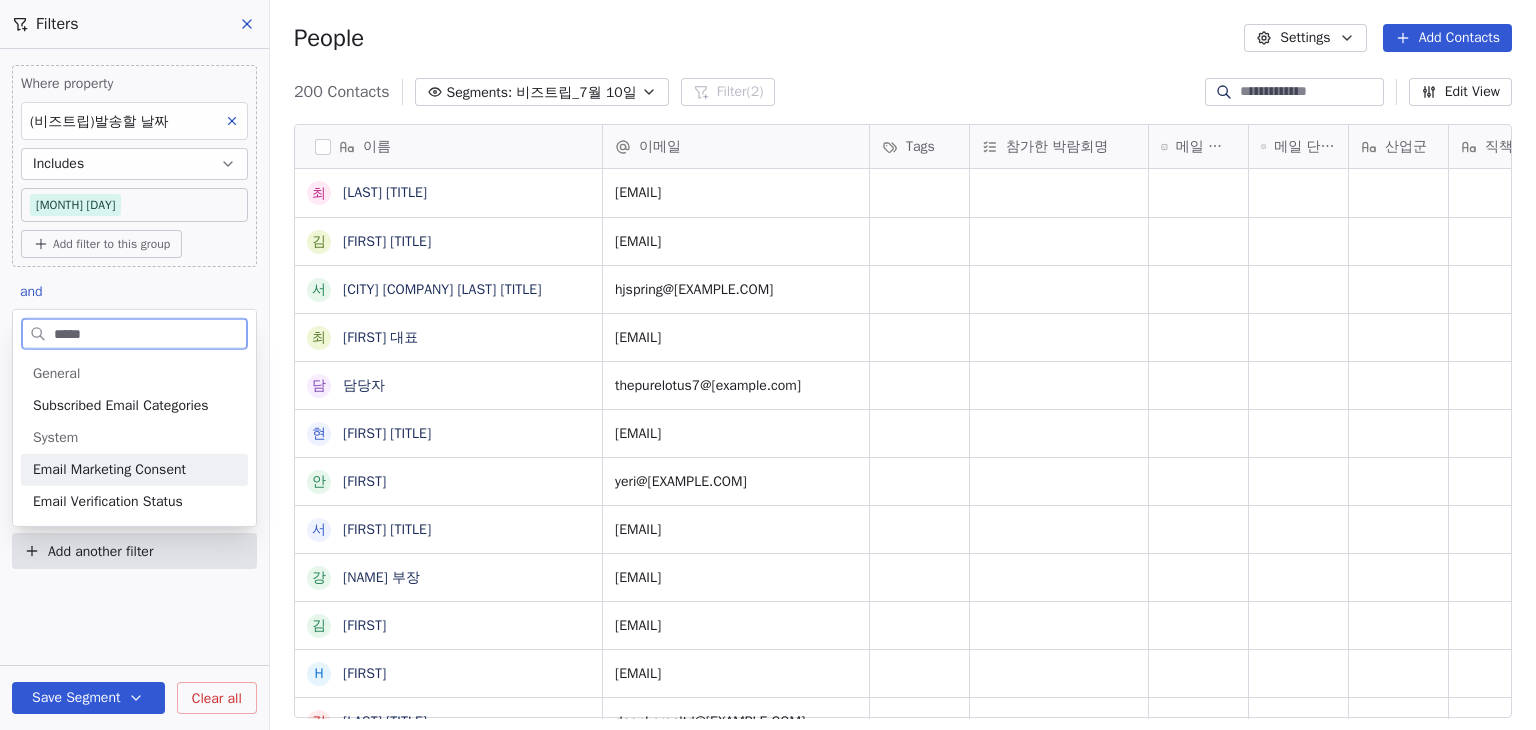 click on "Email Marketing Consent" at bounding box center [109, 470] 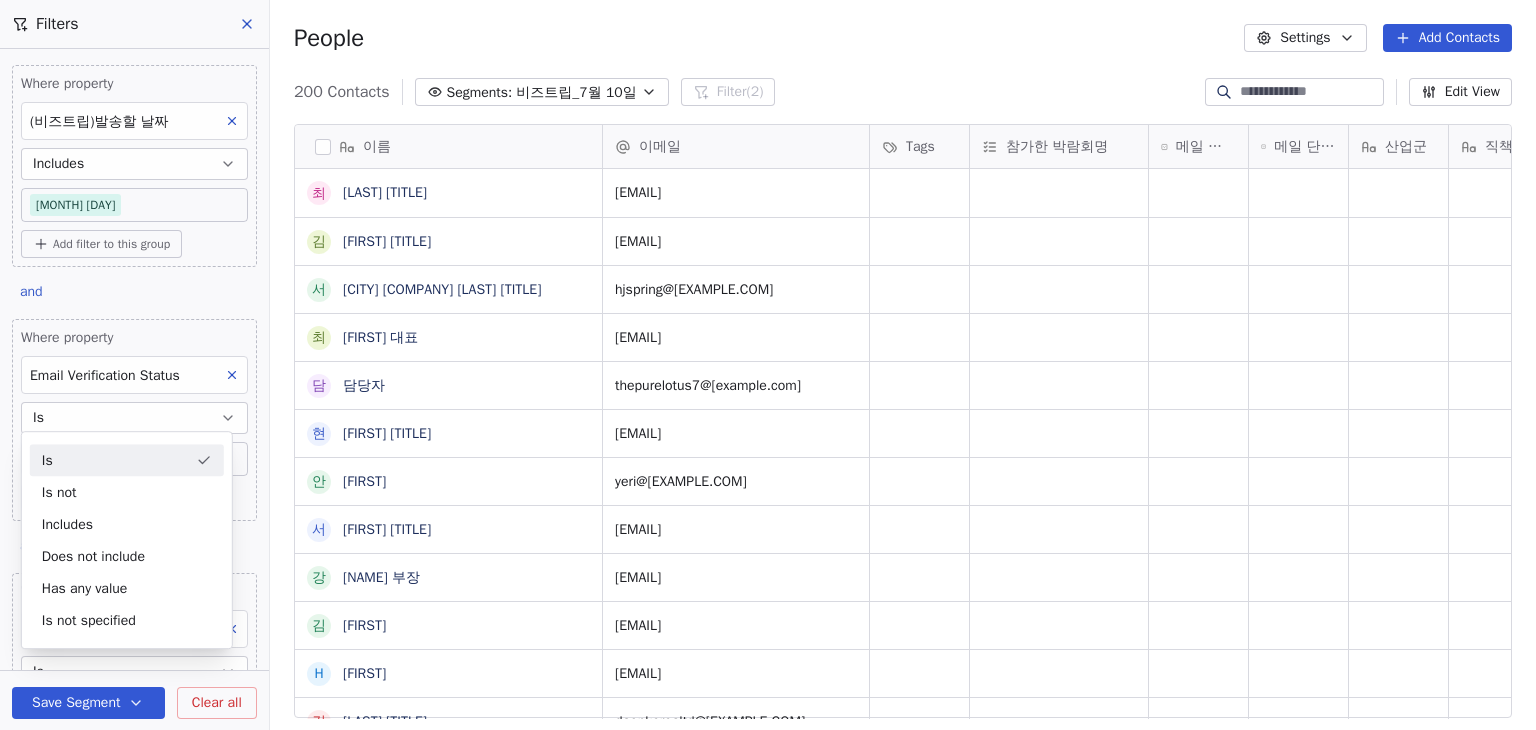 click on "Is" at bounding box center (127, 460) 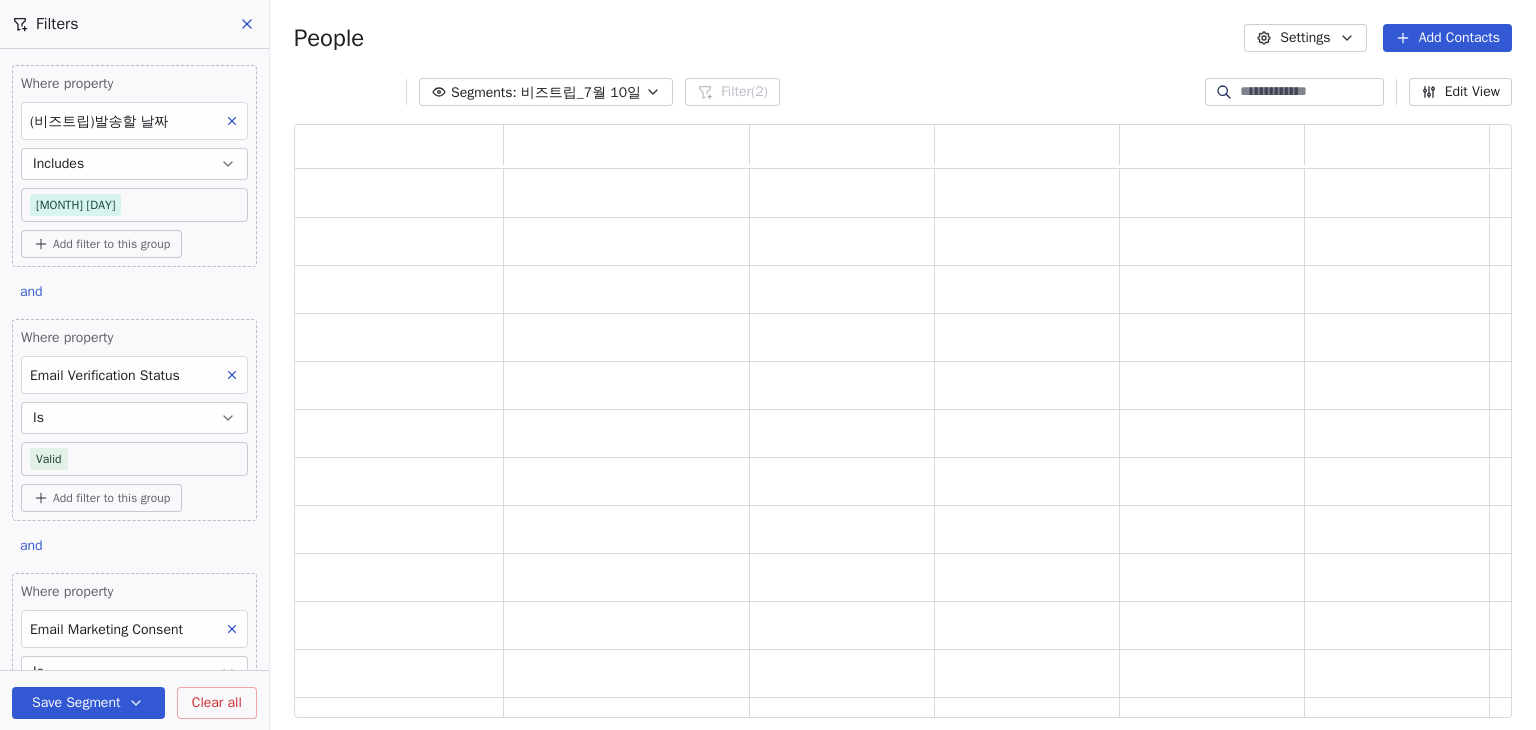 scroll, scrollTop: 16, scrollLeft: 0, axis: vertical 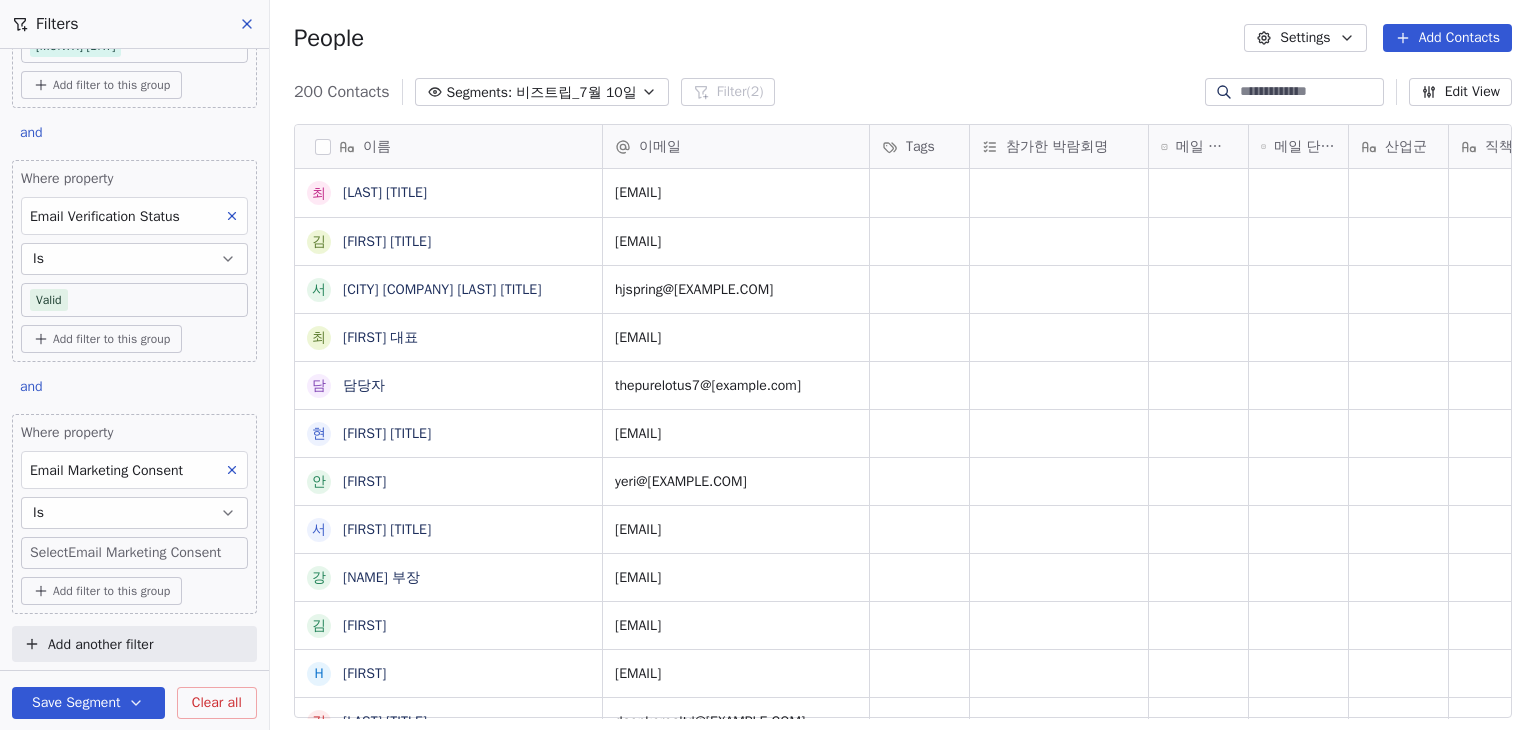 click on "Filter (비즈트립)발송할 날짜 Includes [MONTH] [DAY] Add filter to this group and Where property Email Verification Status Is Valid Add filter to this group and Where property Email Marketing Consent Is Select Email Marketing Consent Add filter to this group Add another filter Save Segment Clear all People Settings Add Contacts 200 Contacts Segments: 비즈트립_[MONTH] [DAY] Filter (2) Edit View Tag Add to Sequence Export 이름 최 최인호 부장 김 김민구 상무 서 서울경제진흥원 김현정 책임 최 최용원 대표 담 담당자 현 현영우 대표이사 안 안예리 서 서원열 상무 강 강성열 부장 김 김세희 h hyunjin JANG 김 김단비 대표 이 이장헌 이사 이 이혜인 사원 엘 엘라 담당자 권 권병연 과장 김 김가희 과장 김 김민주 민 민지 대리 이 이광훈 문 문은영 부장 김 전 b" at bounding box center (768, 365) 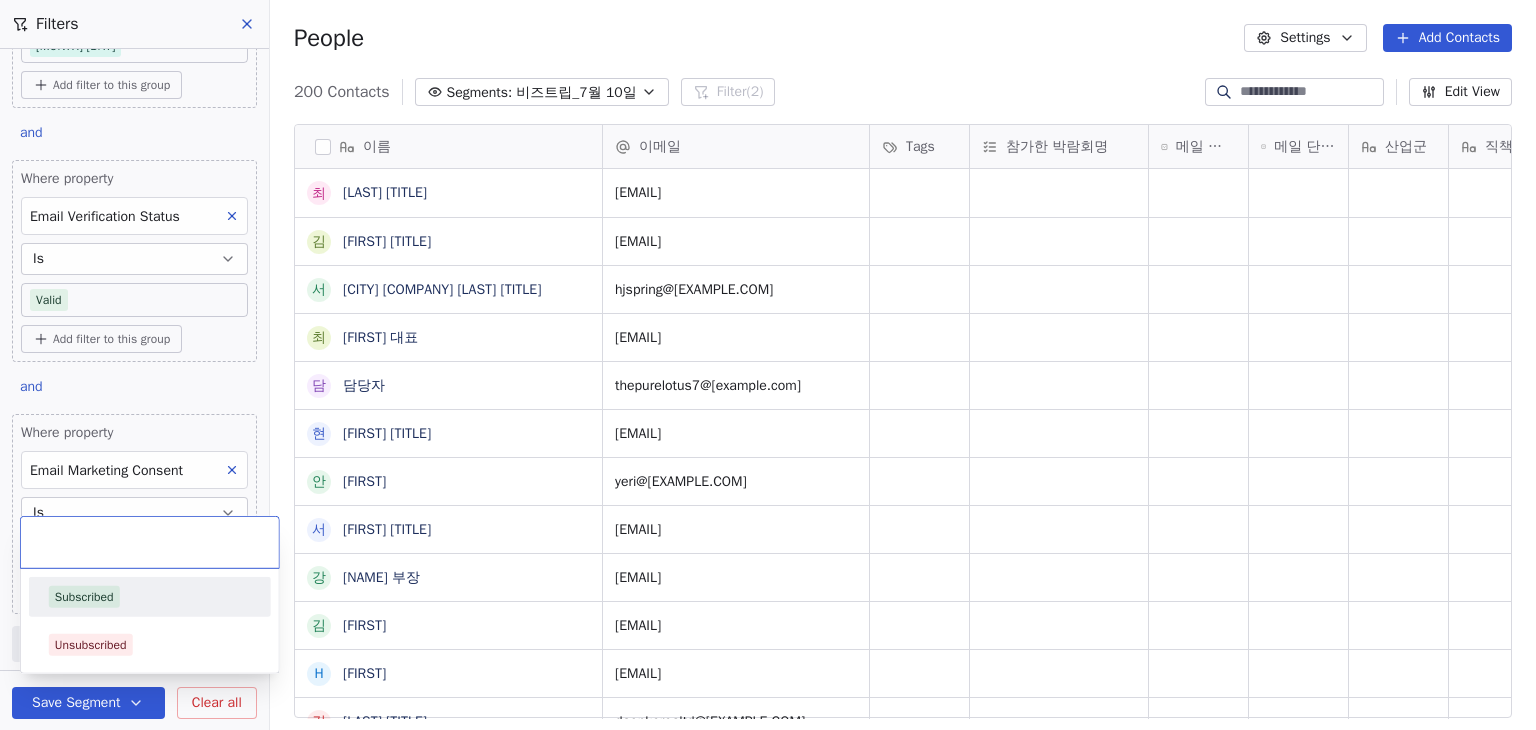 click on "Subscribed" at bounding box center [150, 597] 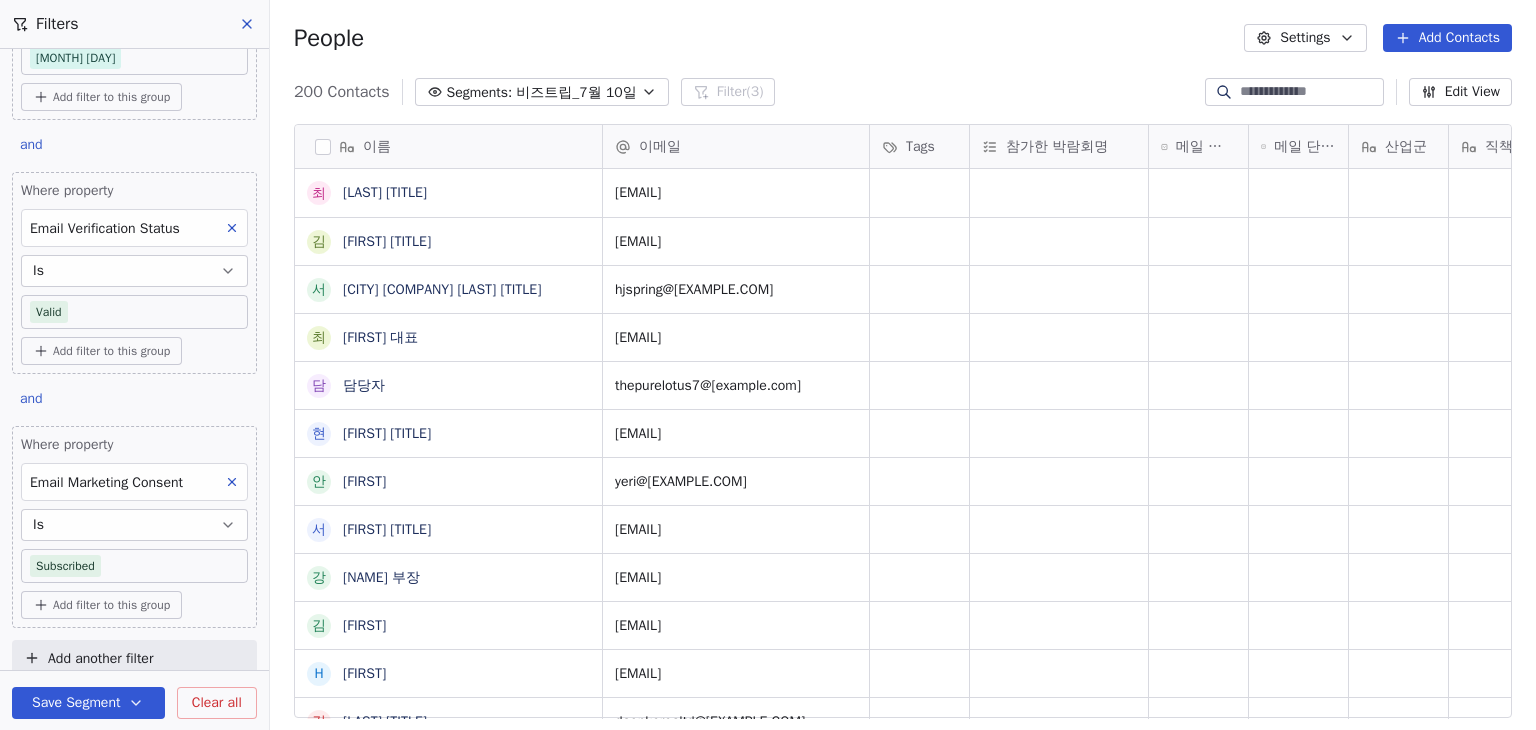 scroll, scrollTop: 158, scrollLeft: 0, axis: vertical 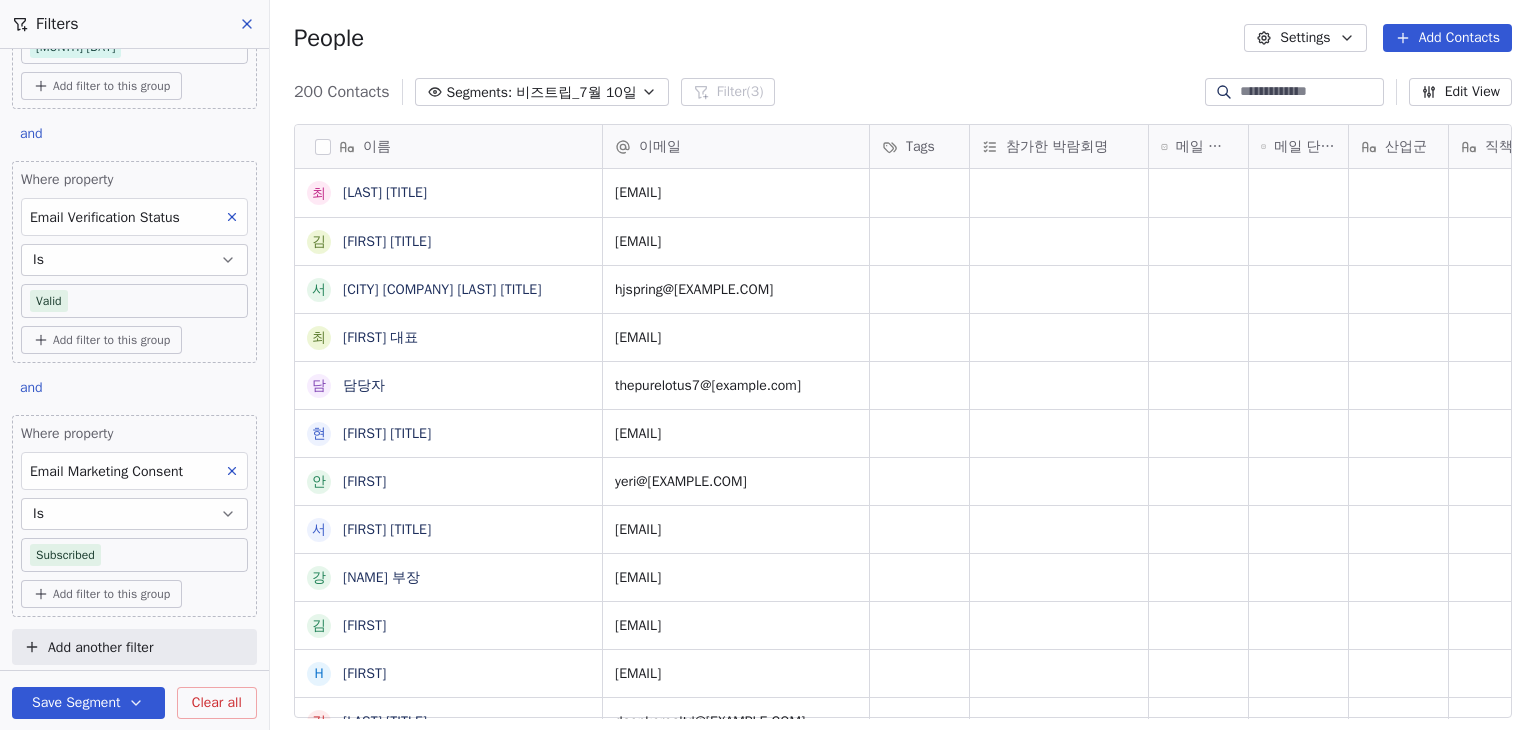 click on "MyFair Contacts People Marketing Workflows Campaigns Sales Pipelines Sequences Beta Tools Apps AI Agents Help & Support Filters Where property (비즈트립)발송할 날짜 Includes 7월 10일 Add filter to this group and Where property Email Verification Status Is Valid Add filter to this group and Where property Email Marketing Consent Is Subscribed Add filter to this group Add another filter Save Segment Clear all People Settings Add Contacts 200 Contacts Segments: 비즈트립_7월 10일 Filter (3) Edit View Tag Add to Sequence Export 이름 최 최인호 부장 김 김민구 상무 서 [ORGANIZATION] 김현정 책임 최 최용원 대표 담 담당자 현 현영우 대표이사 안 안예리 서 서원열 상무 강 강성열 부장 김 김세희 h hyunjin JANG 김 김단비 대표 이 이장헌 이사 이 이혜인 사원 엘 엘라 담당자 권 권병연 과장 김 김가희 과장 김 김민주 민 민지 대리 이 이광훈 문 문은영 부장 김 김동우 대리 전 담 b" at bounding box center [768, 365] 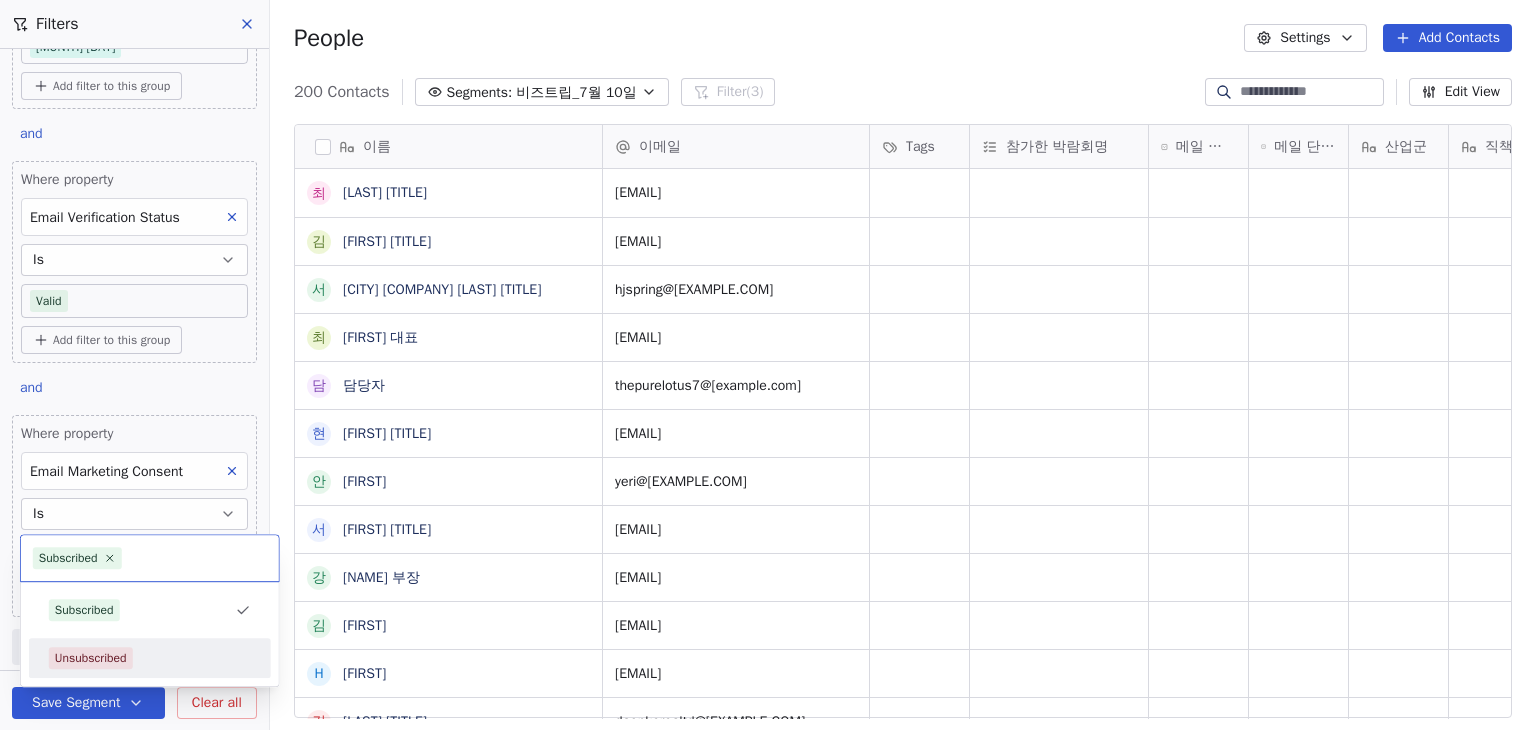 click on "Unsubscribed" at bounding box center (150, 658) 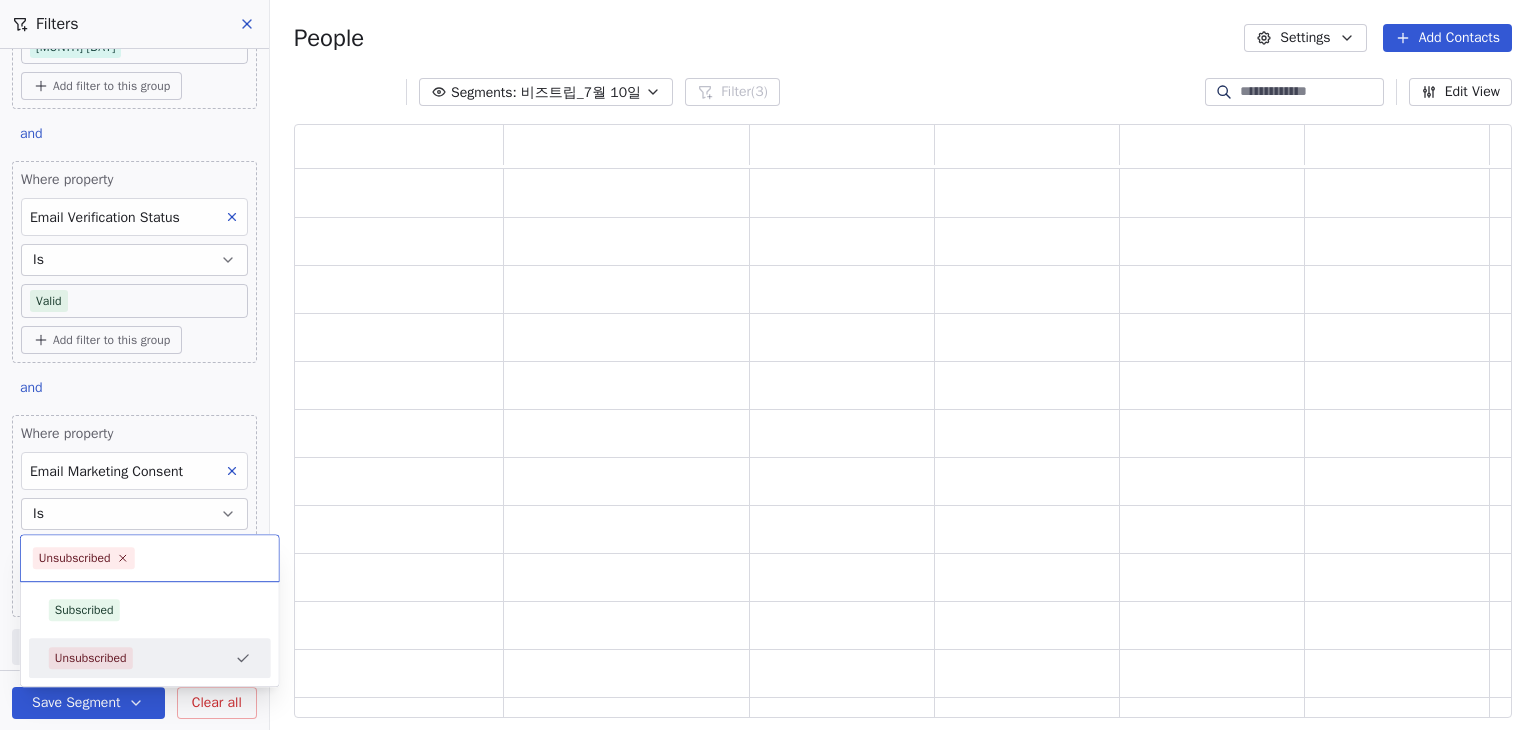 scroll, scrollTop: 16, scrollLeft: 16, axis: both 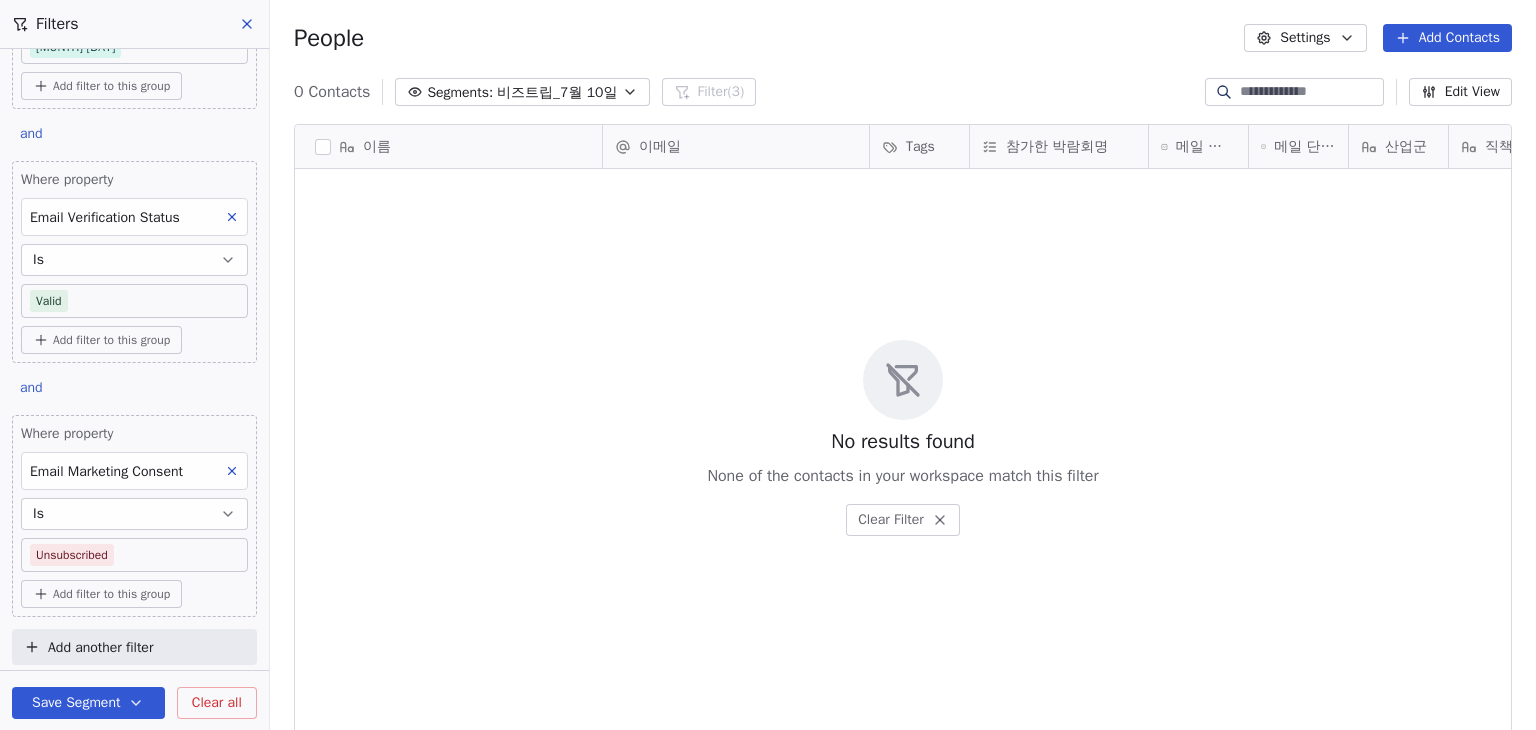 click on "Clear all" at bounding box center (217, 702) 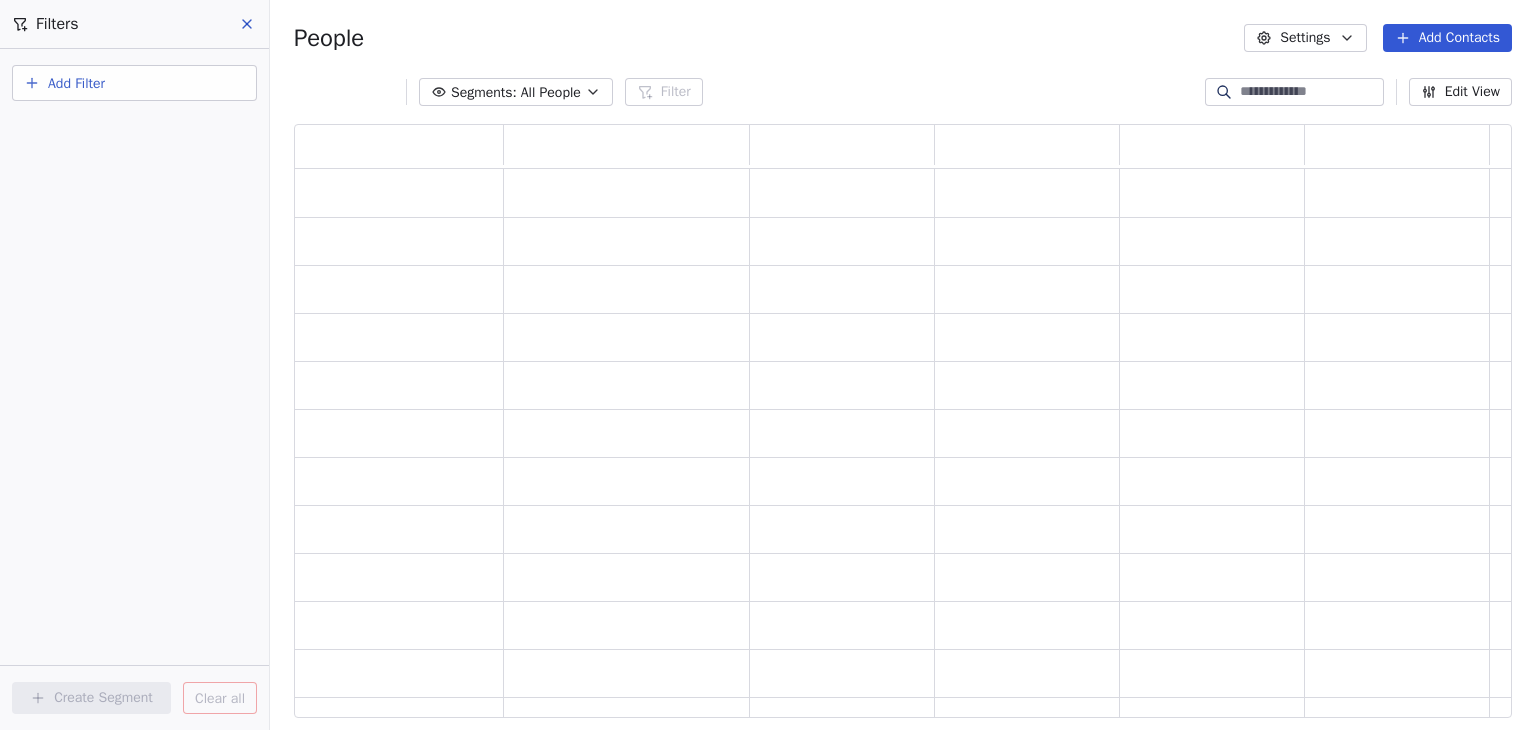 scroll, scrollTop: 16, scrollLeft: 16, axis: both 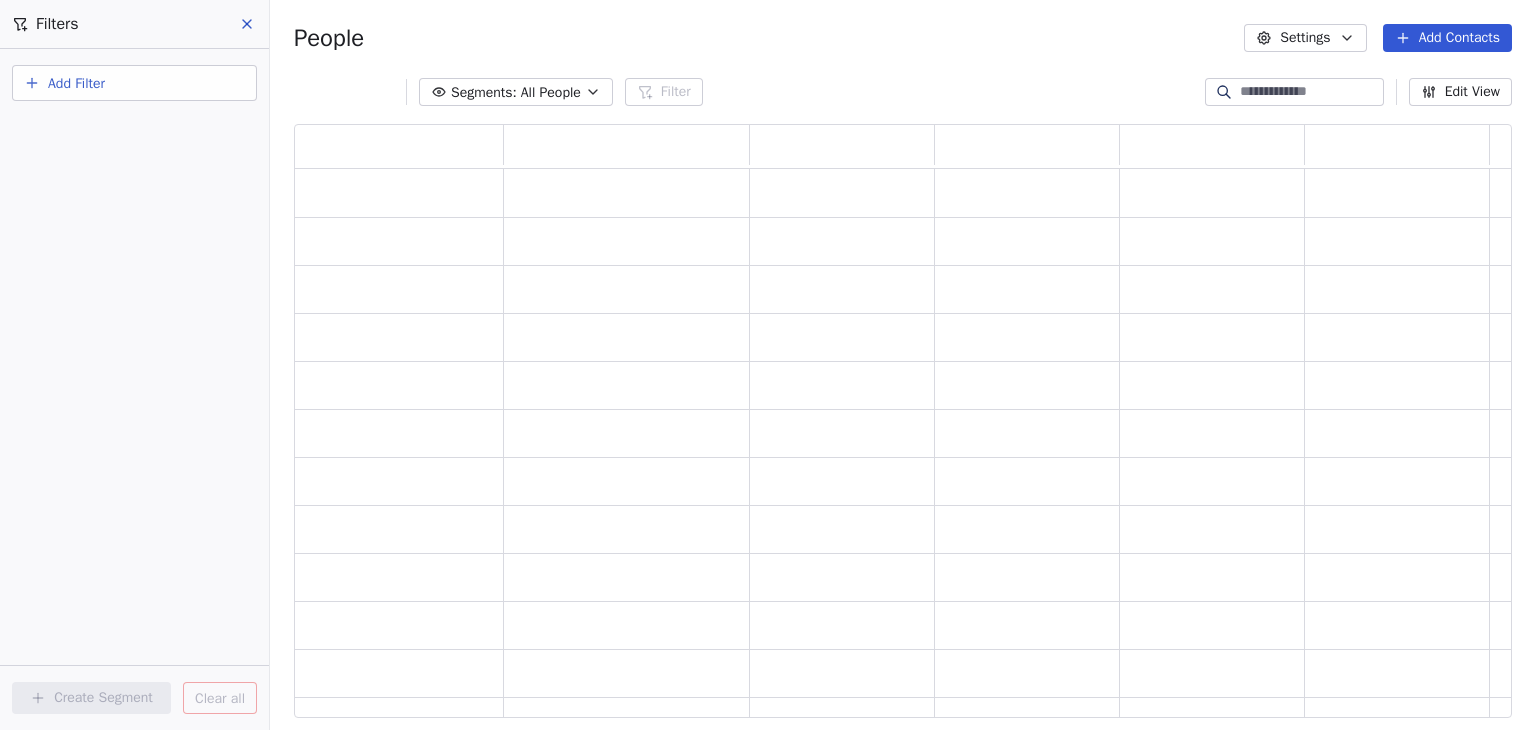 click at bounding box center (248, 24) 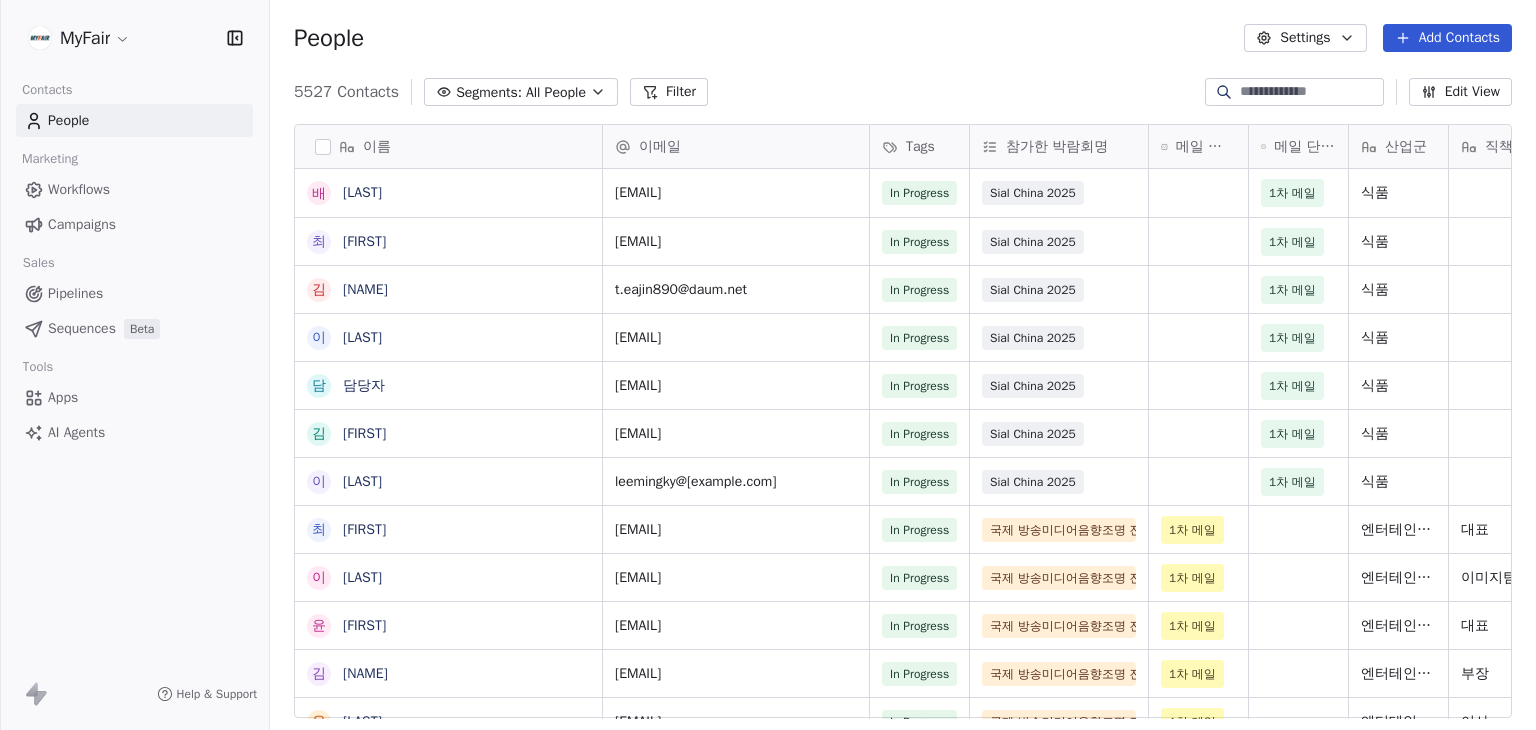scroll, scrollTop: 16, scrollLeft: 16, axis: both 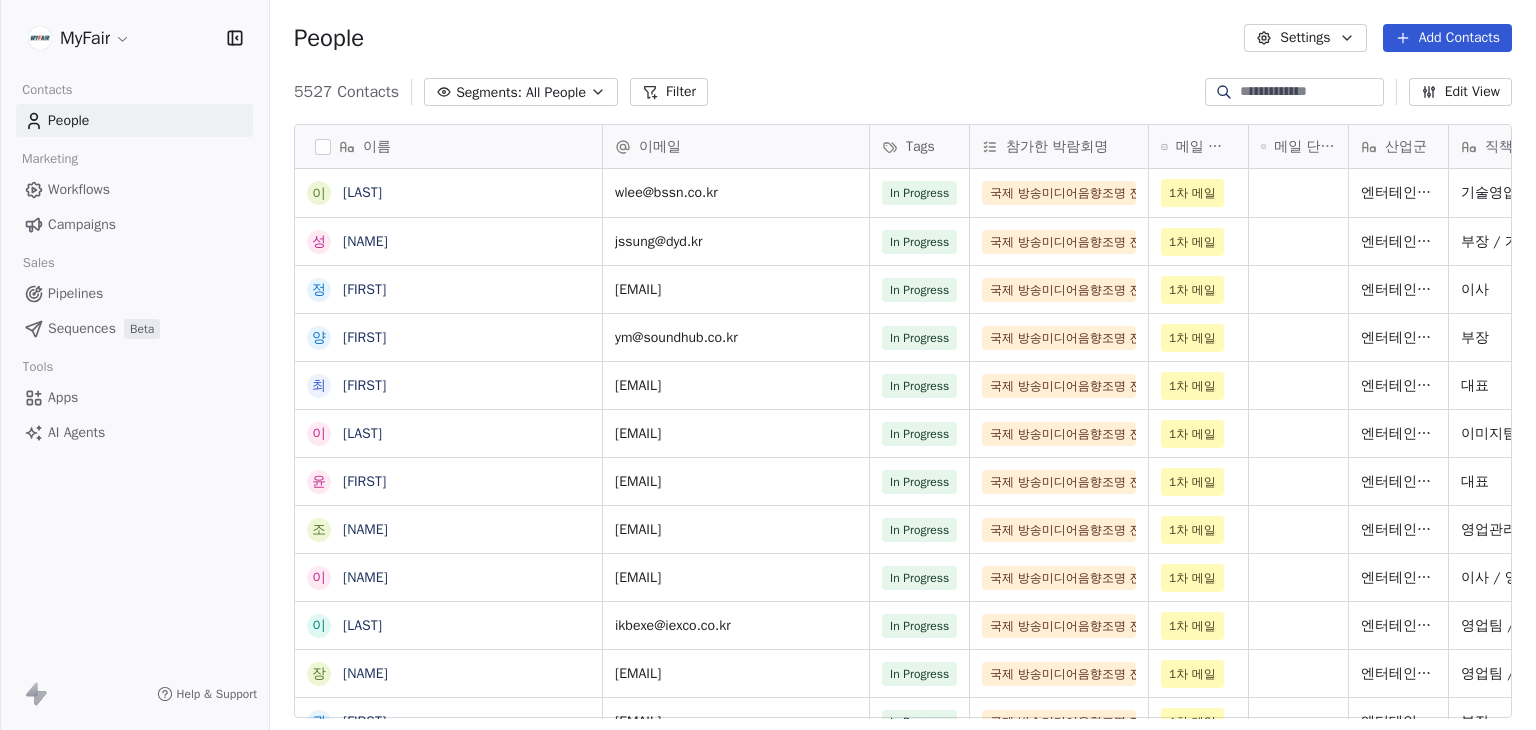 click on "wlee@[example.com] [PHONE]" at bounding box center [768, 365] 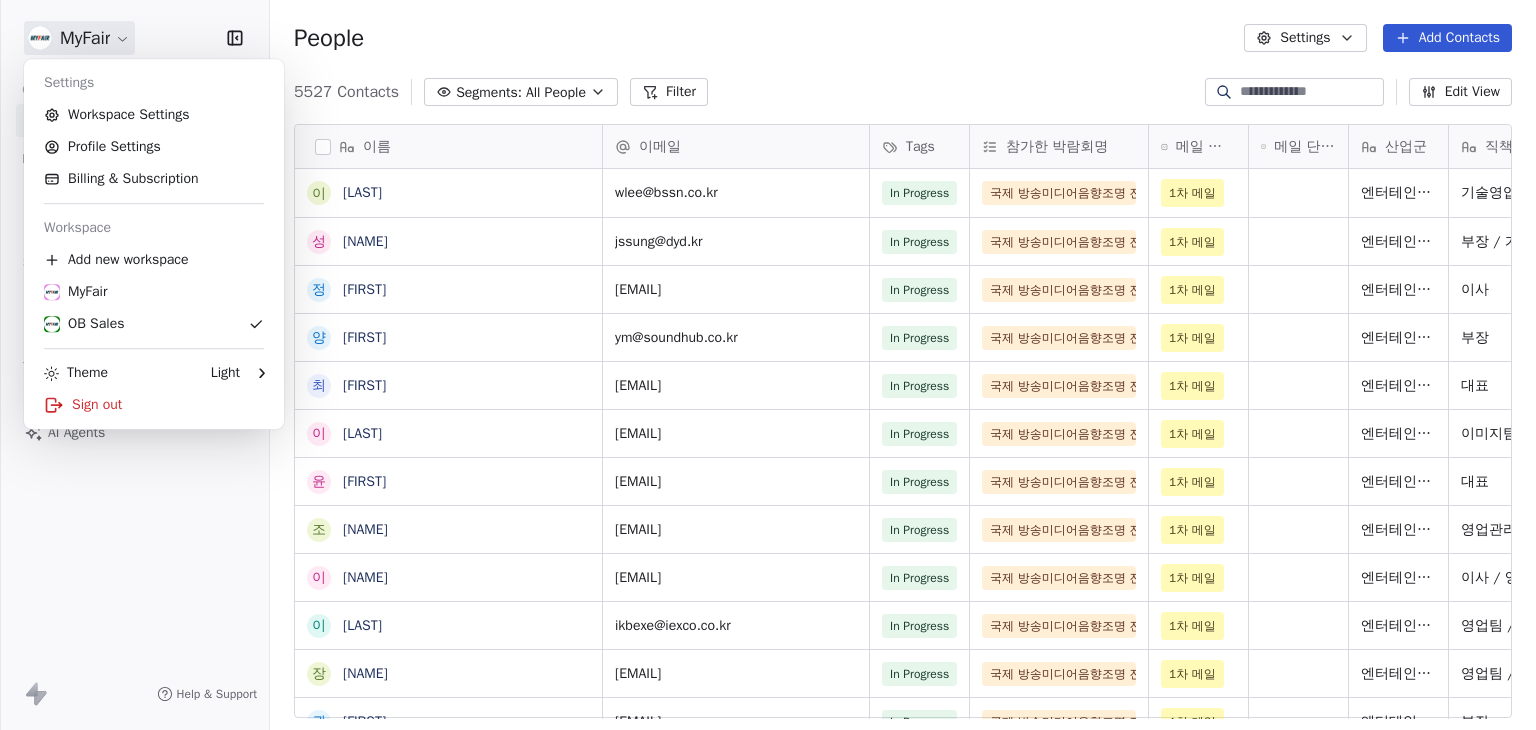 click on "wlee@[example.com] [PHONE]" at bounding box center [768, 365] 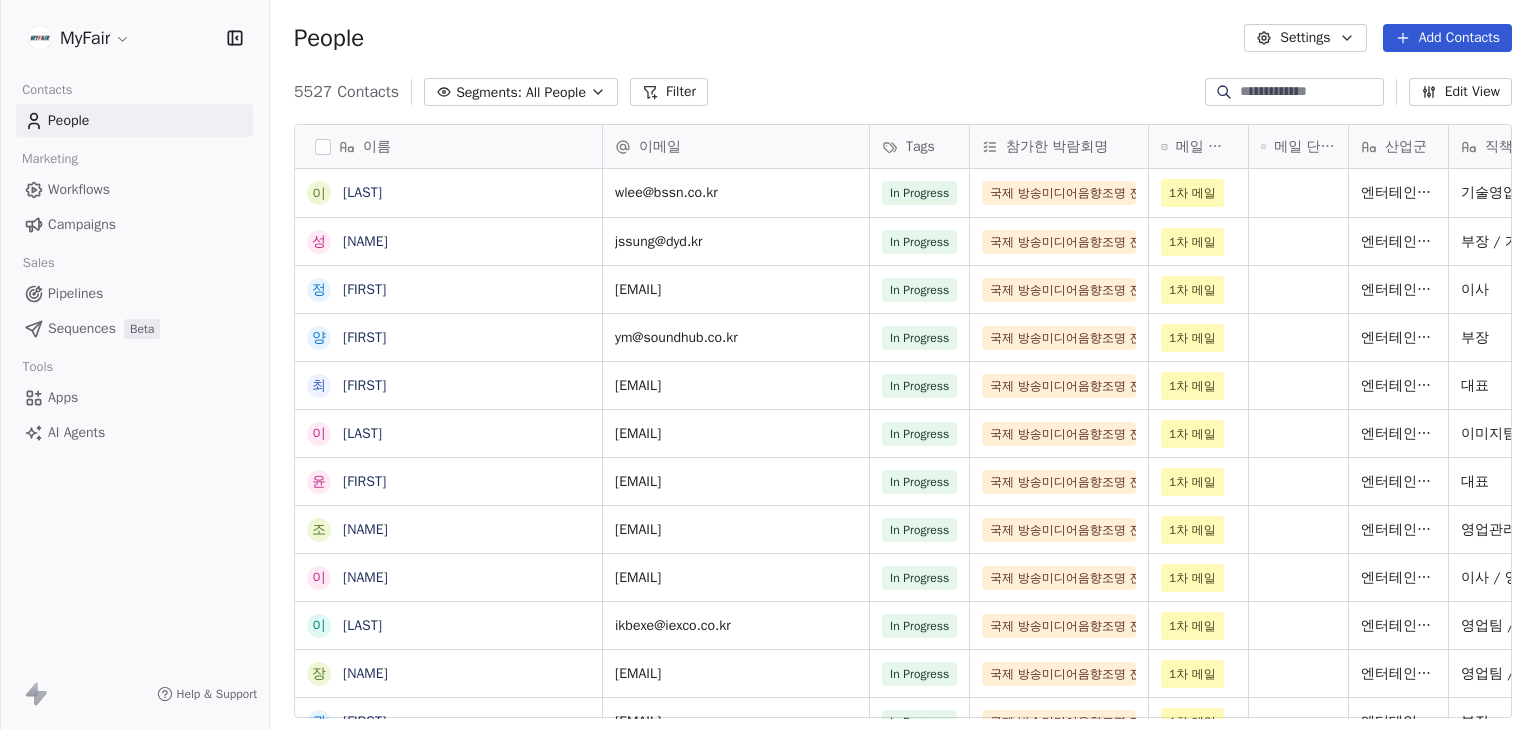 click on "wlee@[example.com] [PHONE]" at bounding box center (768, 365) 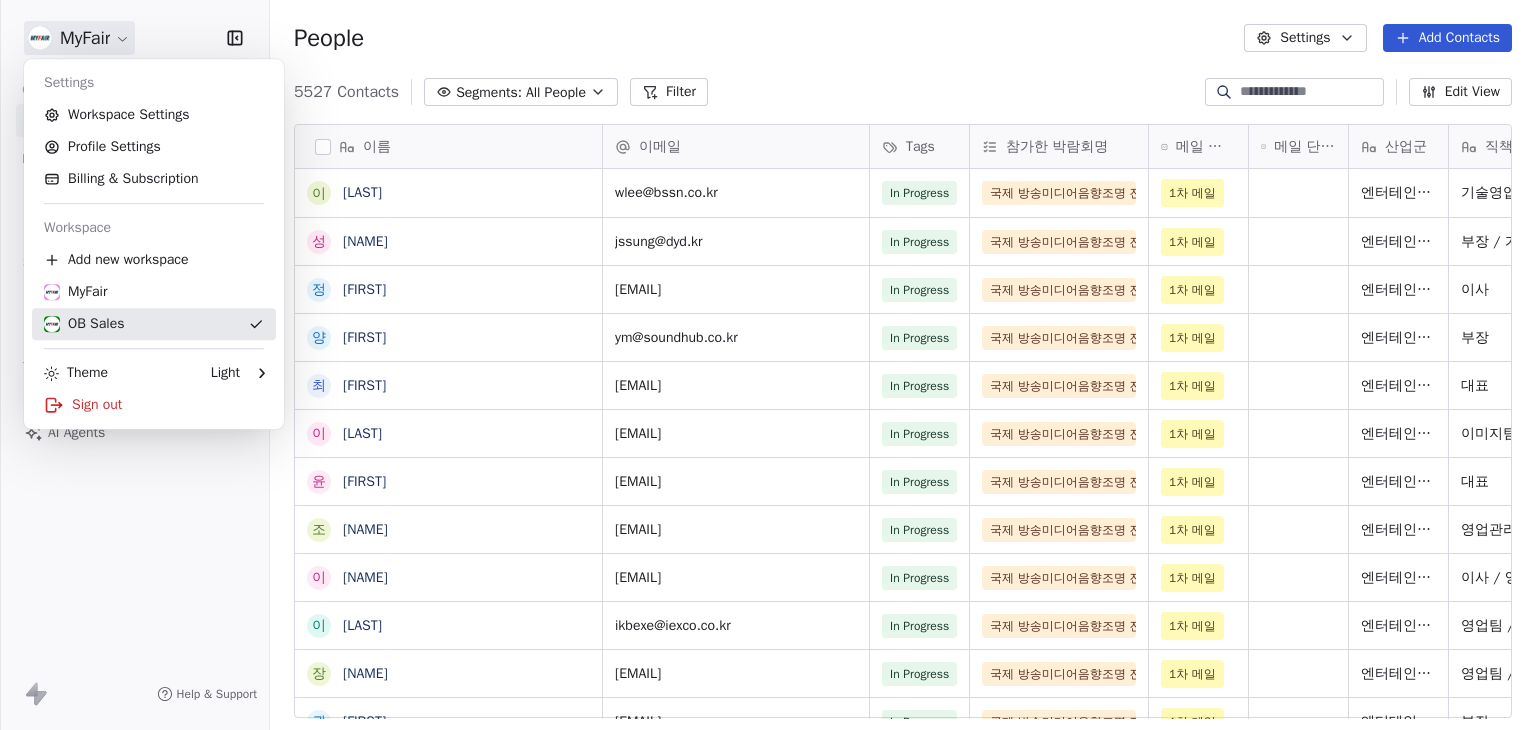 click on "OB Sales" at bounding box center [84, 324] 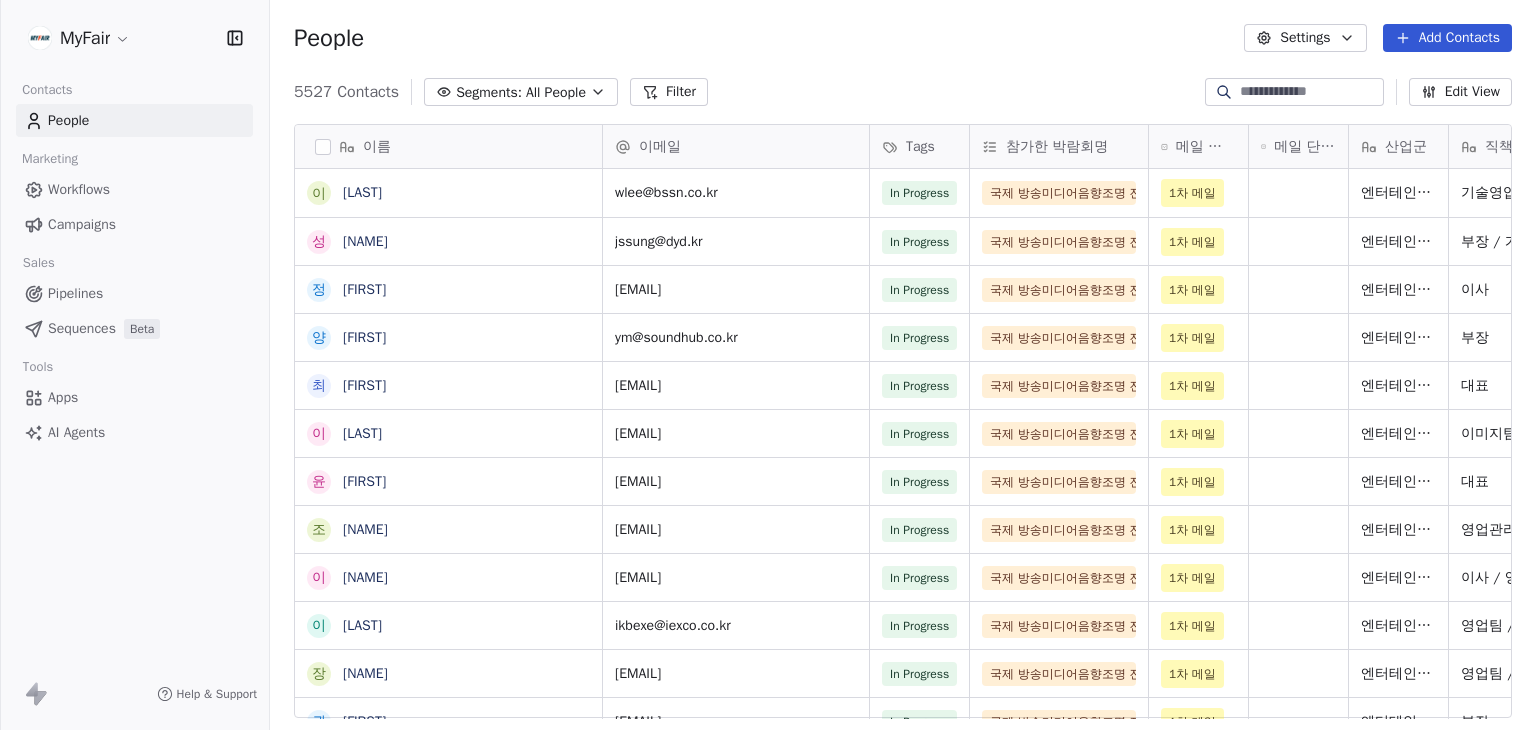 click on "wlee@[example.com] [PHONE]" at bounding box center [768, 365] 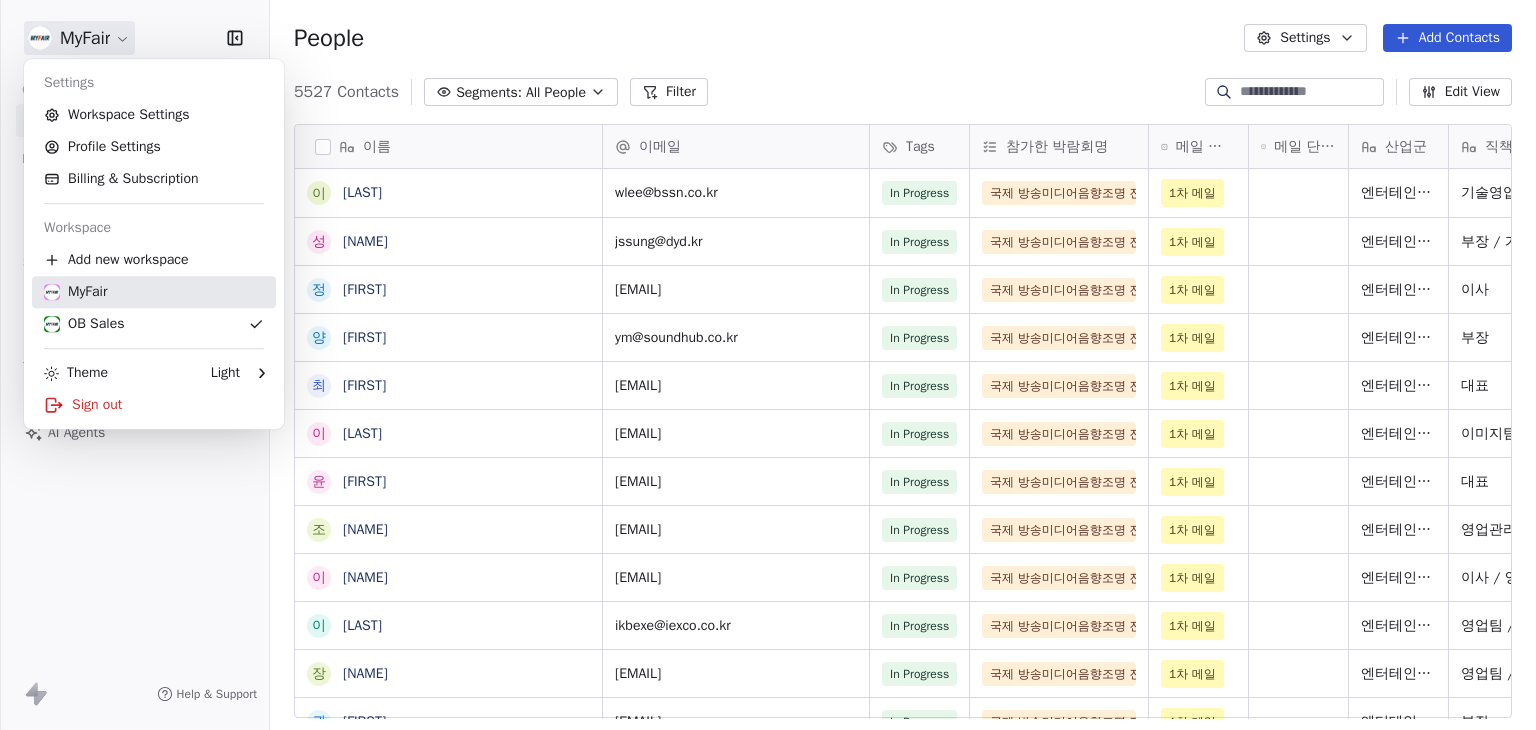 click on "MyFair" at bounding box center [154, 292] 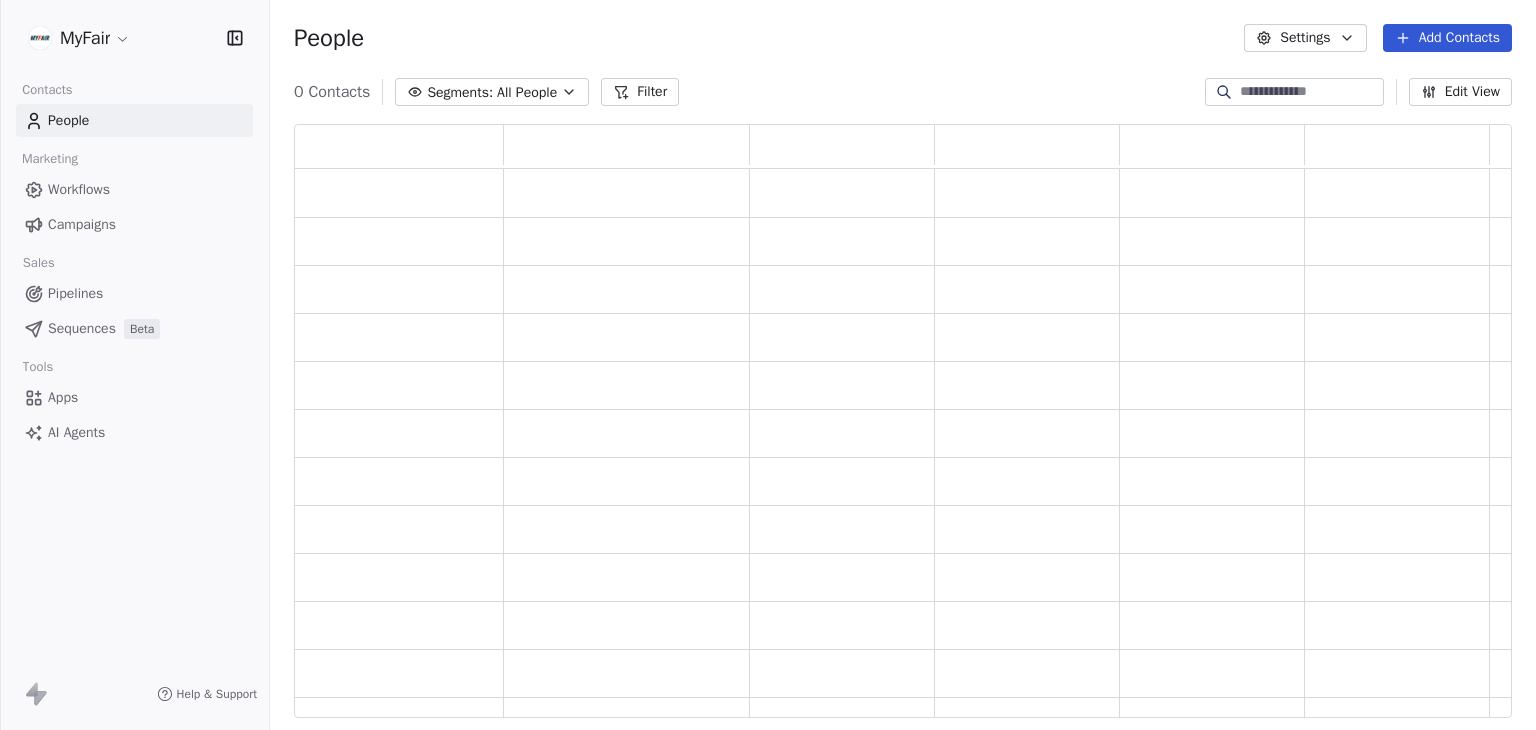 scroll, scrollTop: 16, scrollLeft: 16, axis: both 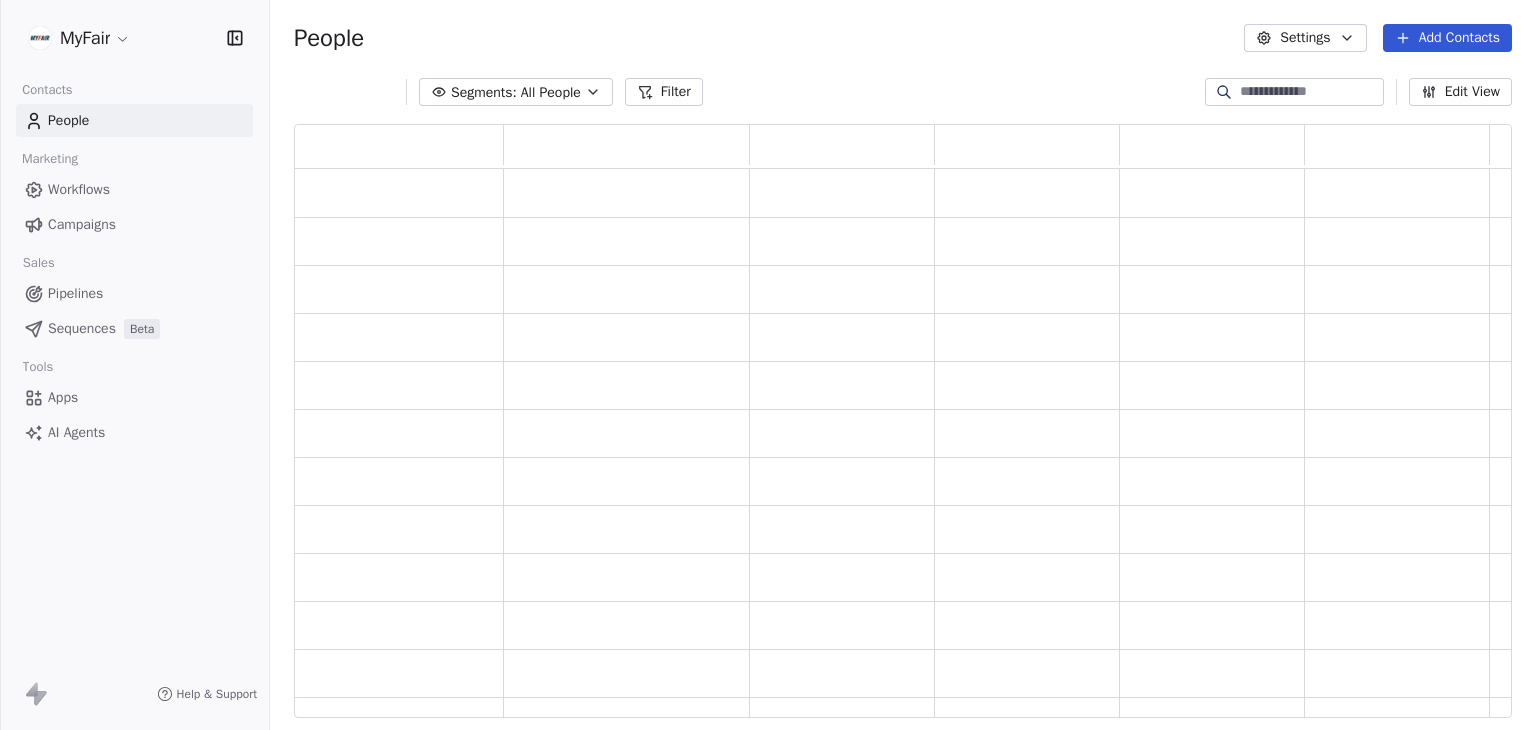 click on "MyFair Contacts People Marketing Workflows Campaigns Sales Pipelines Sequences Beta Tools Apps AI Agents Help & Support People Settings Add Contacts Segments: All People Filter Edit View Tag Add to Sequence Export" at bounding box center [768, 365] 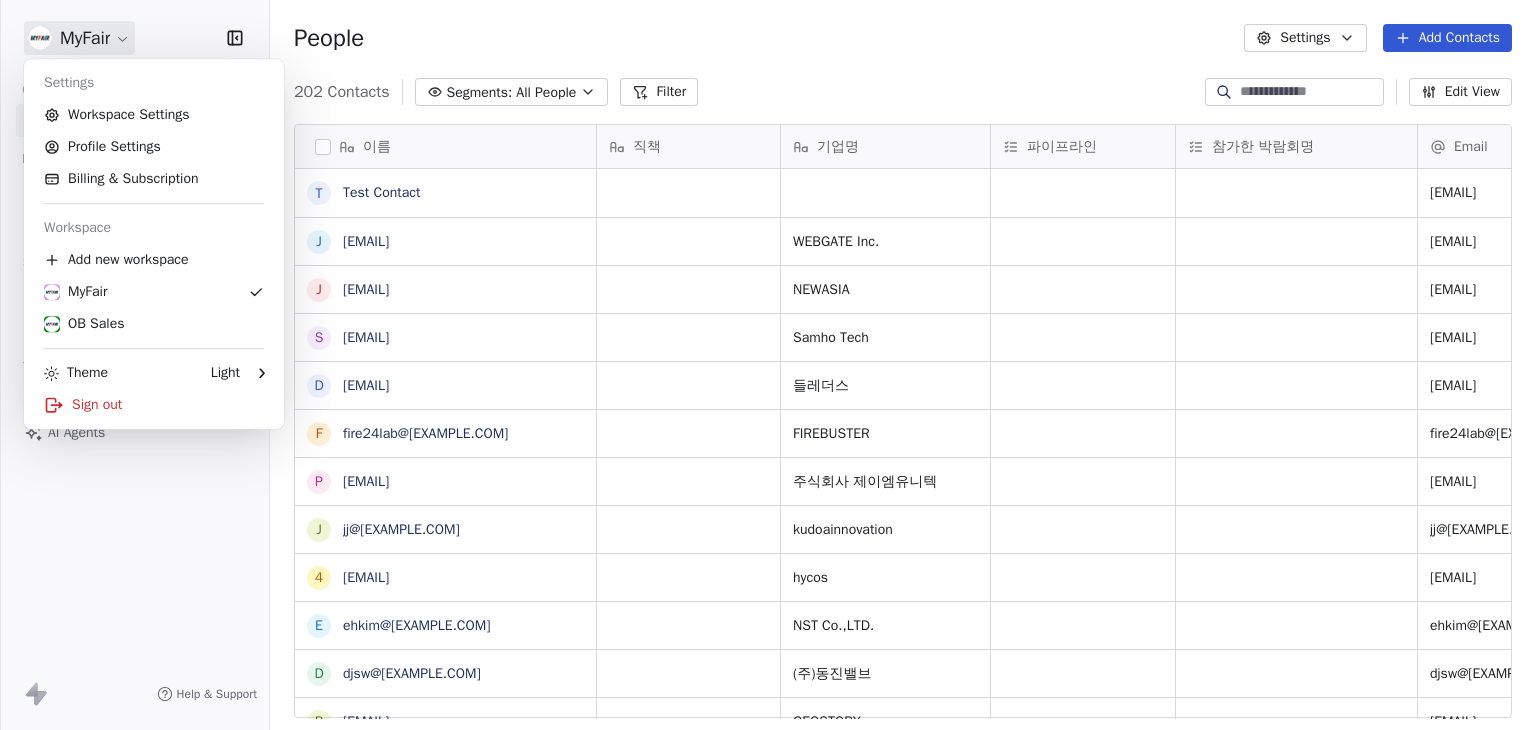 scroll, scrollTop: 16, scrollLeft: 16, axis: both 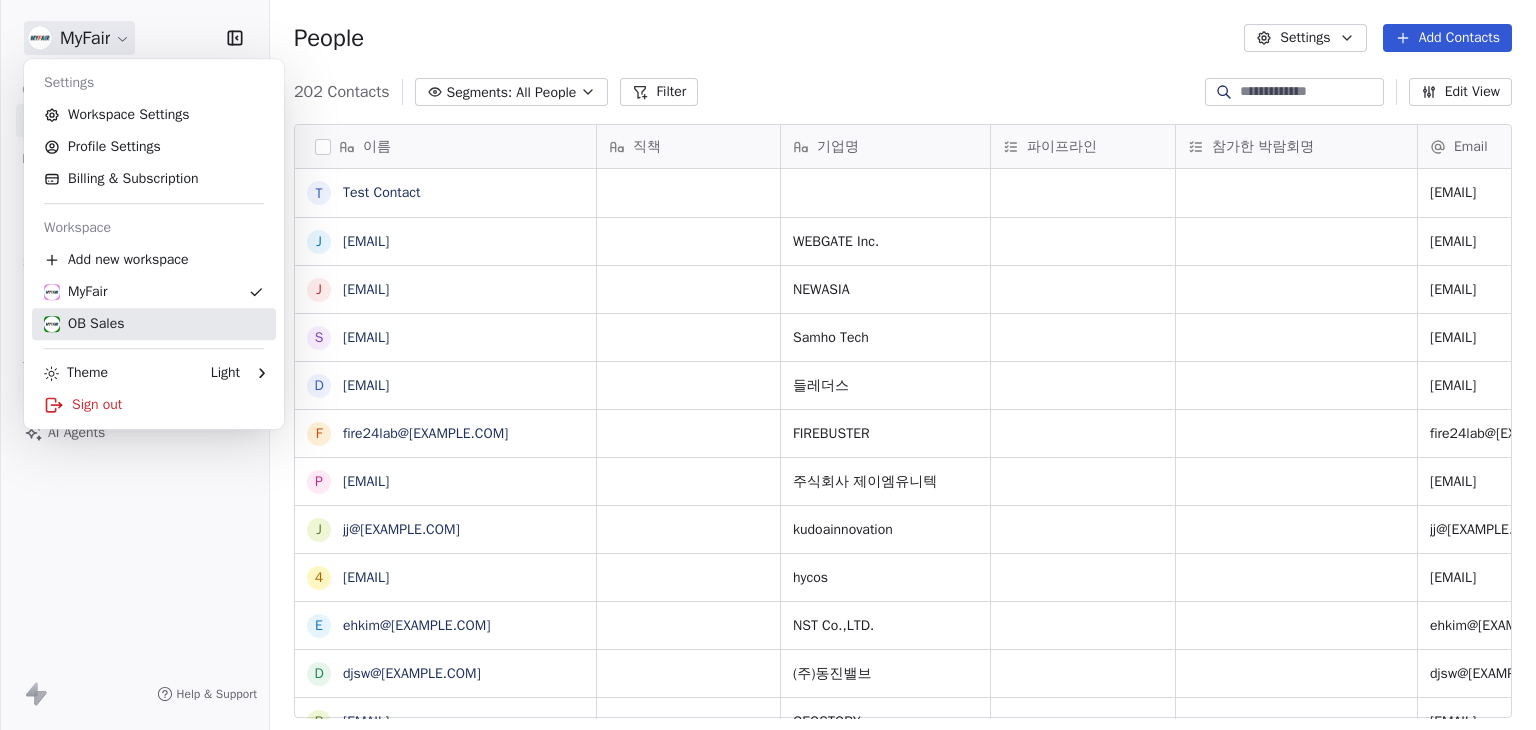 click on "OB Sales" at bounding box center (154, 324) 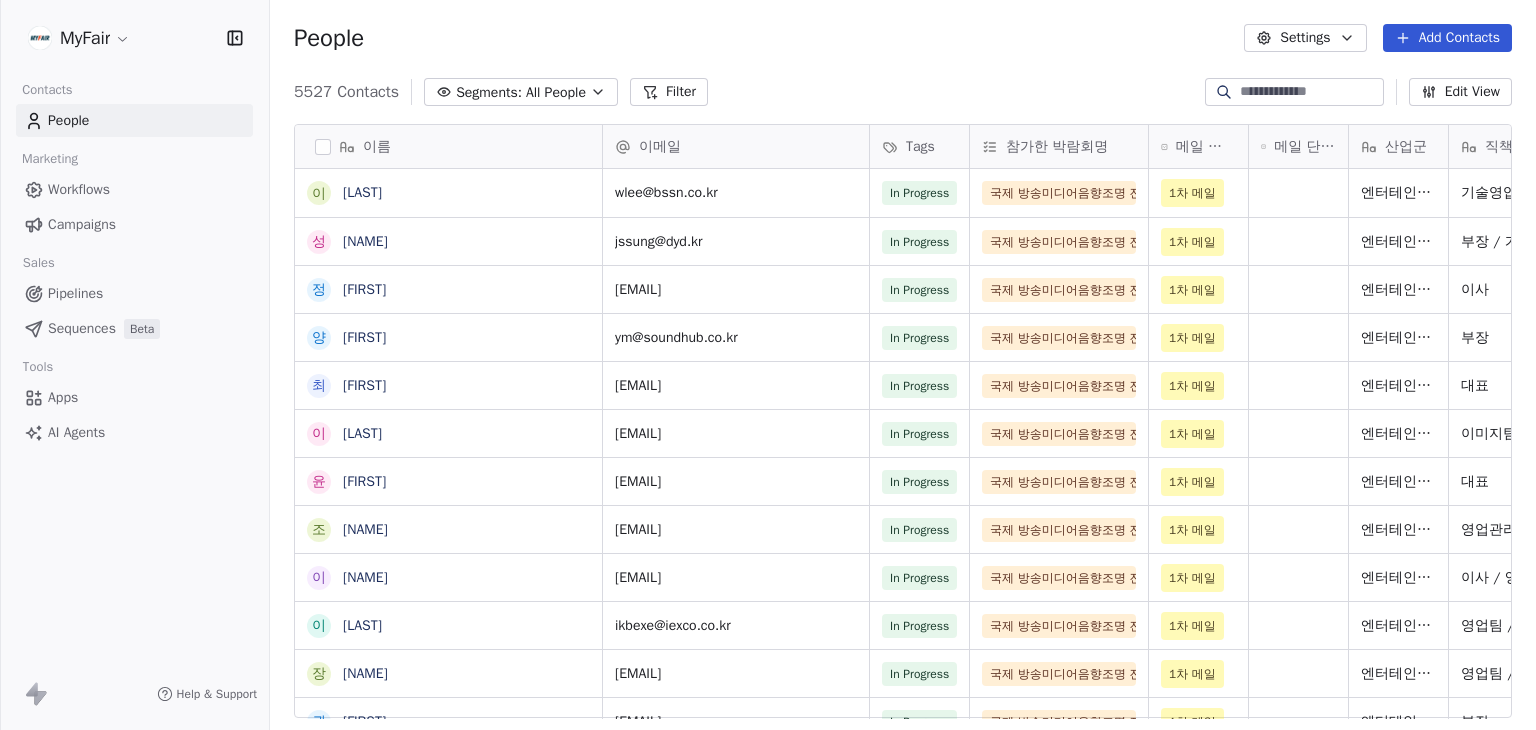 scroll, scrollTop: 16, scrollLeft: 16, axis: both 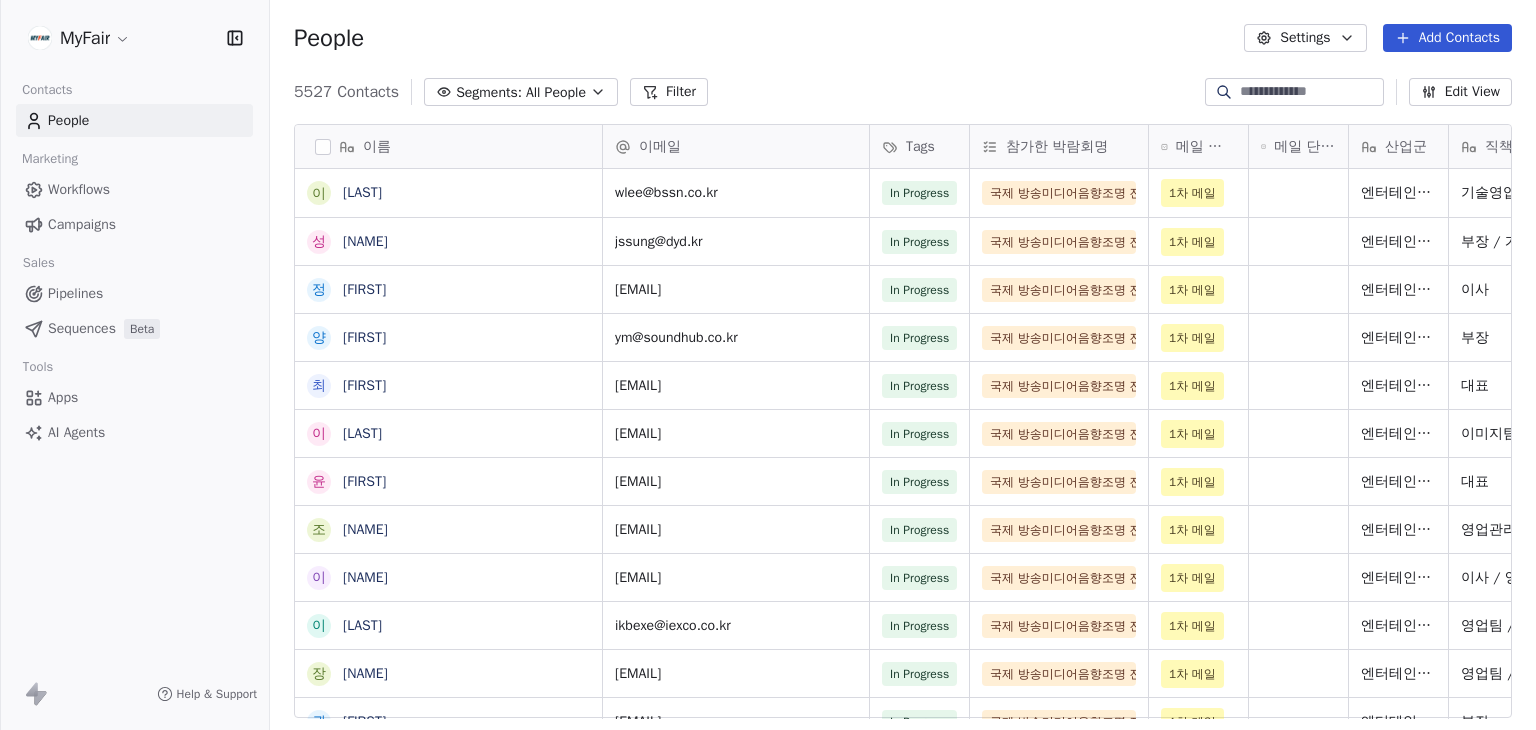 click on "People Settings  Add Contacts" at bounding box center (903, 38) 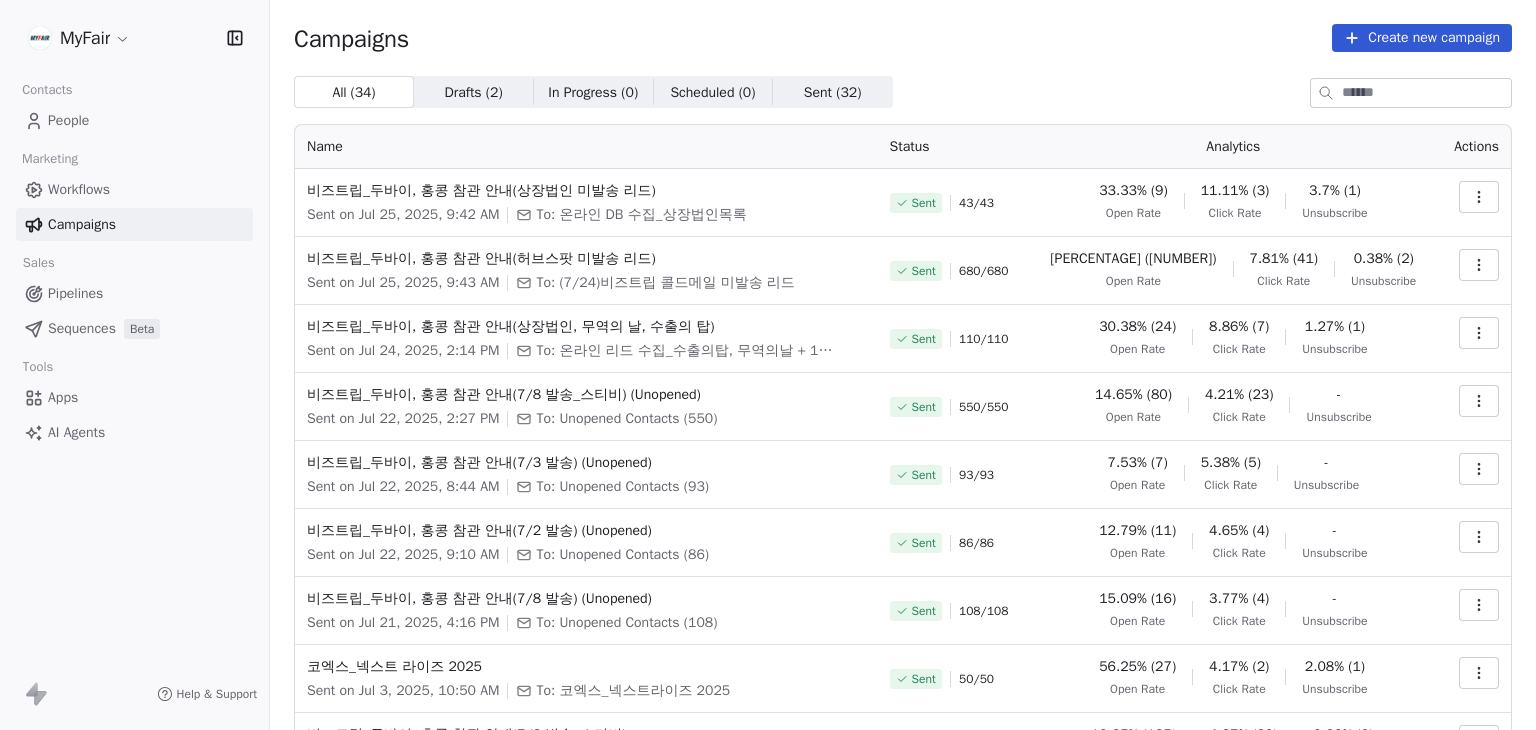 scroll, scrollTop: 0, scrollLeft: 0, axis: both 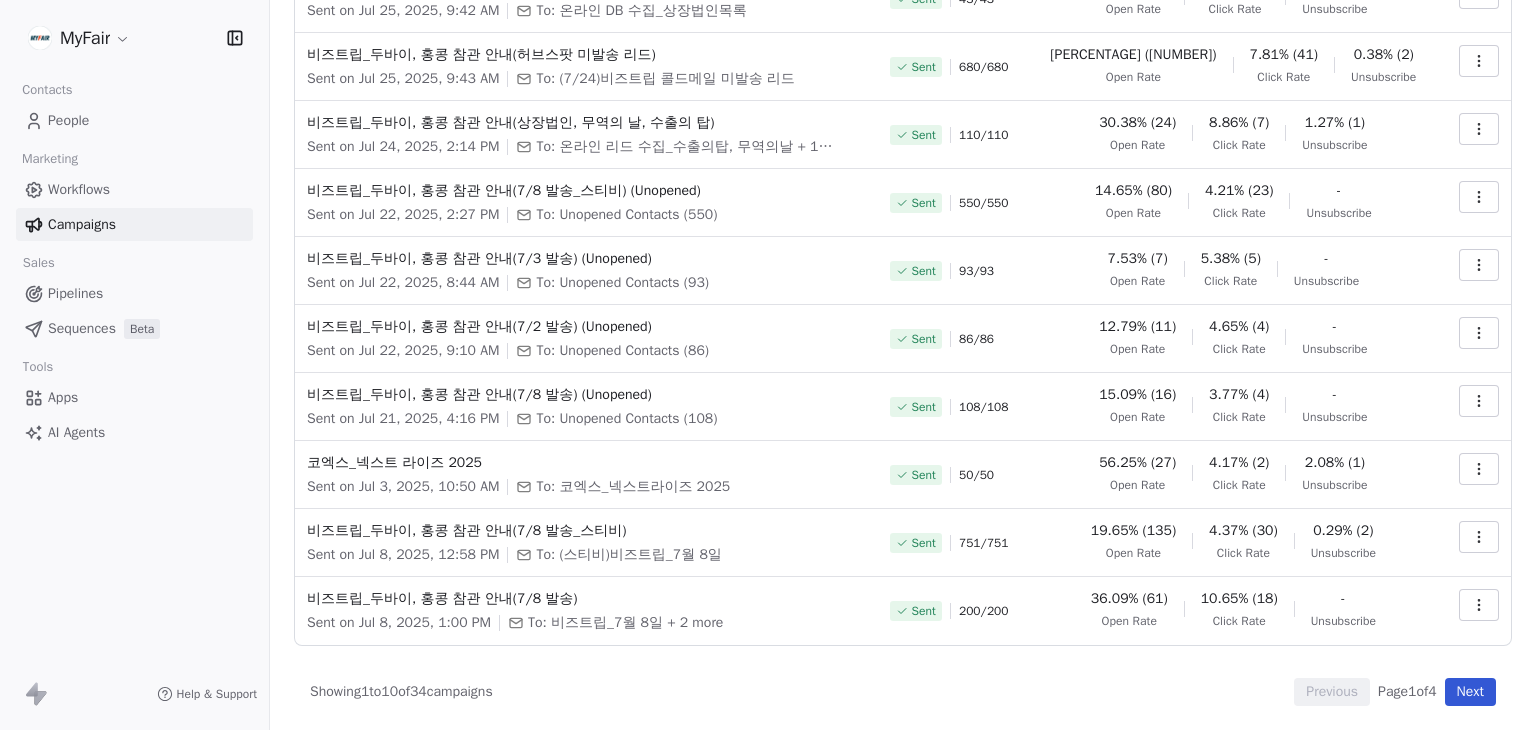 click on "Showing [NUMBER] to [NUMBER] of [NUMBER] campaigns Previous Page [NUMBER] of [NUMBER] Next" at bounding box center (903, 692) 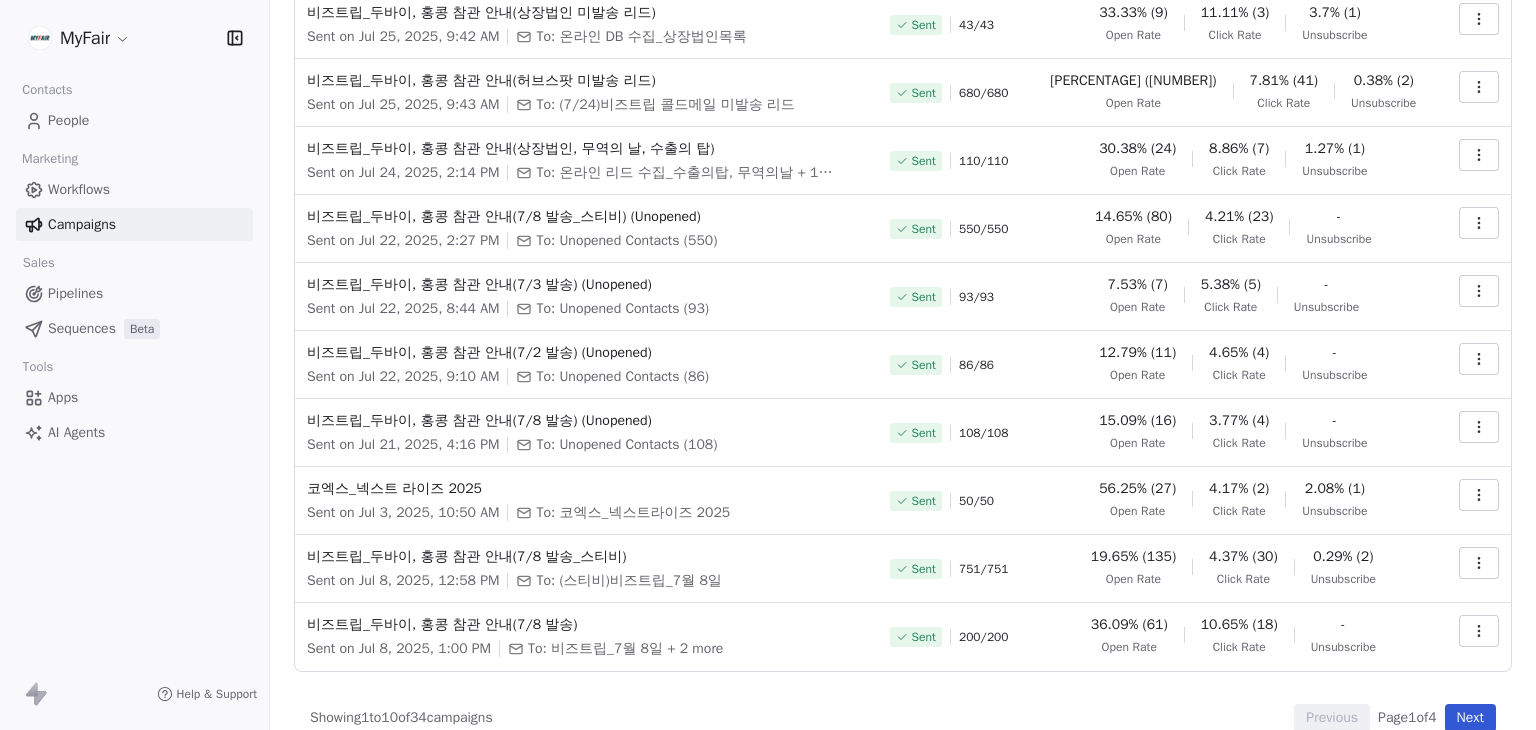 scroll, scrollTop: 204, scrollLeft: 0, axis: vertical 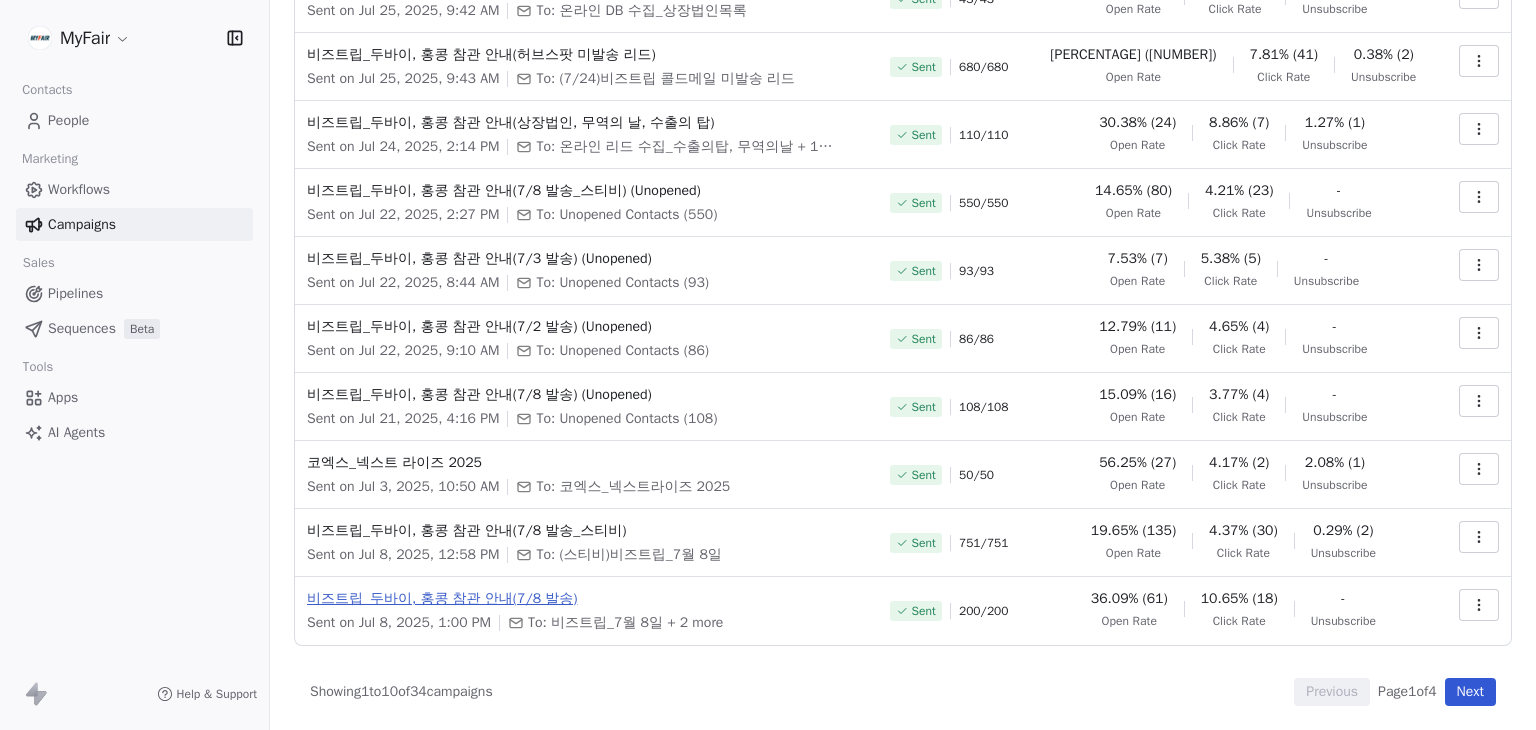 click on "비즈트립_두바이, 홍콩 참관 안내(7/8 발송)" at bounding box center (586, 599) 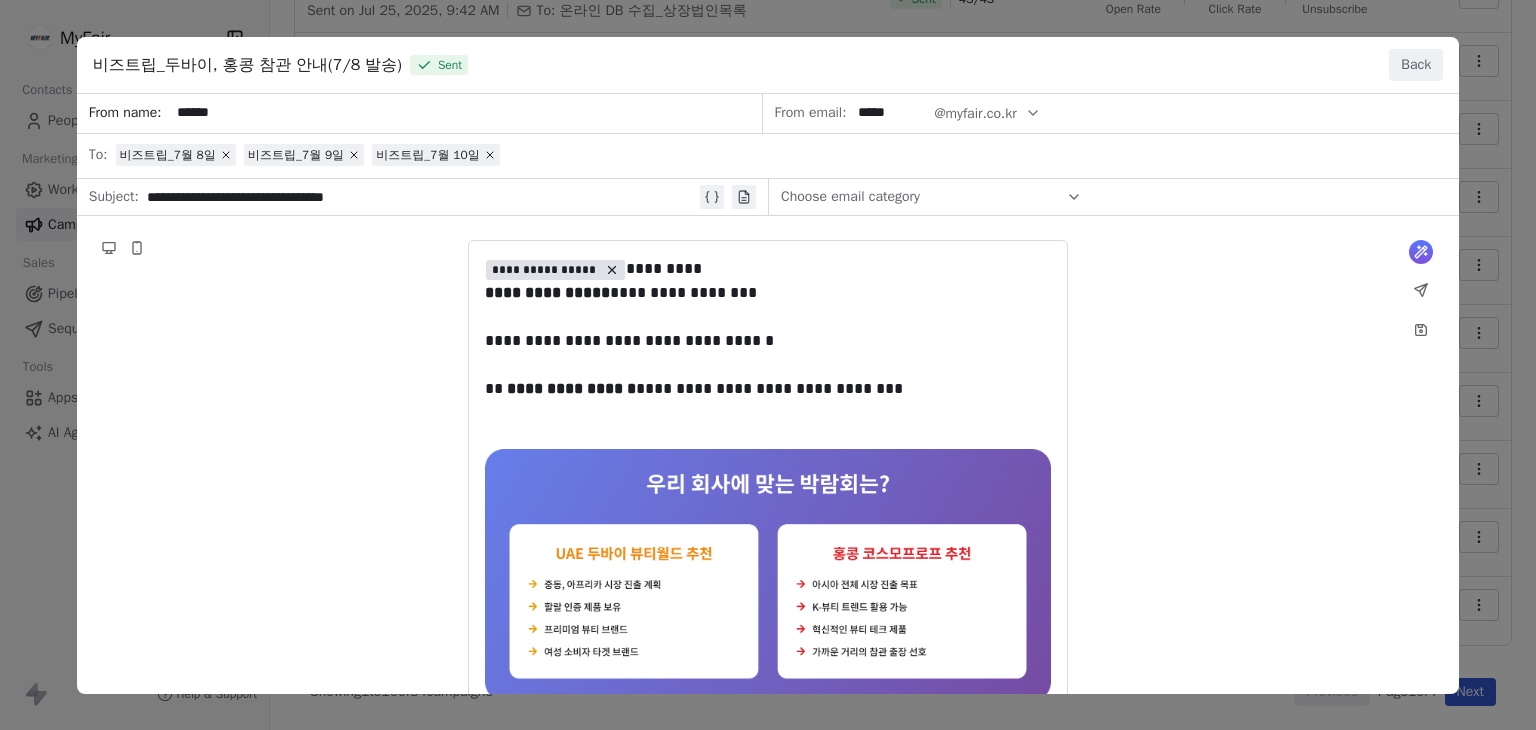 click on "Back" at bounding box center (1416, 65) 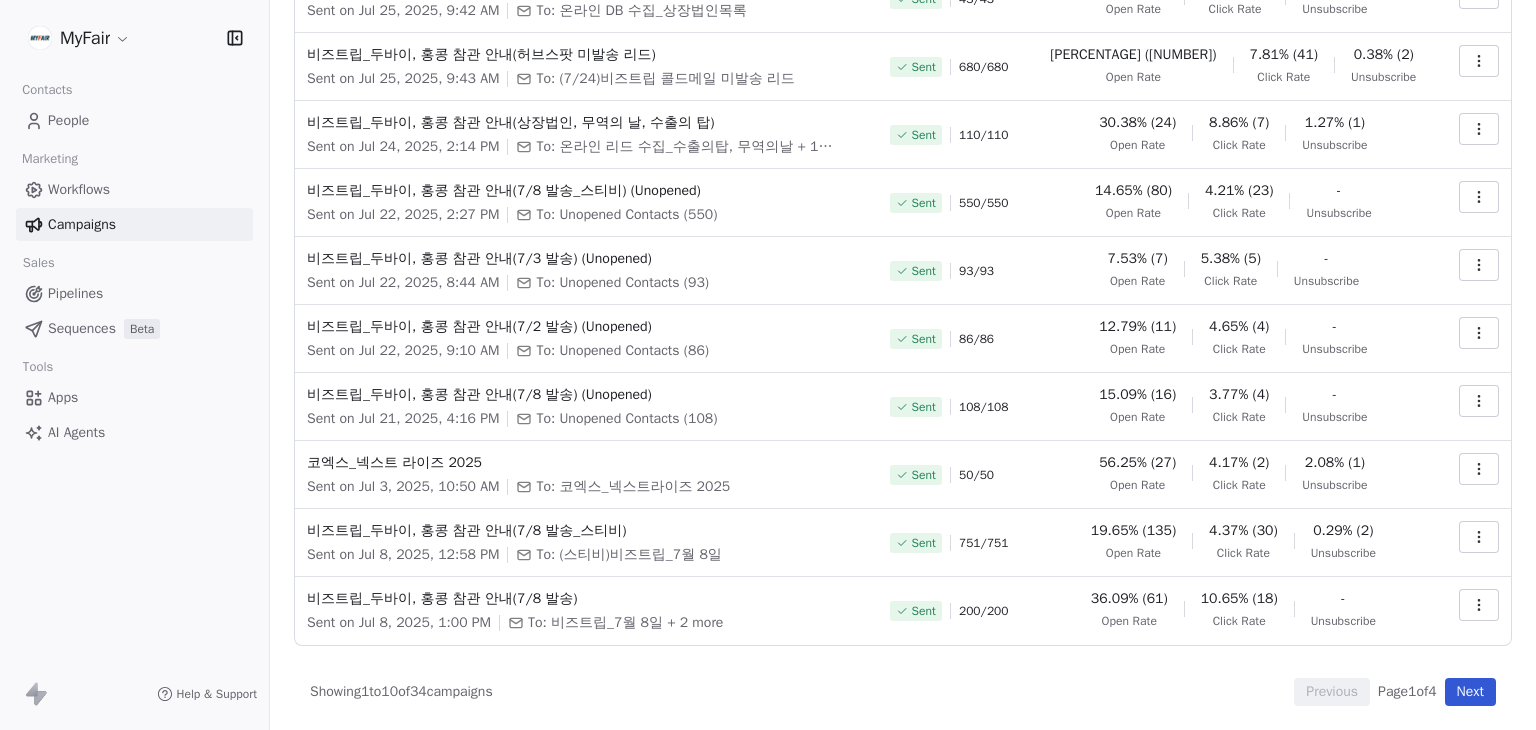 click 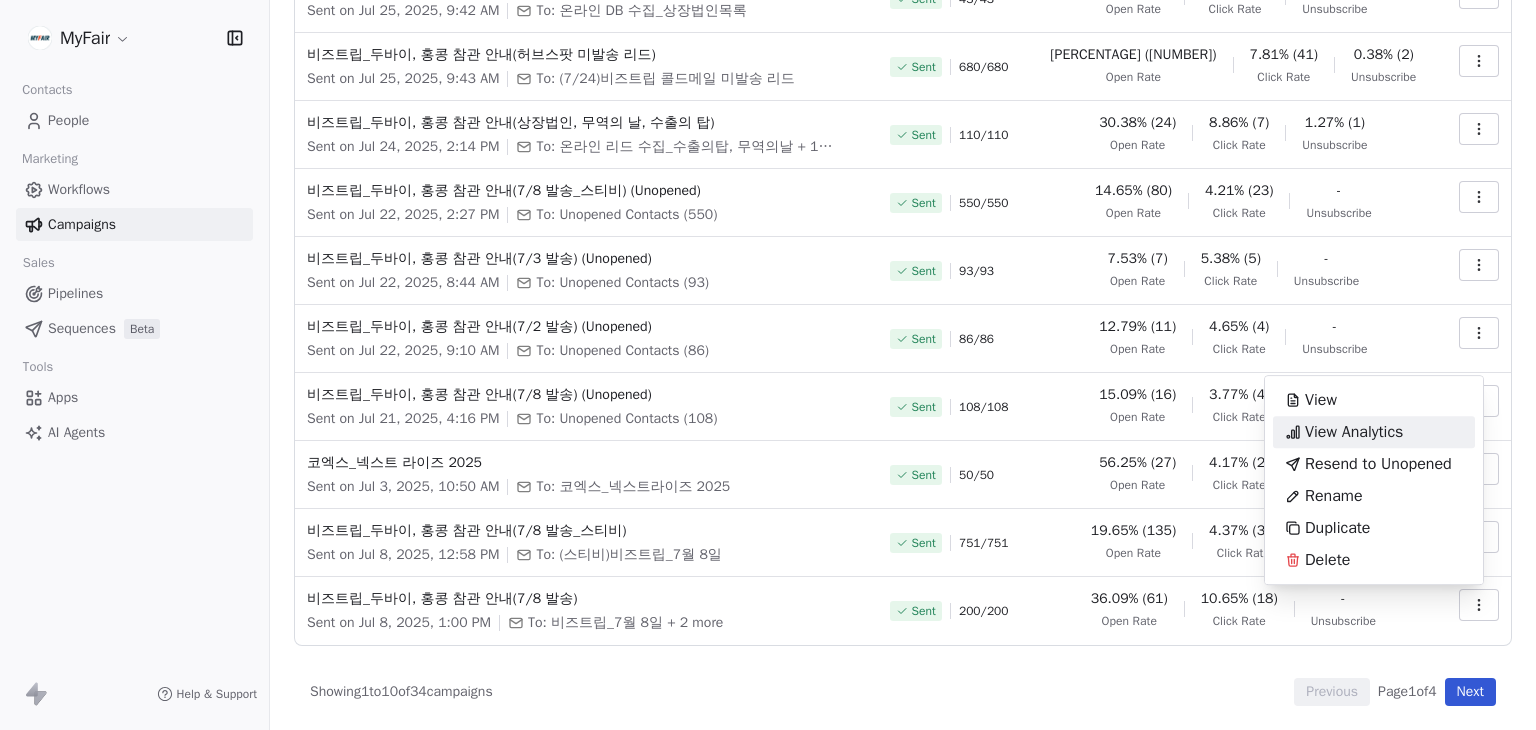 click on "View Analytics" at bounding box center [1354, 432] 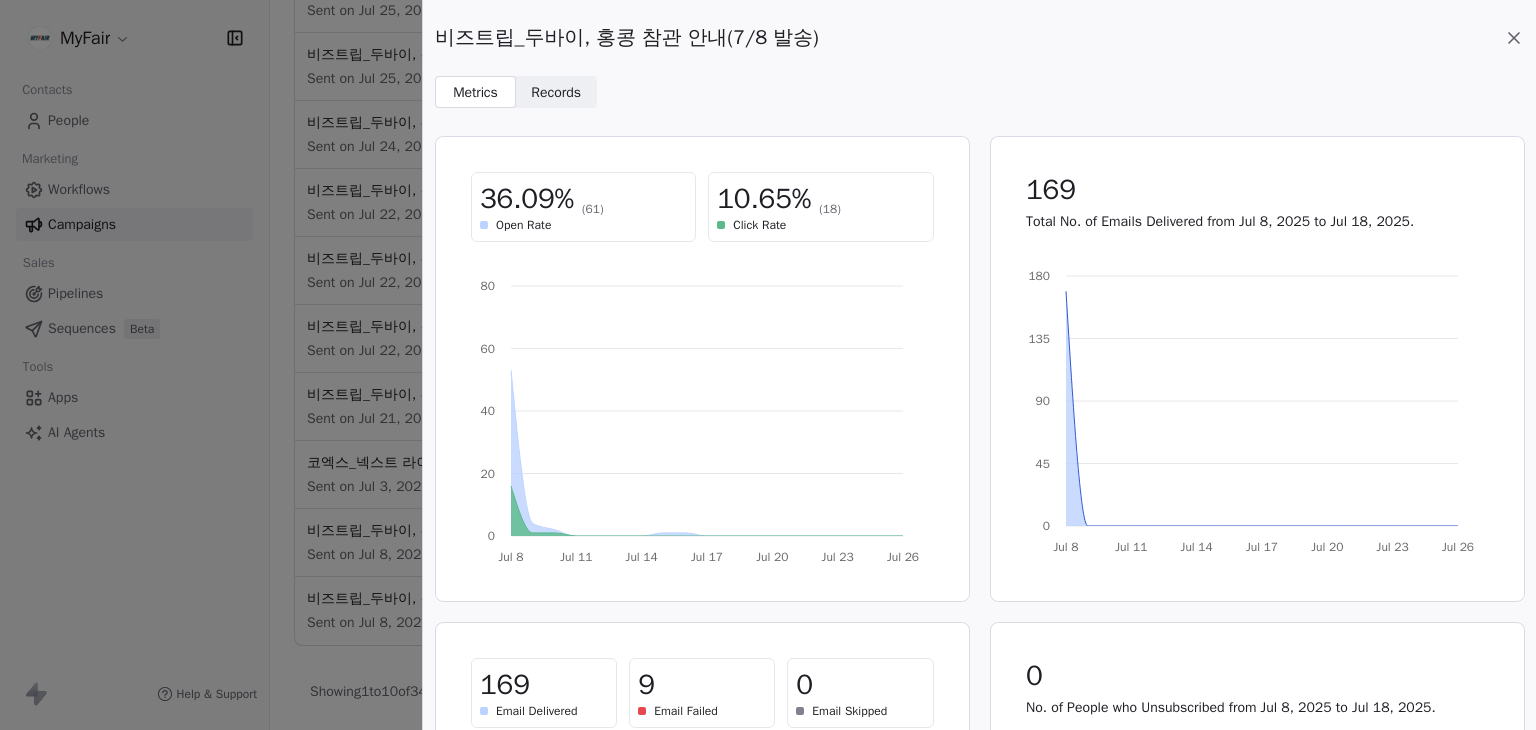 click on "Records" at bounding box center [556, 92] 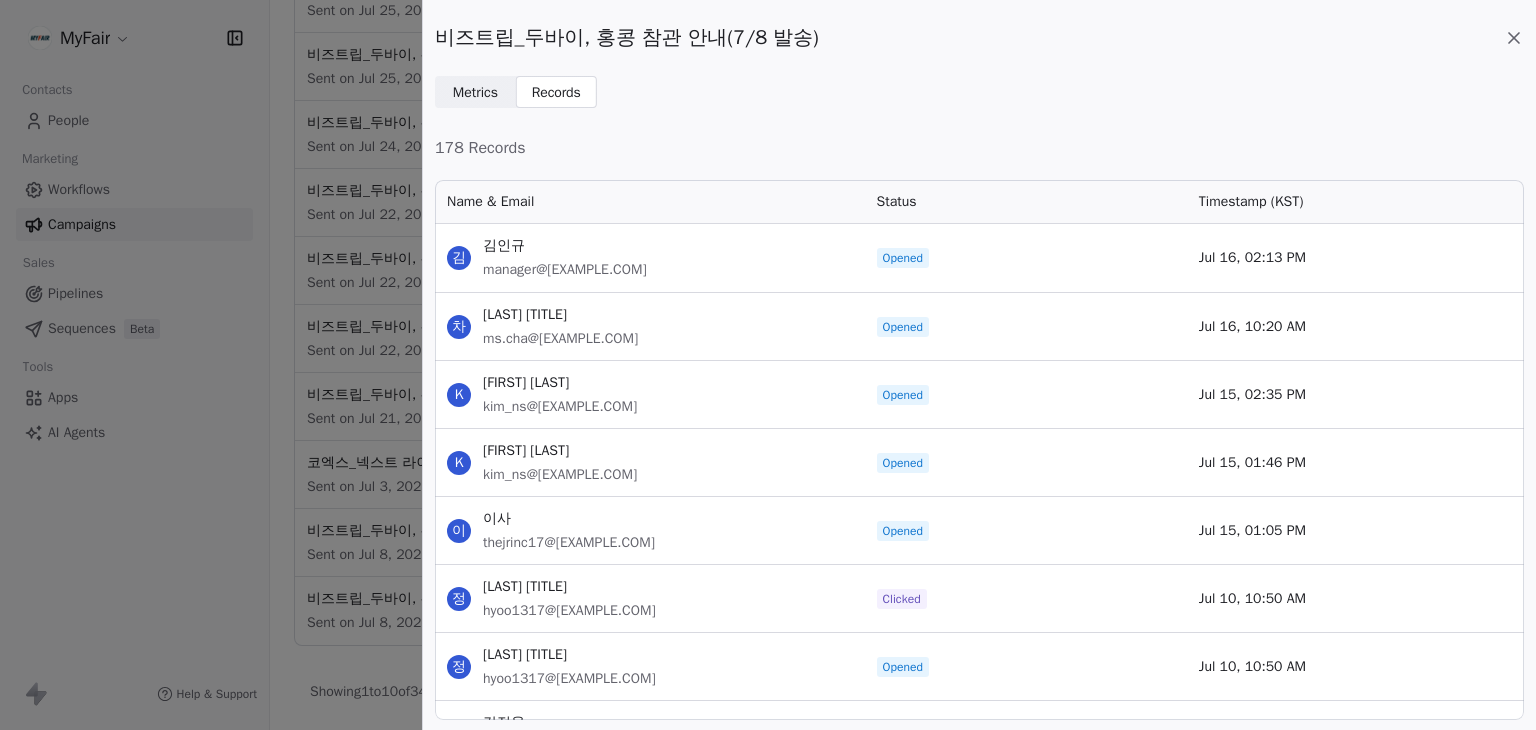 scroll, scrollTop: 16, scrollLeft: 16, axis: both 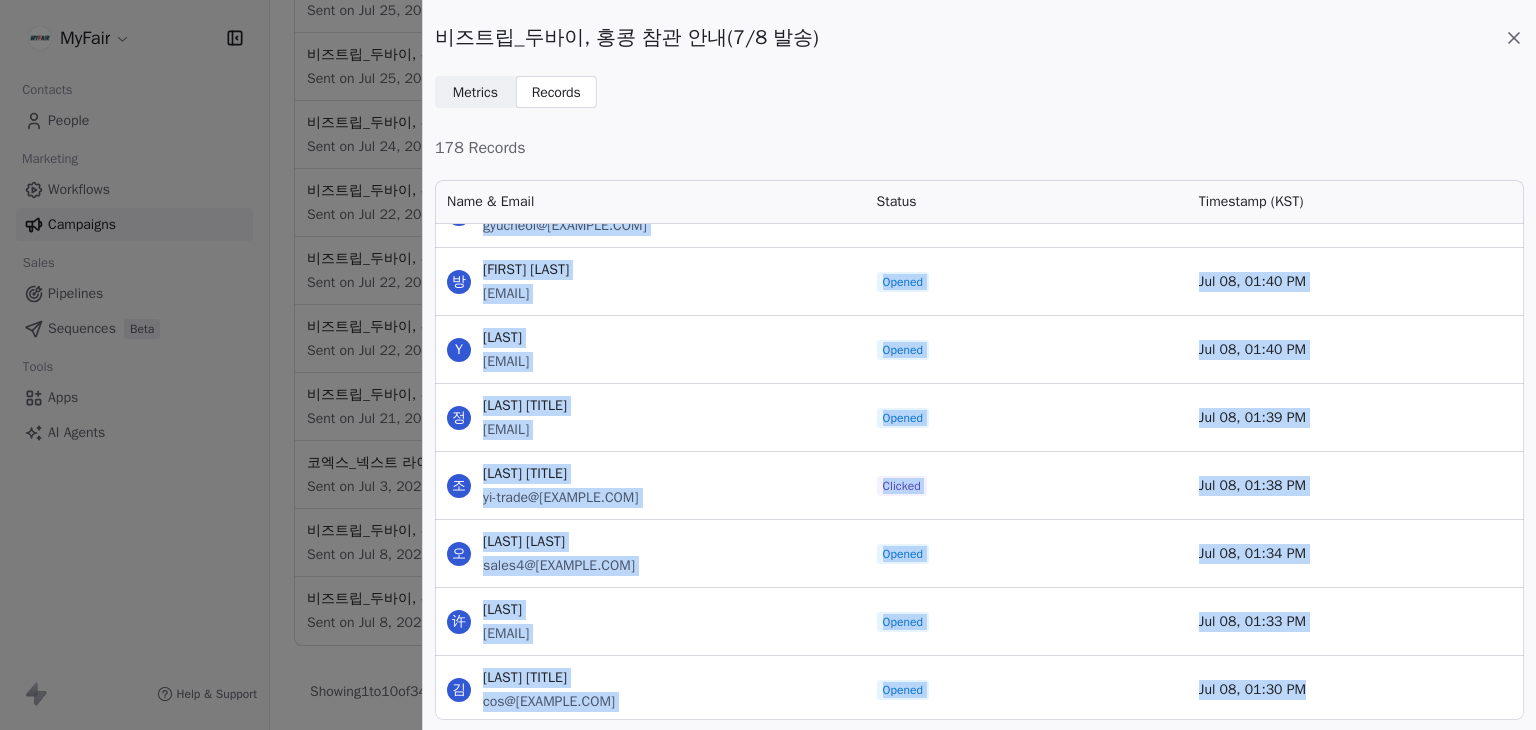 drag, startPoint x: 484, startPoint y: 241, endPoint x: 1323, endPoint y: 683, distance: 948.3064 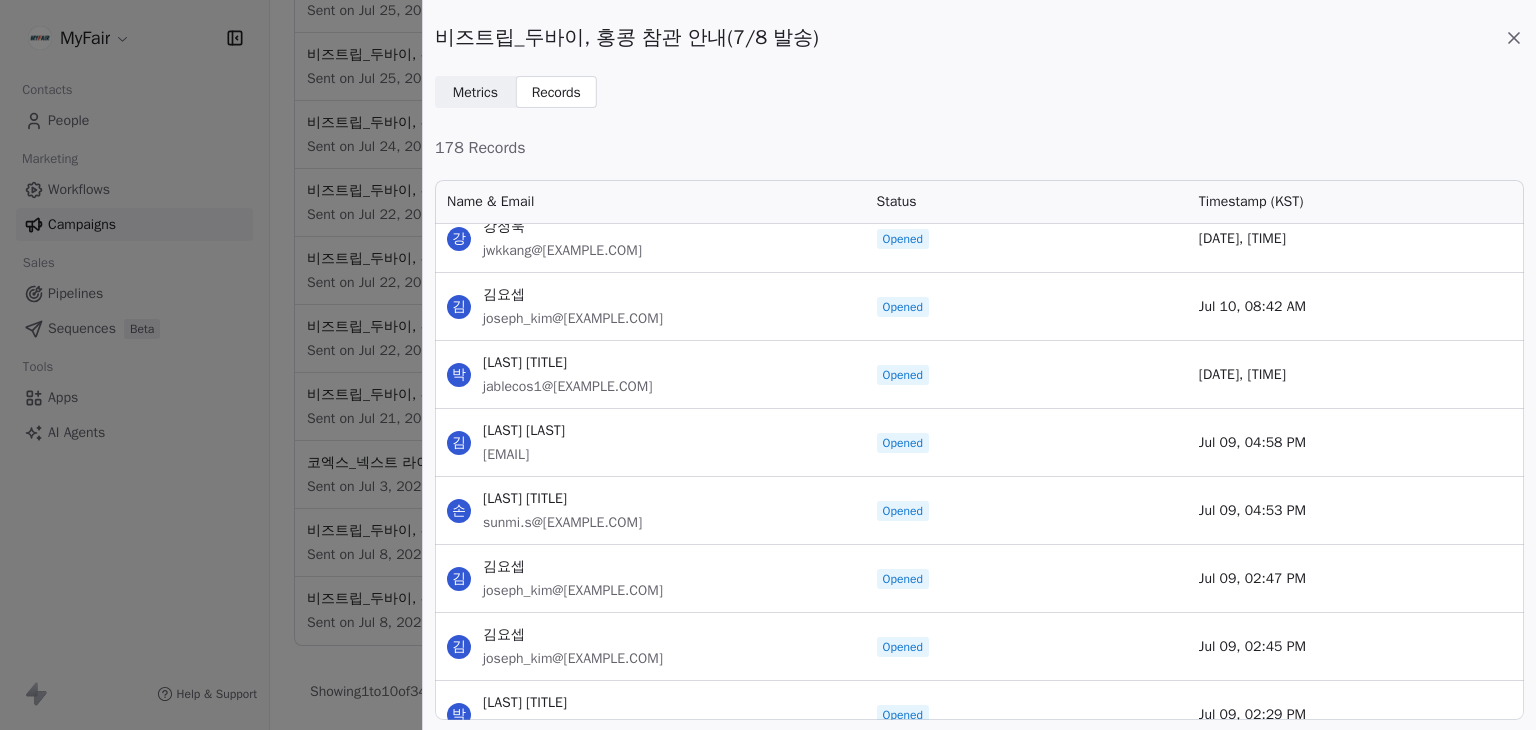 scroll, scrollTop: 0, scrollLeft: 0, axis: both 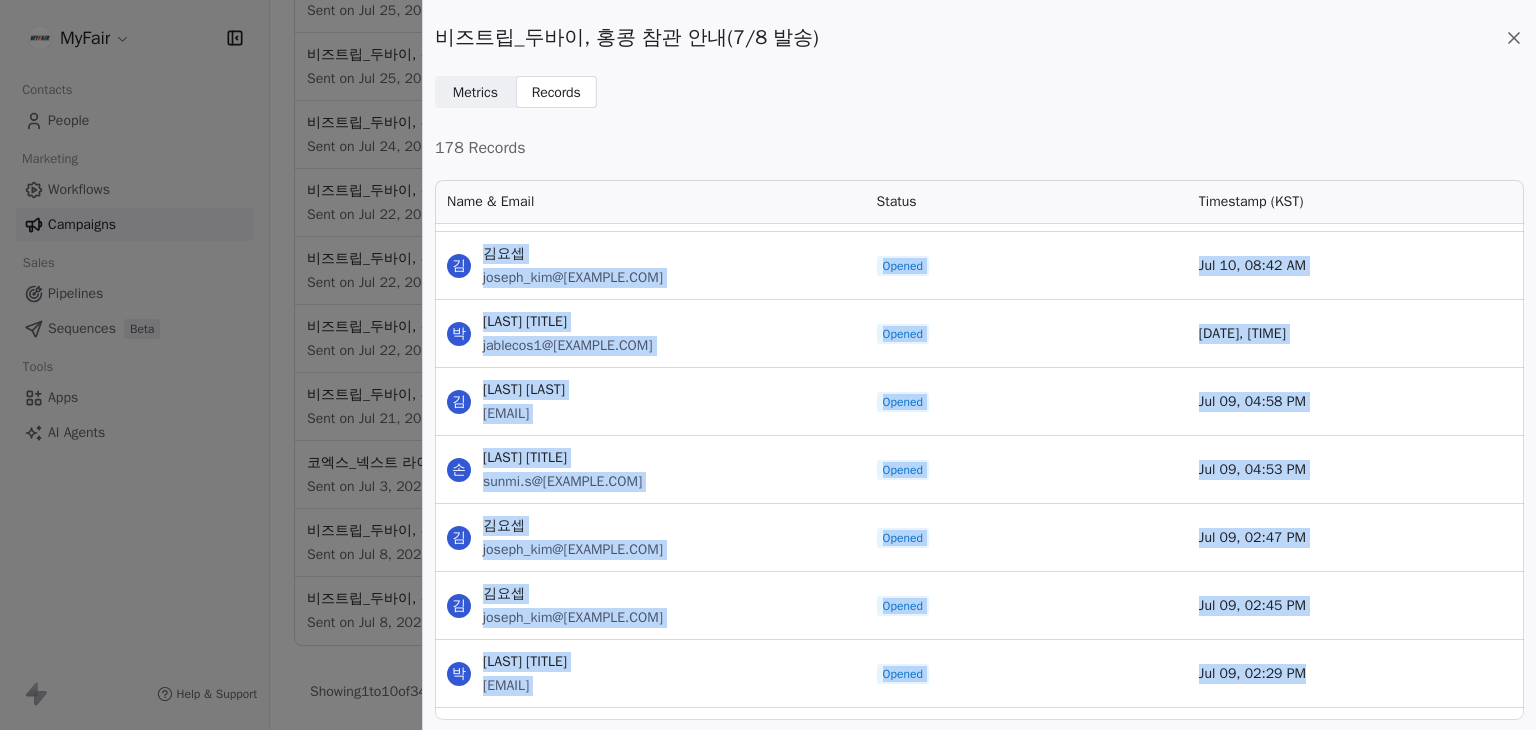 drag, startPoint x: 487, startPoint y: 247, endPoint x: 1318, endPoint y: 663, distance: 929.30994 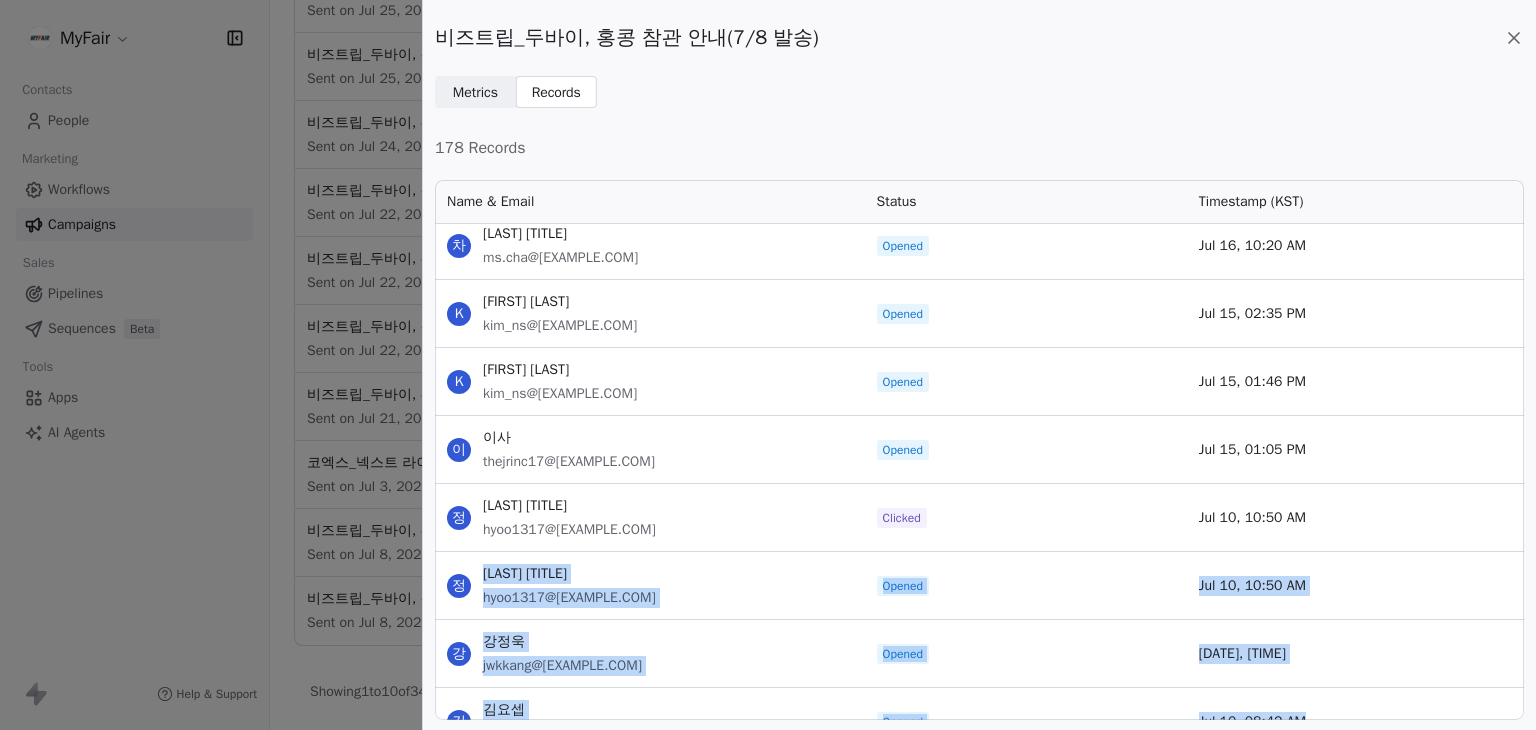 scroll, scrollTop: 0, scrollLeft: 0, axis: both 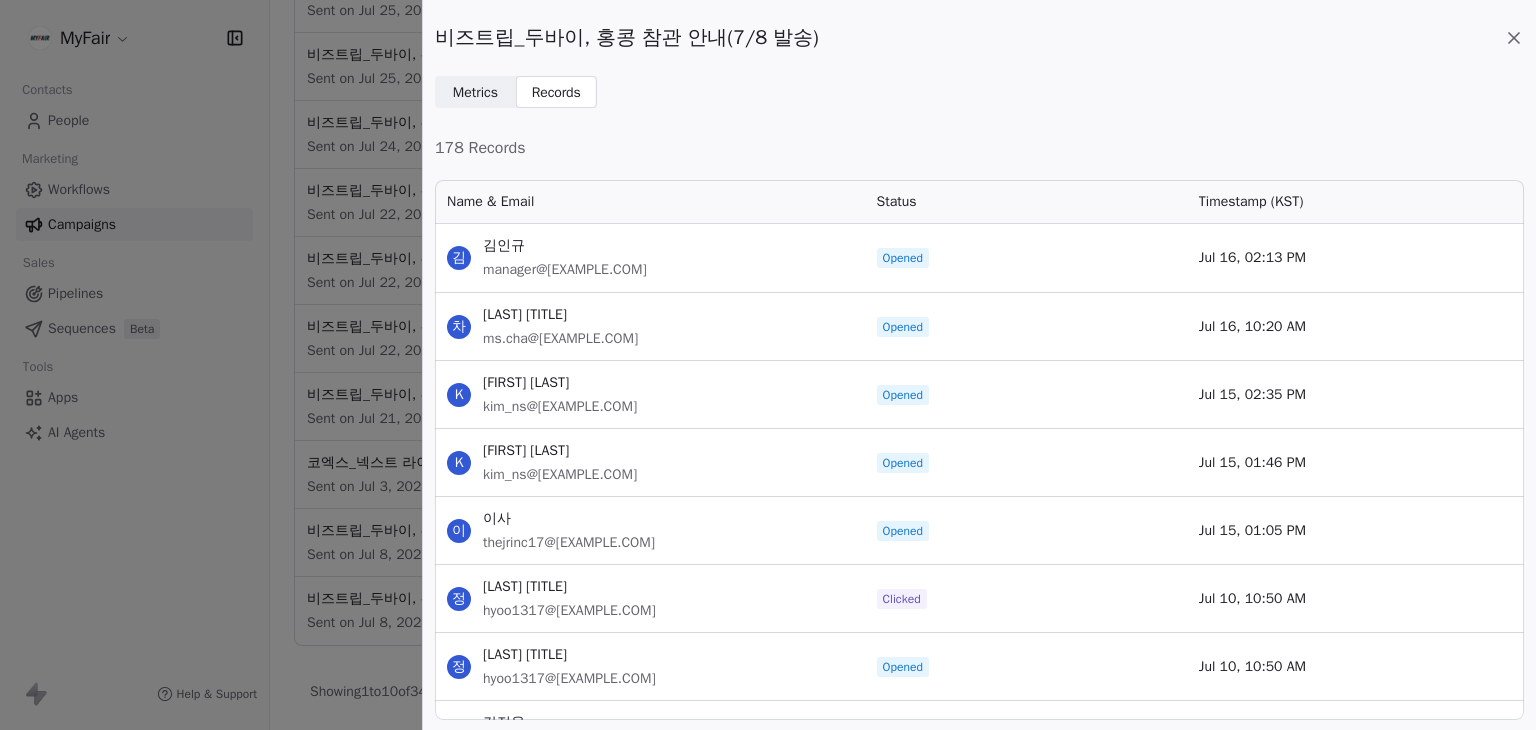 click on "차 차민성 차장 ms.cha@bnls.co.kr" at bounding box center (650, 326) 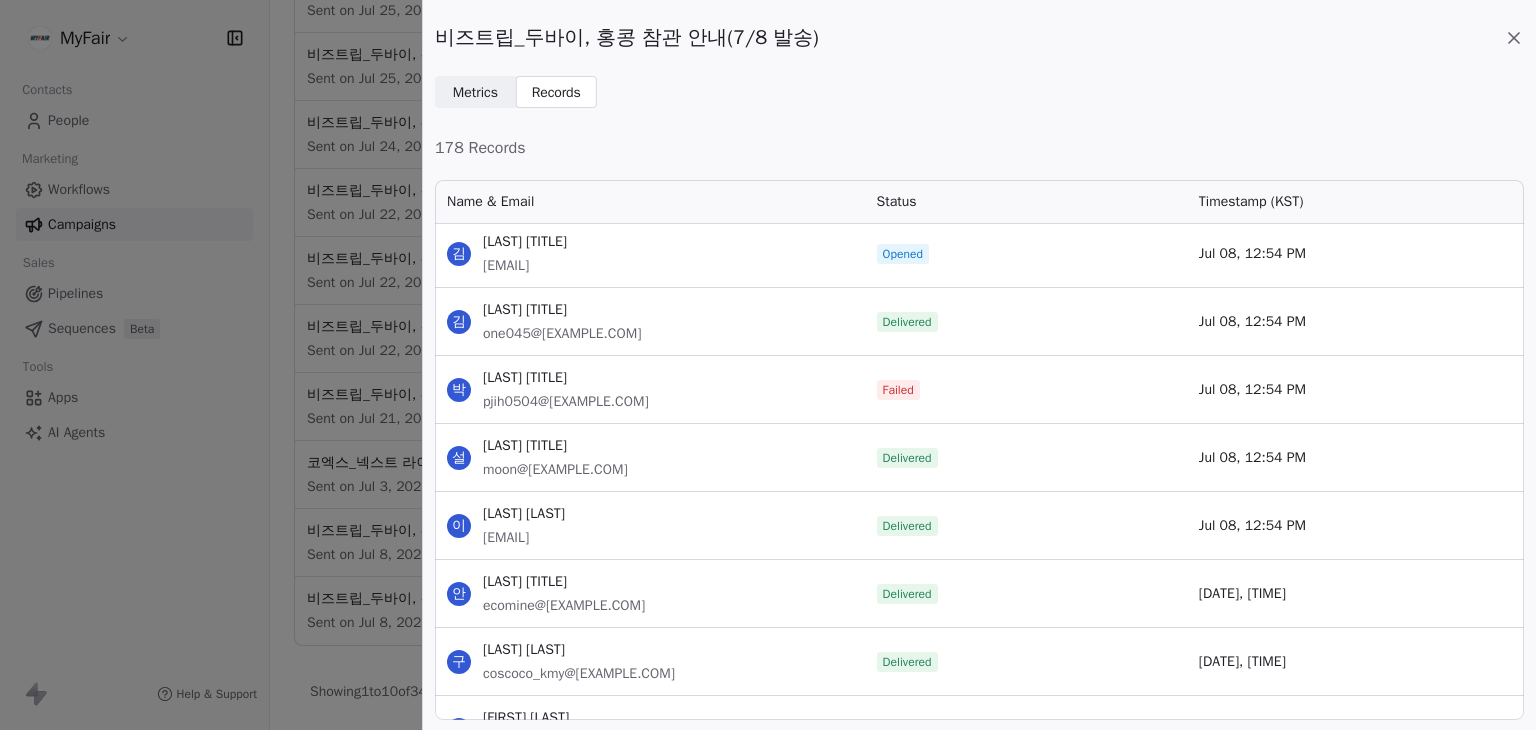 scroll, scrollTop: 8001, scrollLeft: 0, axis: vertical 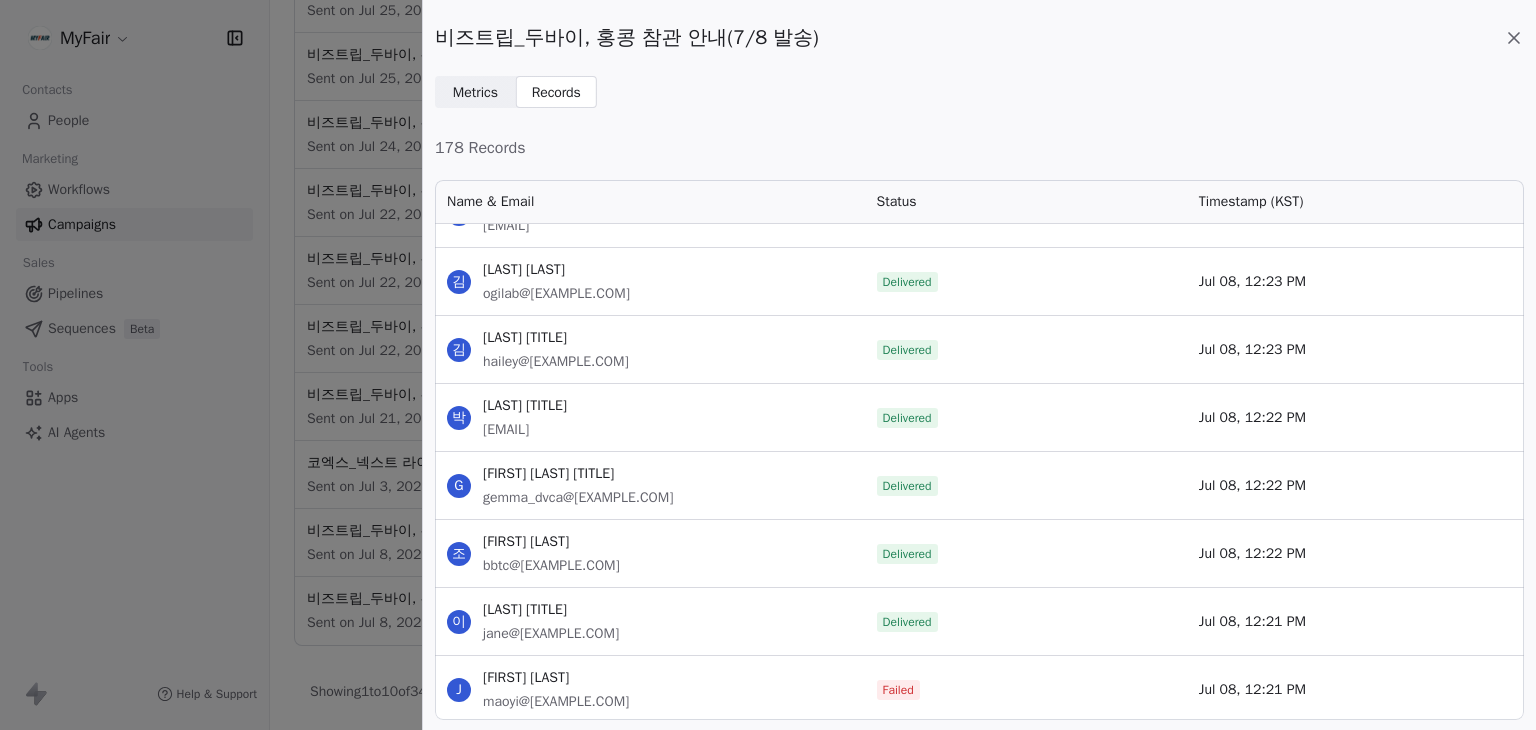 click on "비즈트립_두바이, 홍콩 참관 안내(7/8 발송) Metrics Metrics Records Records 178 Records Name & Email Status Timestamp (KST) 김 김지연 팀장 rebecca@cosmocos.com Failed Jul 08, 12:24 PM 배 배한울 팀장 hanyul.bae@cntdream.com Delivered Jul 08, 12:24 PM 김 김지훈 부장 ogilab@naver.com Delivered Jul 08, 12:23 PM 김 김가혜 과장 hailey@citcosmetic.co.kr Delivered Jul 08, 12:23 PM 박 박슬호 대리 dean.park@kodi-corp.com Delivered Jul 08, 12:22 PM G Gemma Yoon 매니저 gemma_dvca@jespon.co.kr Delivered Jul 08, 12:22 PM 조 조은아 bbtc@bbtc.co.kr Delivered Jul 08, 12:22 PM 이 이혜란 주임 jane@ipacktube.co.kr Delivered Jul 08, 12:21 PM J Jin Xing maoyi@sungjincosmetics.com Failed Jul 08, 12:21 PM" at bounding box center [768, 365] 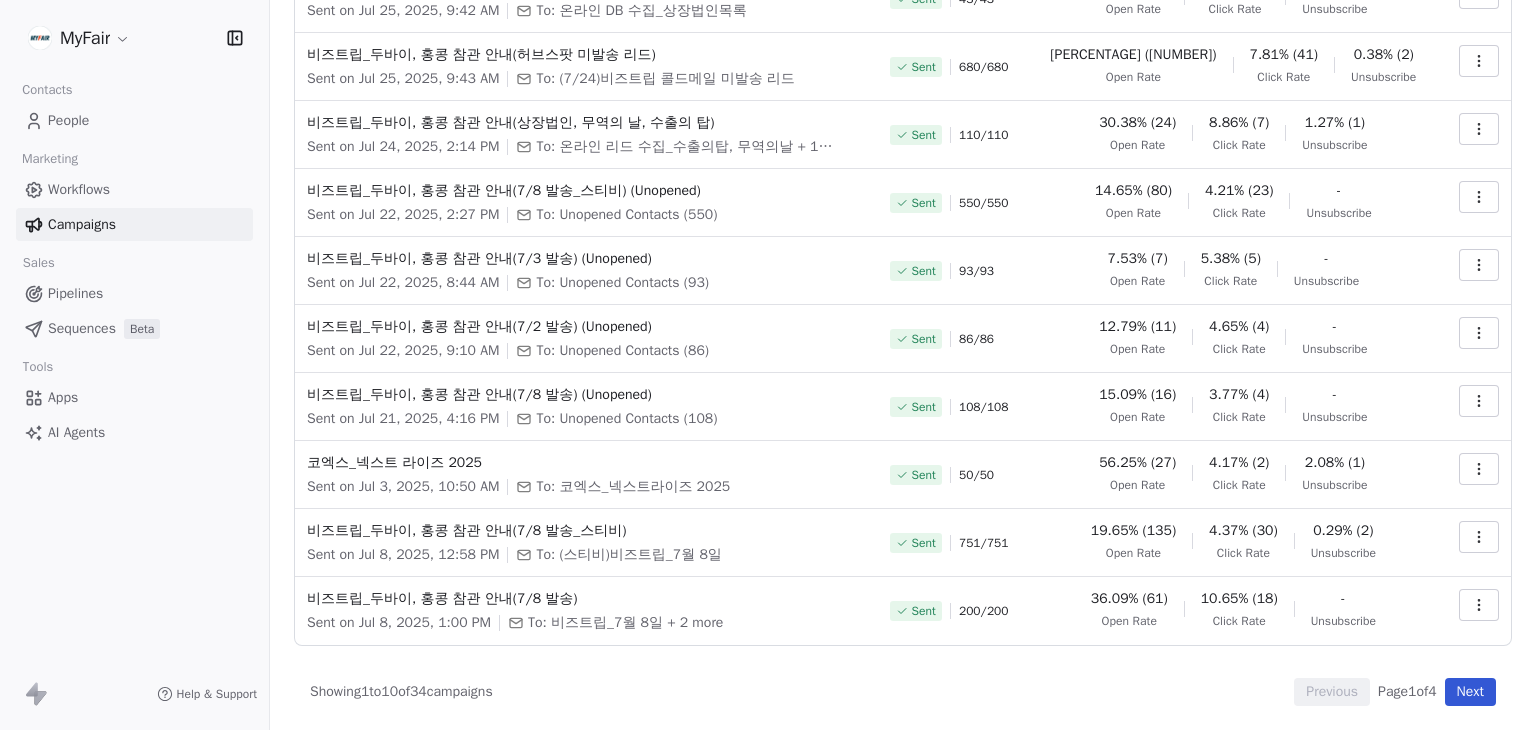 click at bounding box center [1479, 605] 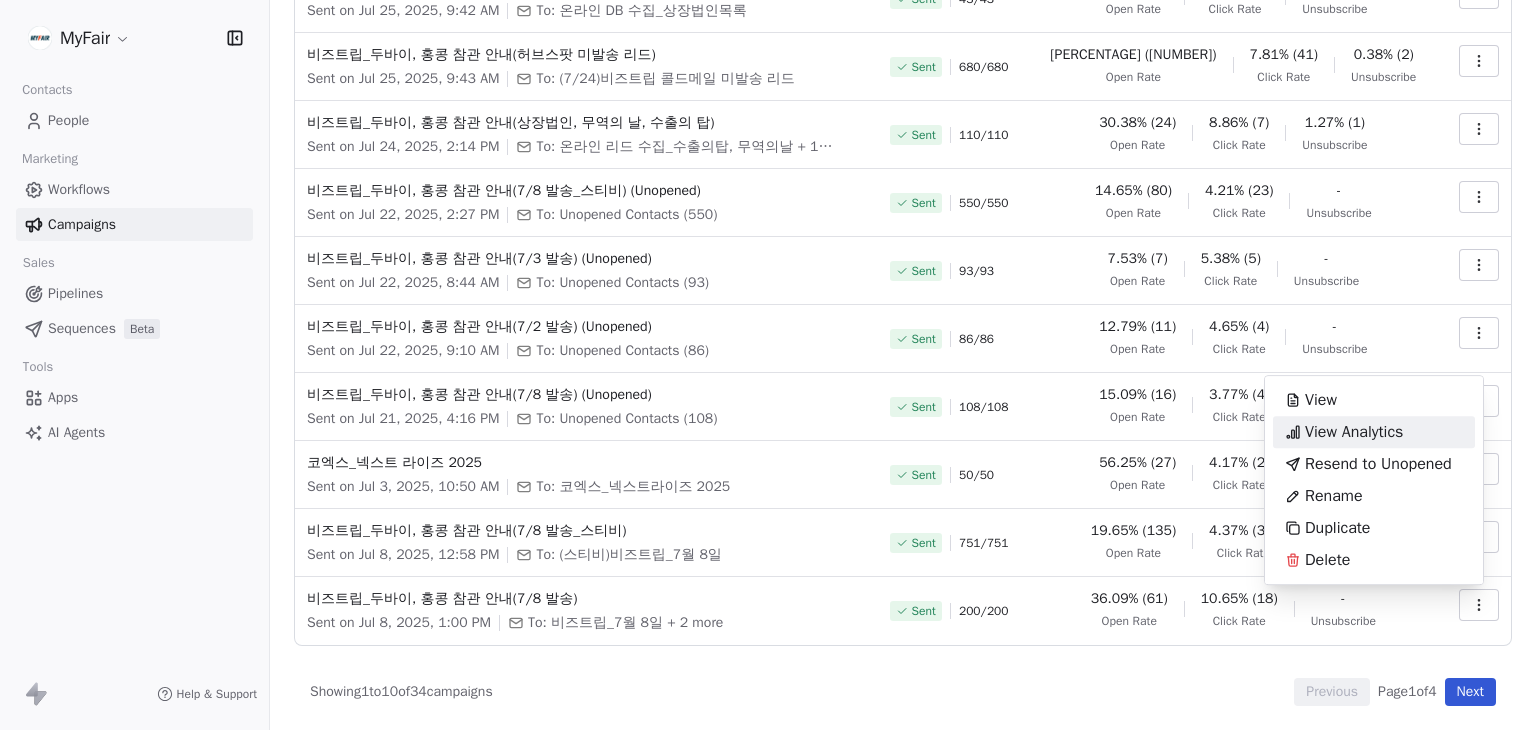 click on "View Analytics" at bounding box center [1354, 432] 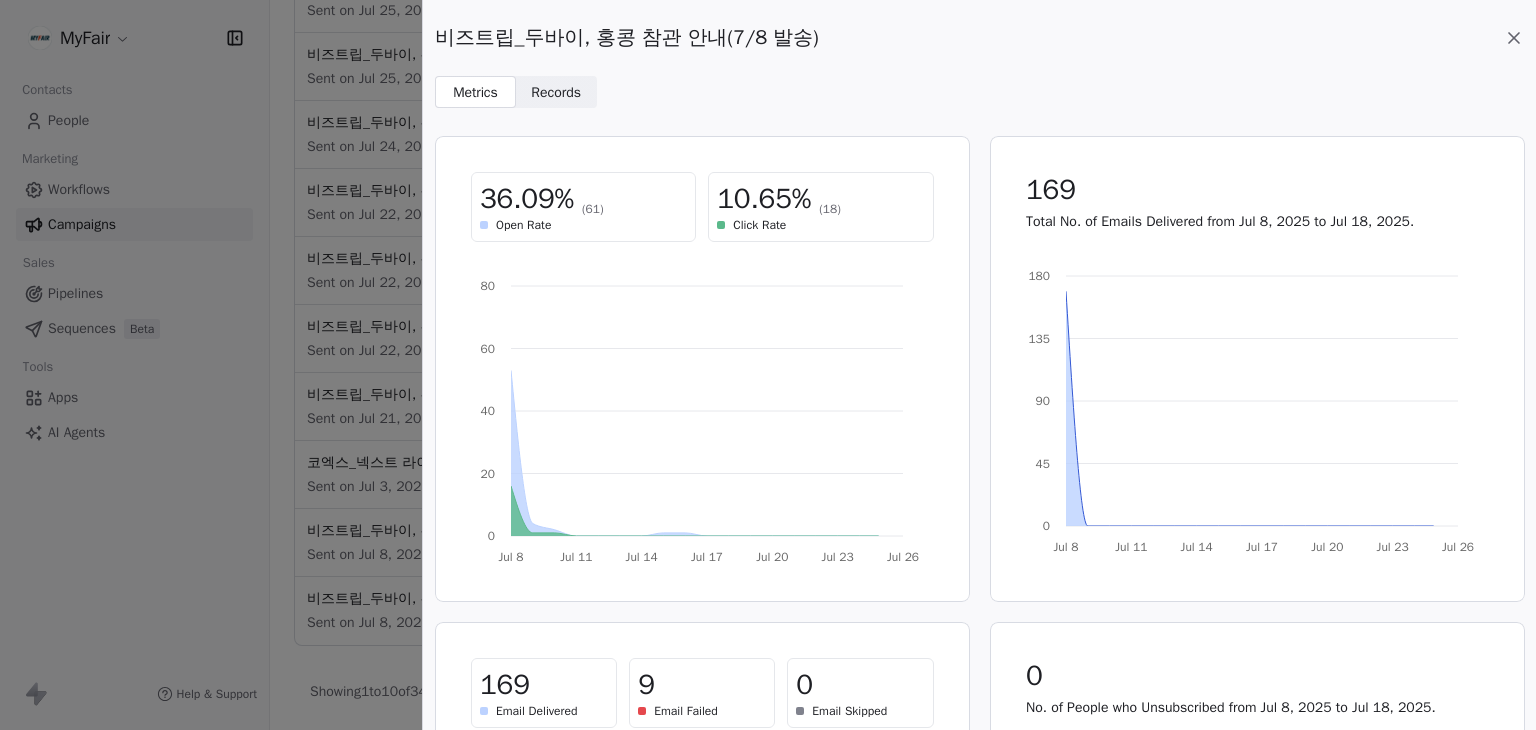 click on "Records" at bounding box center (556, 92) 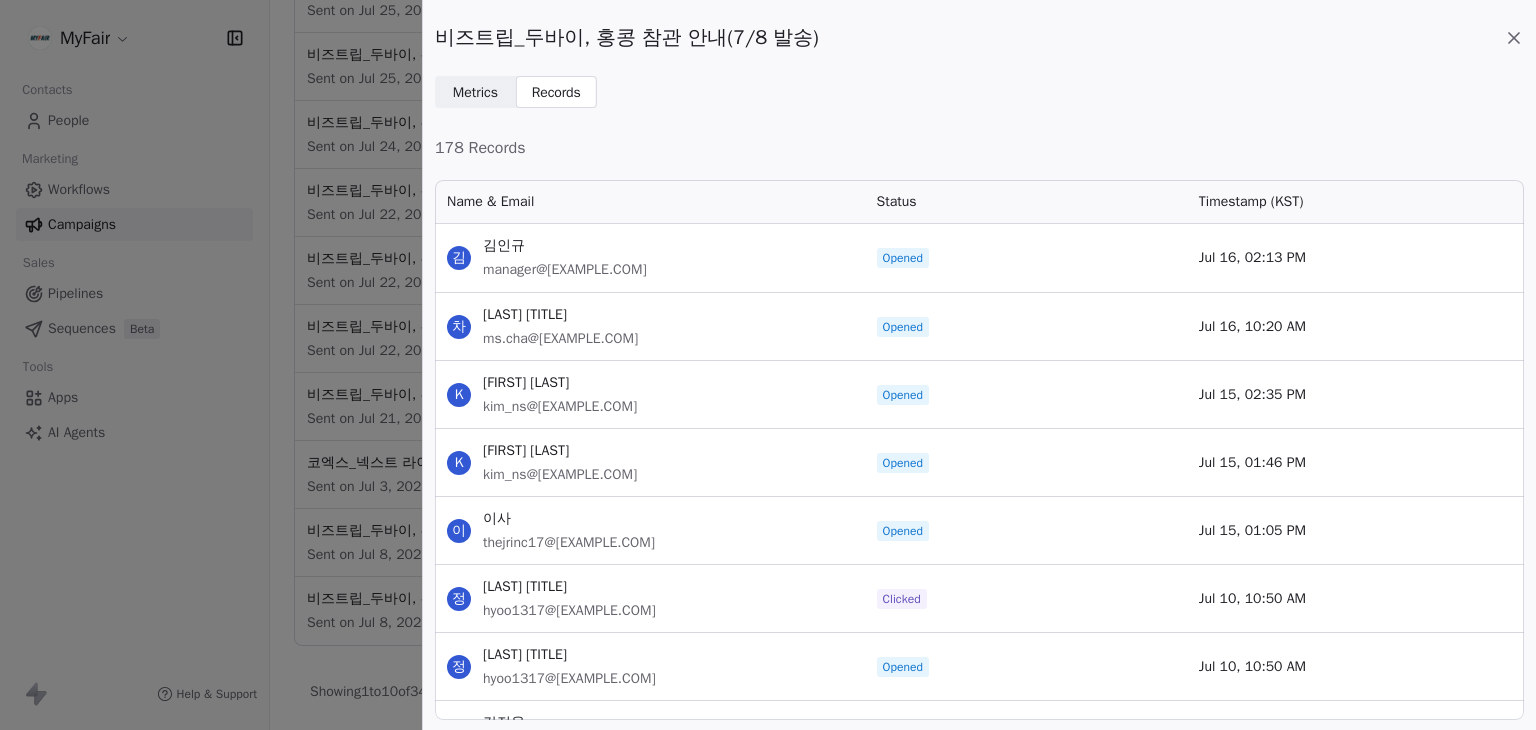 scroll, scrollTop: 16, scrollLeft: 16, axis: both 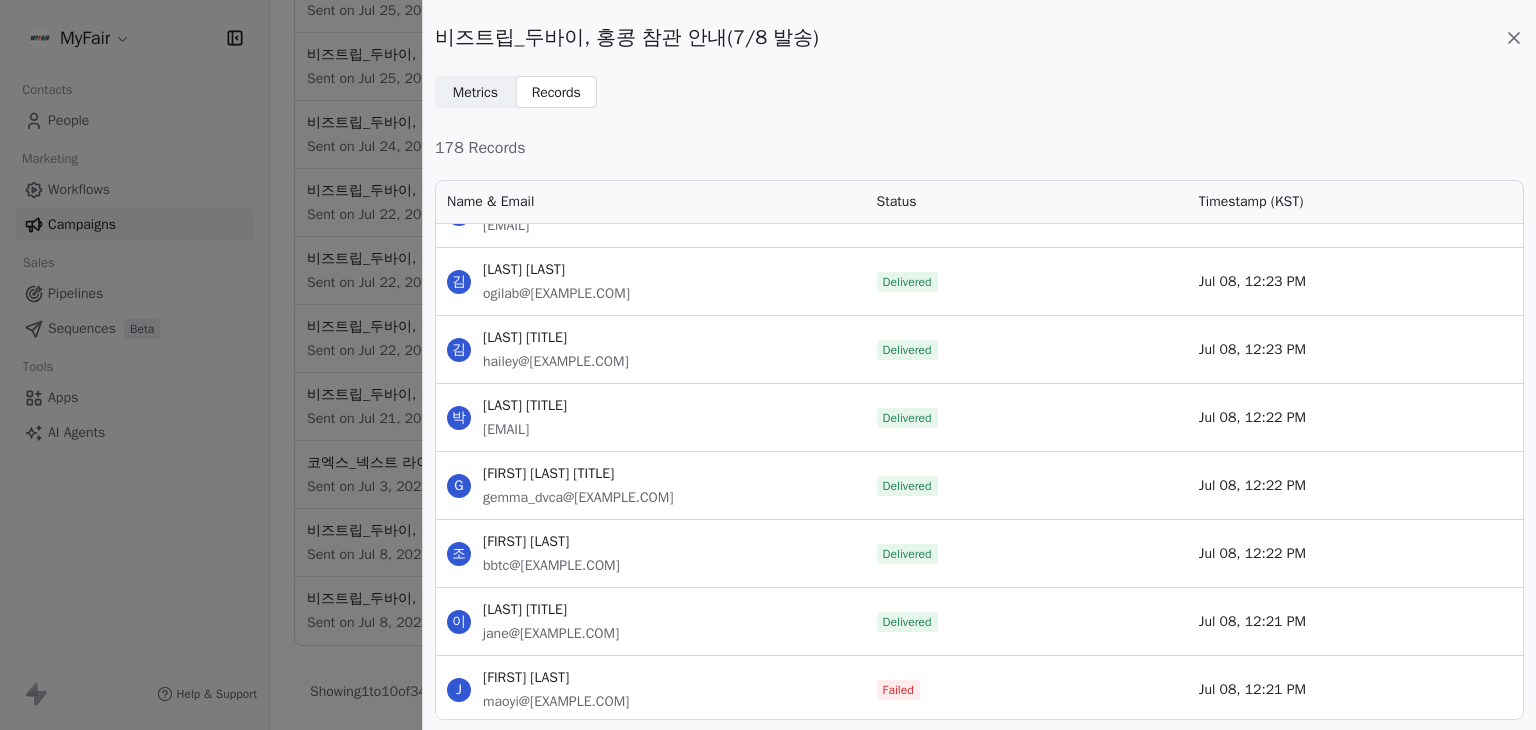drag, startPoint x: 642, startPoint y: 631, endPoint x: 478, endPoint y: 641, distance: 164.3046 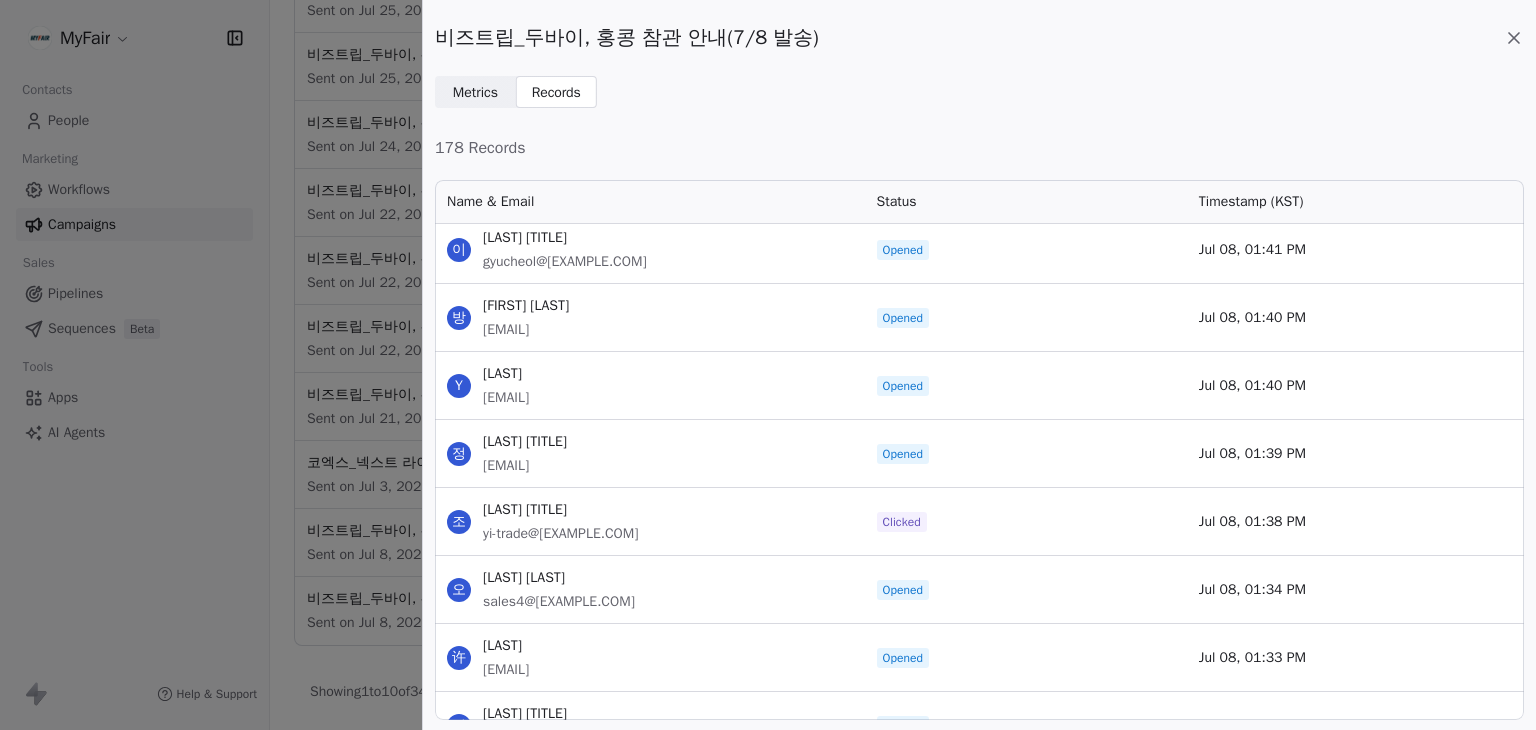 scroll, scrollTop: 4518, scrollLeft: 0, axis: vertical 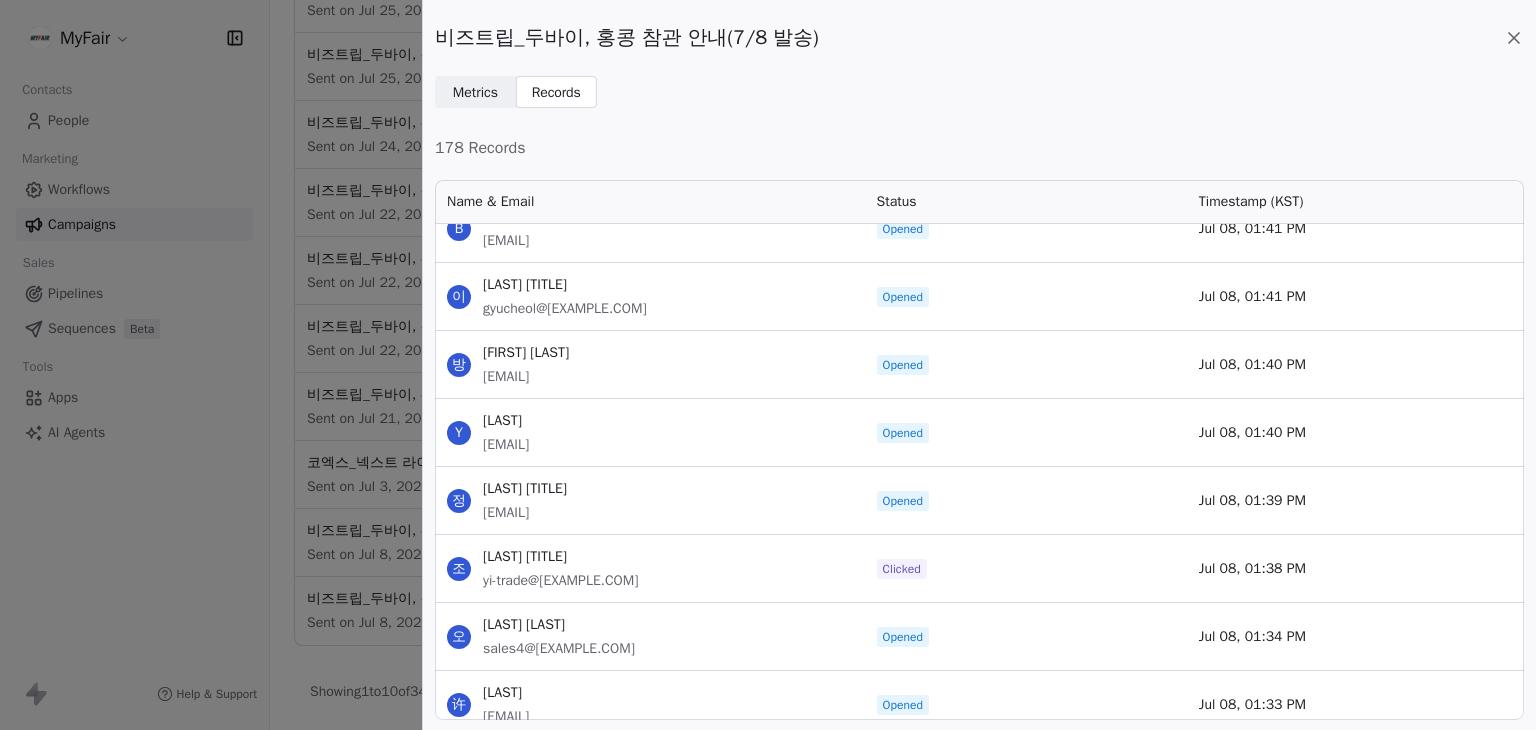drag, startPoint x: 640, startPoint y: 443, endPoint x: 479, endPoint y: 443, distance: 161 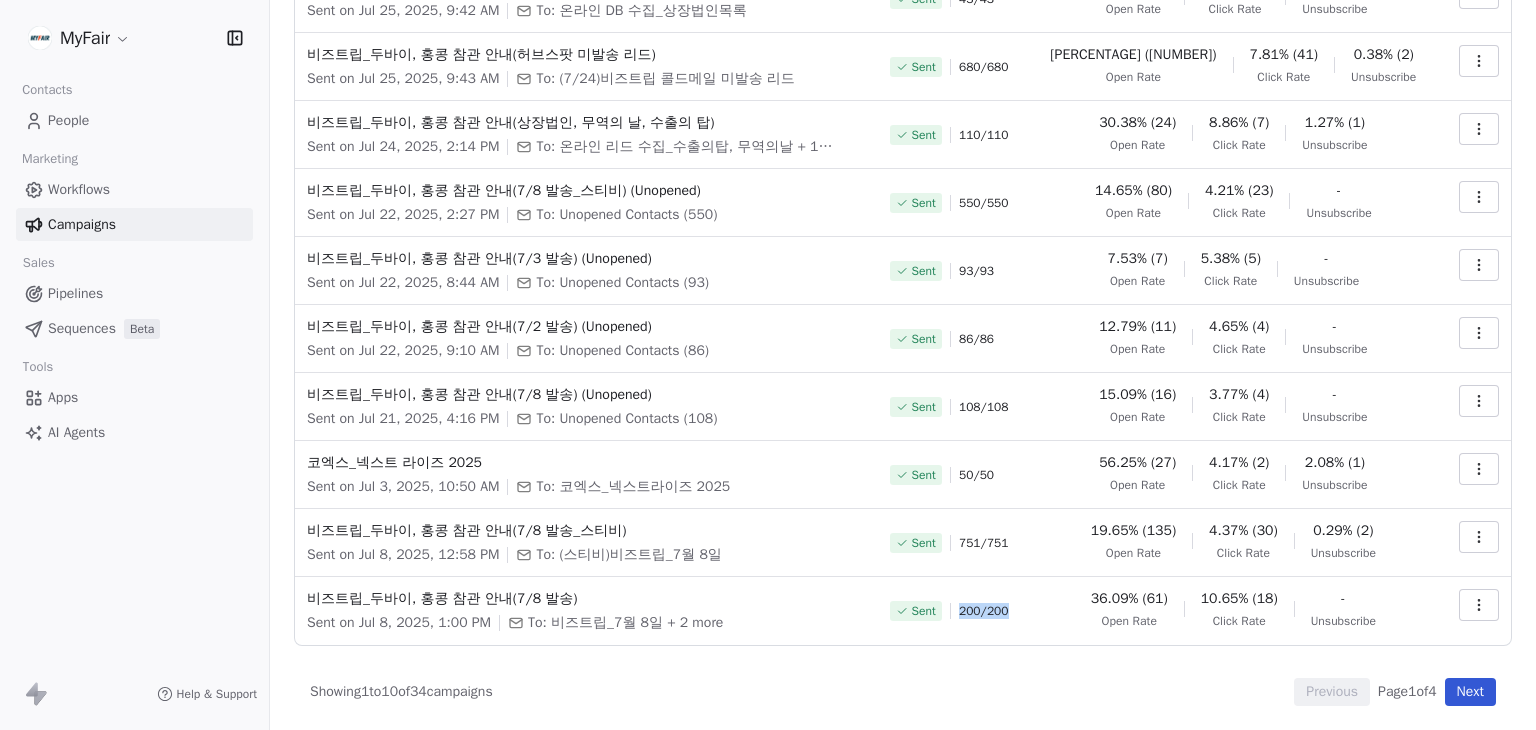 drag, startPoint x: 1041, startPoint y: 611, endPoint x: 988, endPoint y: 615, distance: 53.15073 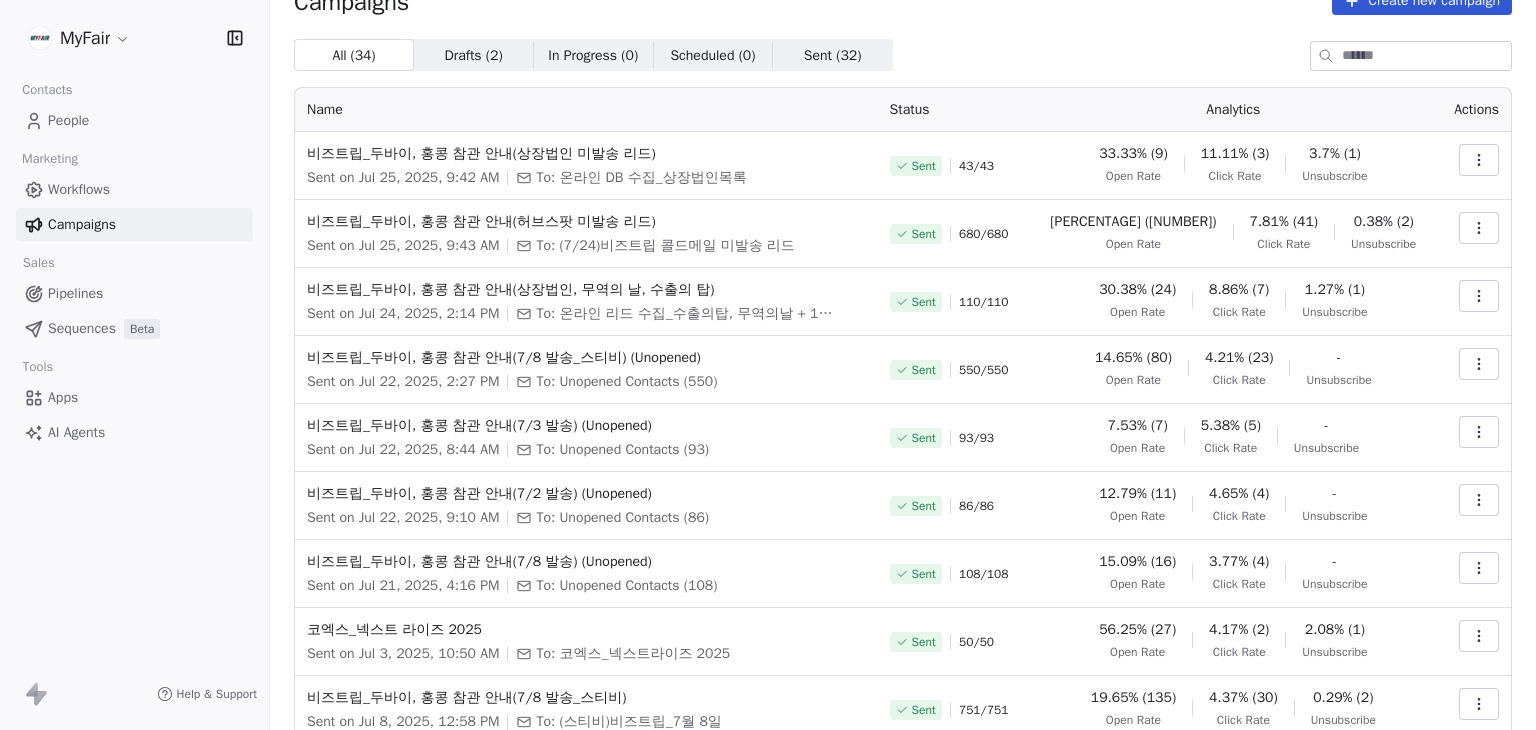 scroll, scrollTop: 4, scrollLeft: 0, axis: vertical 